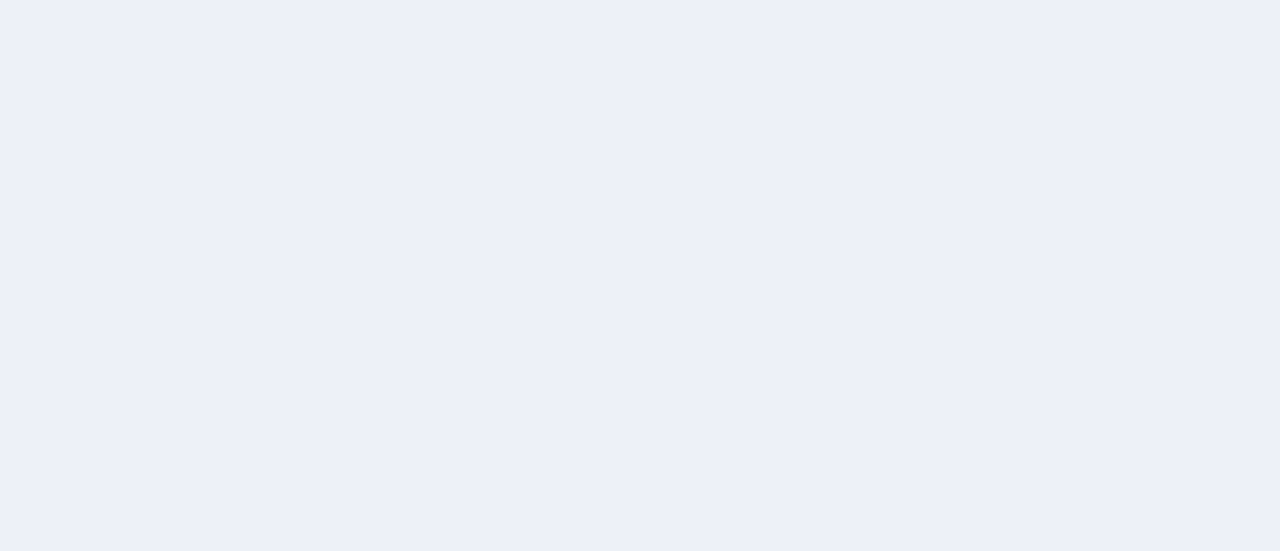 scroll, scrollTop: 0, scrollLeft: 0, axis: both 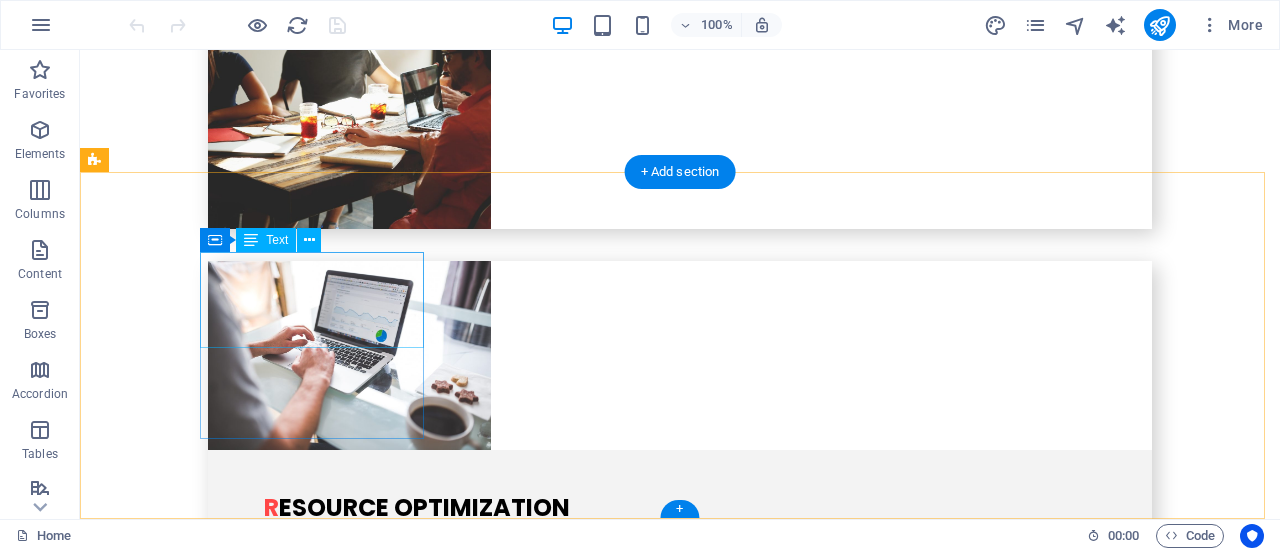 click on "AI  invest group" at bounding box center [185, 2714] 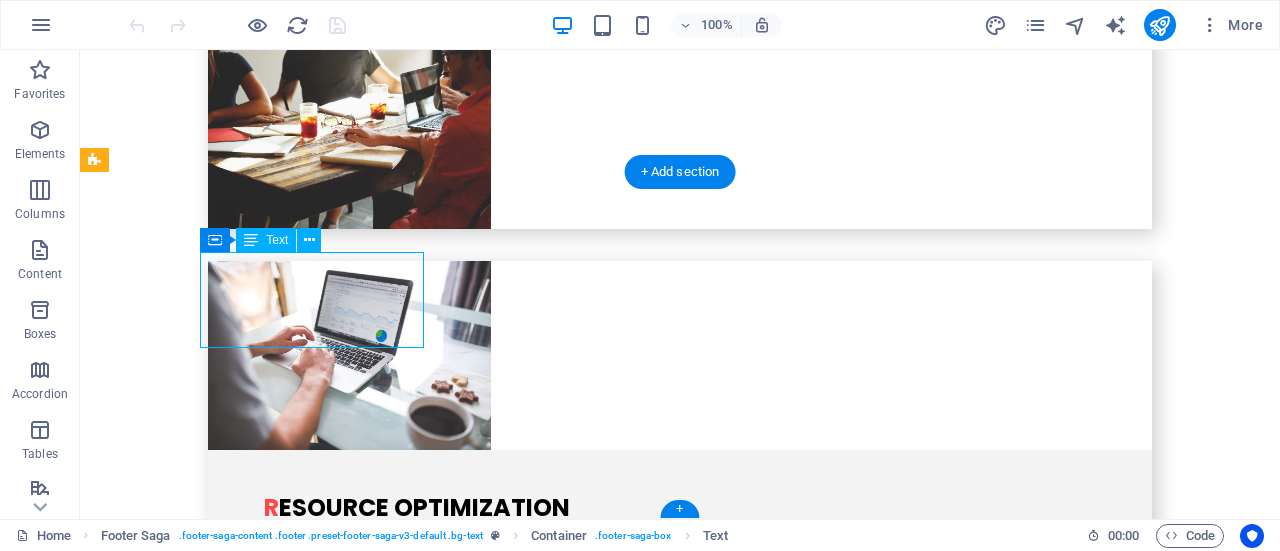 type 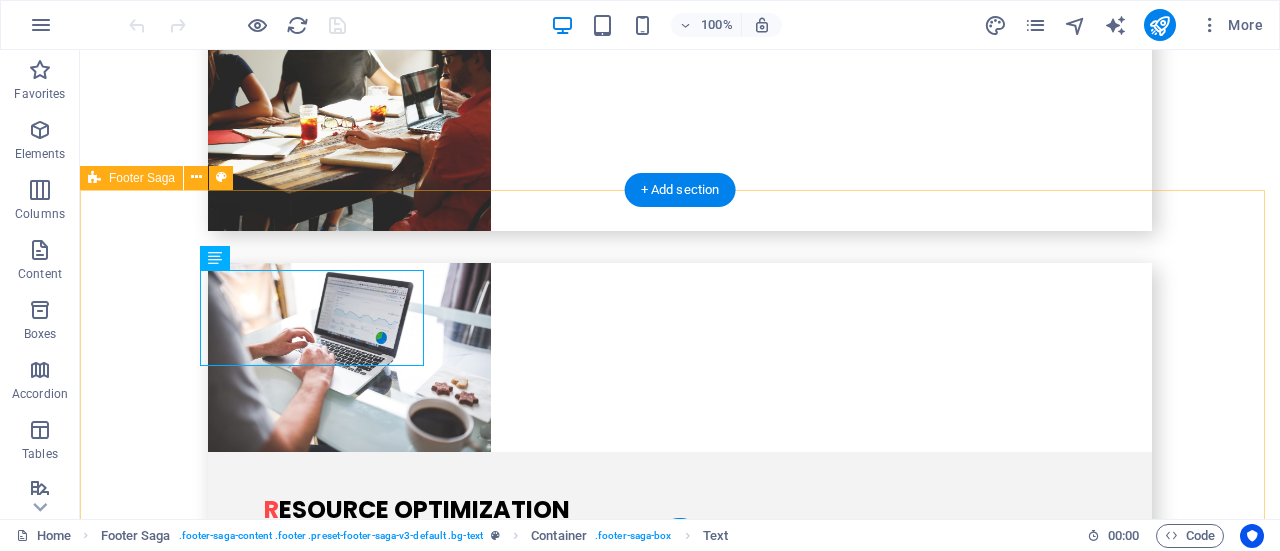 scroll, scrollTop: 4522, scrollLeft: 0, axis: vertical 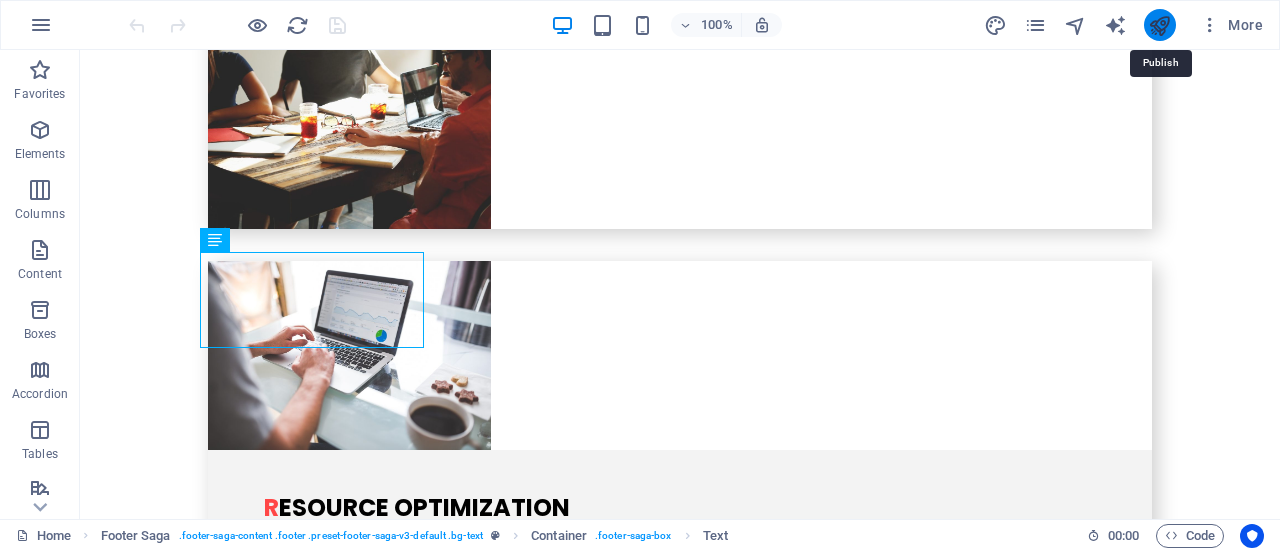 click at bounding box center [1159, 25] 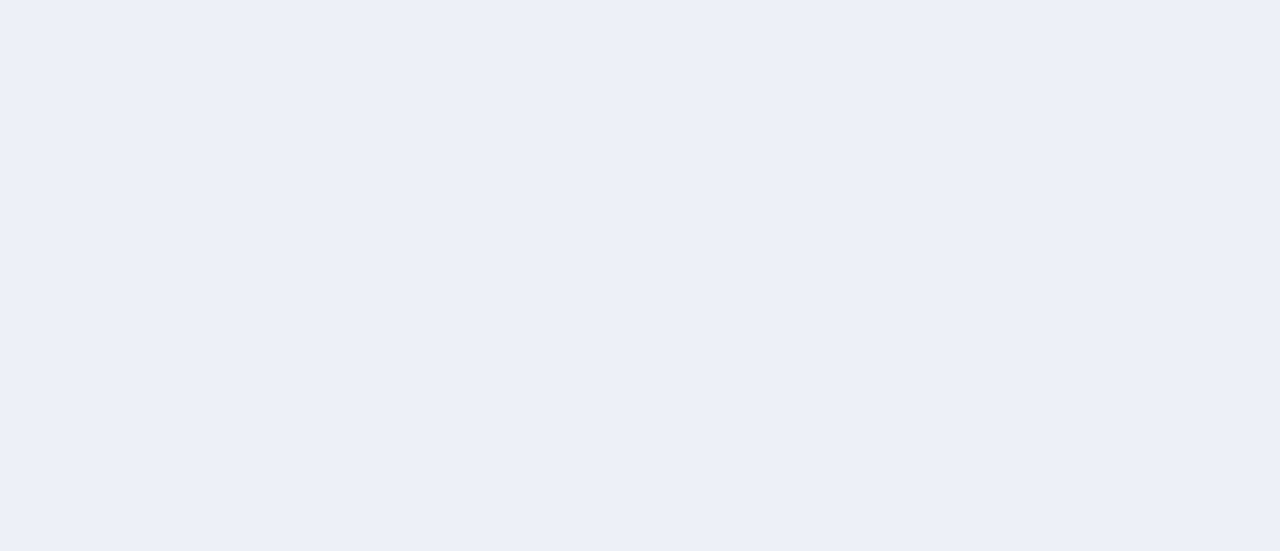 scroll, scrollTop: 0, scrollLeft: 0, axis: both 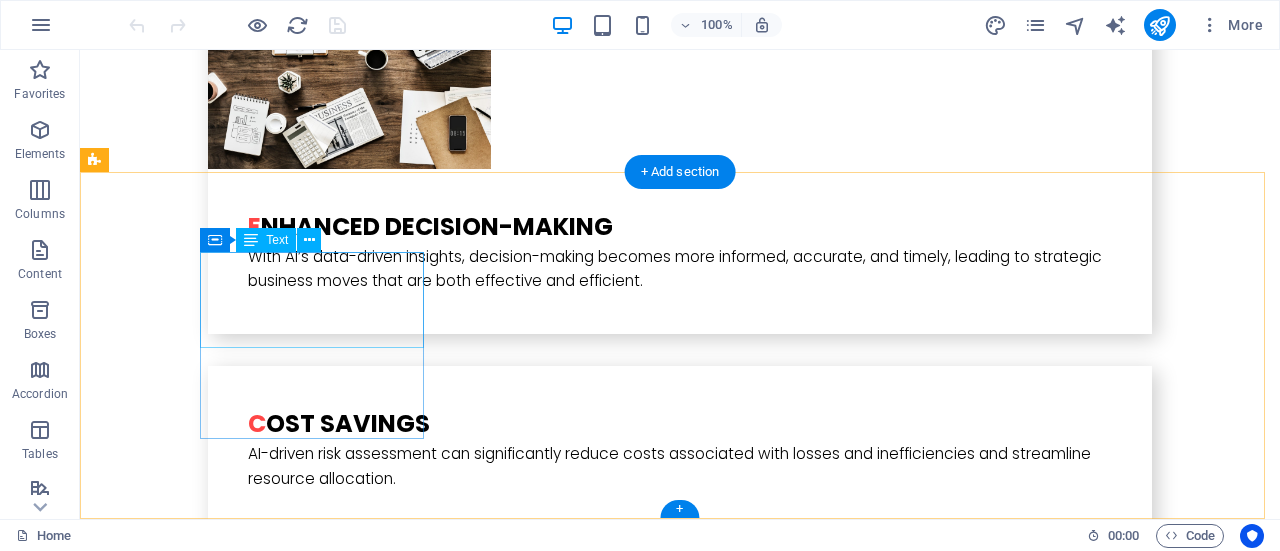 click on "AI  invest group" at bounding box center (185, 3023) 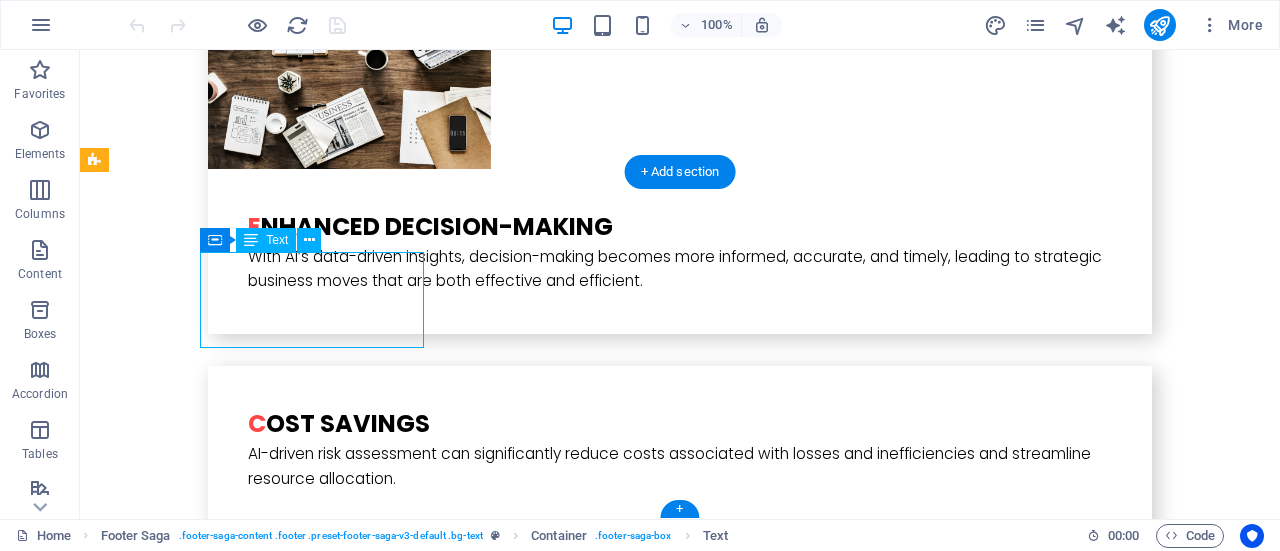 type 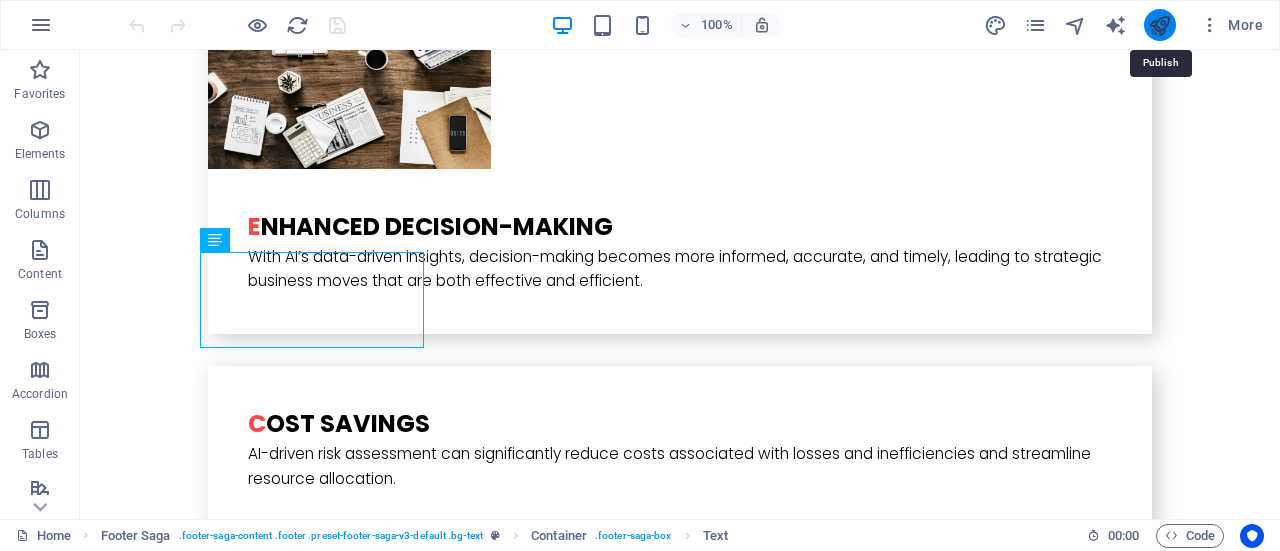 click at bounding box center (1159, 25) 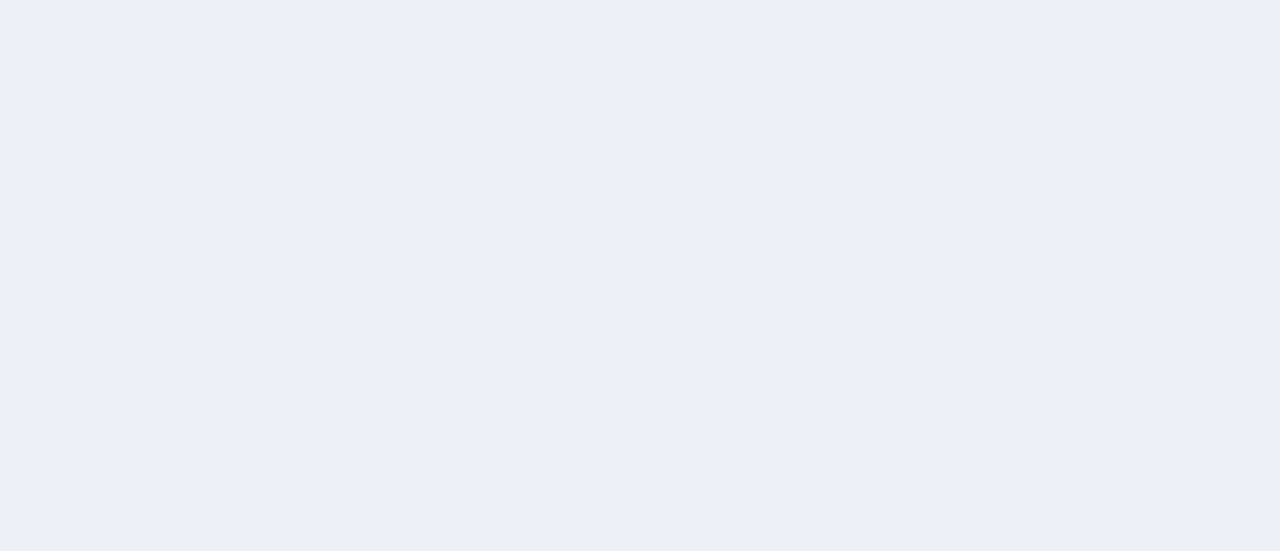 scroll, scrollTop: 0, scrollLeft: 0, axis: both 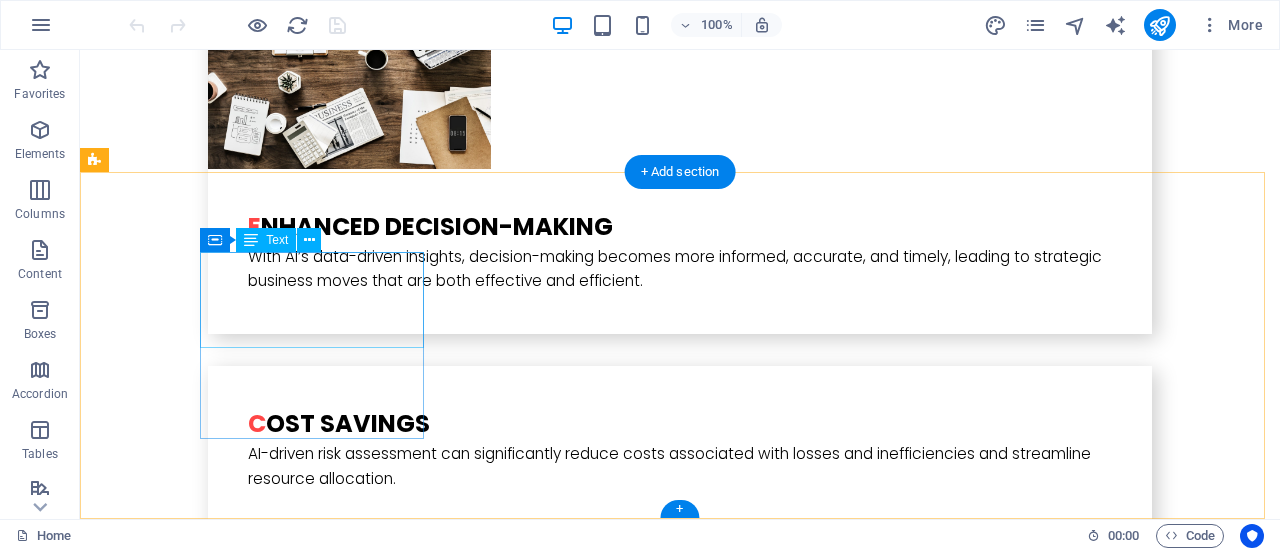 click on "AI  invest group" at bounding box center [185, 3023] 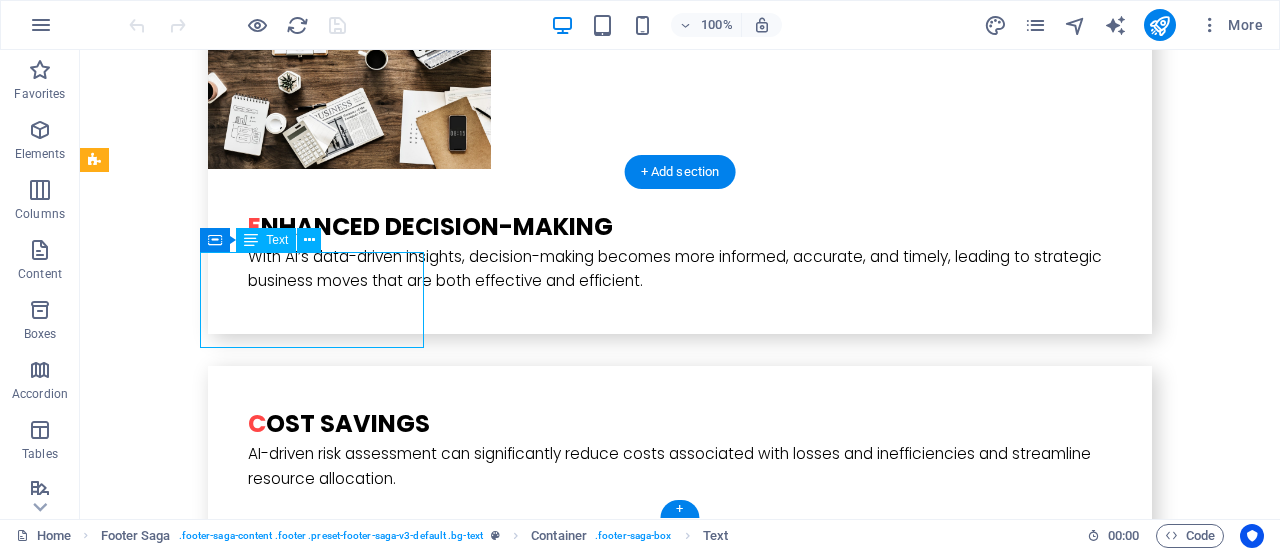type 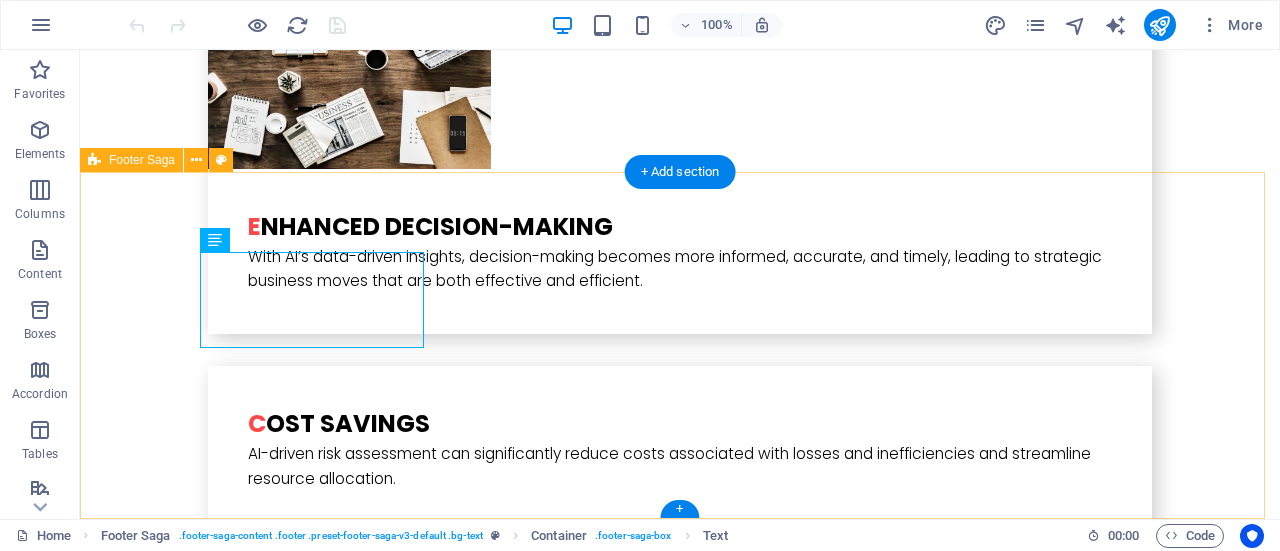 click on "AI nvest group Legal Notice Privacy Policy Navigation Home What is it Who is this for Business Value How it works Social Media Facebook Twitter Instagram Linked In" at bounding box center (680, 3288) 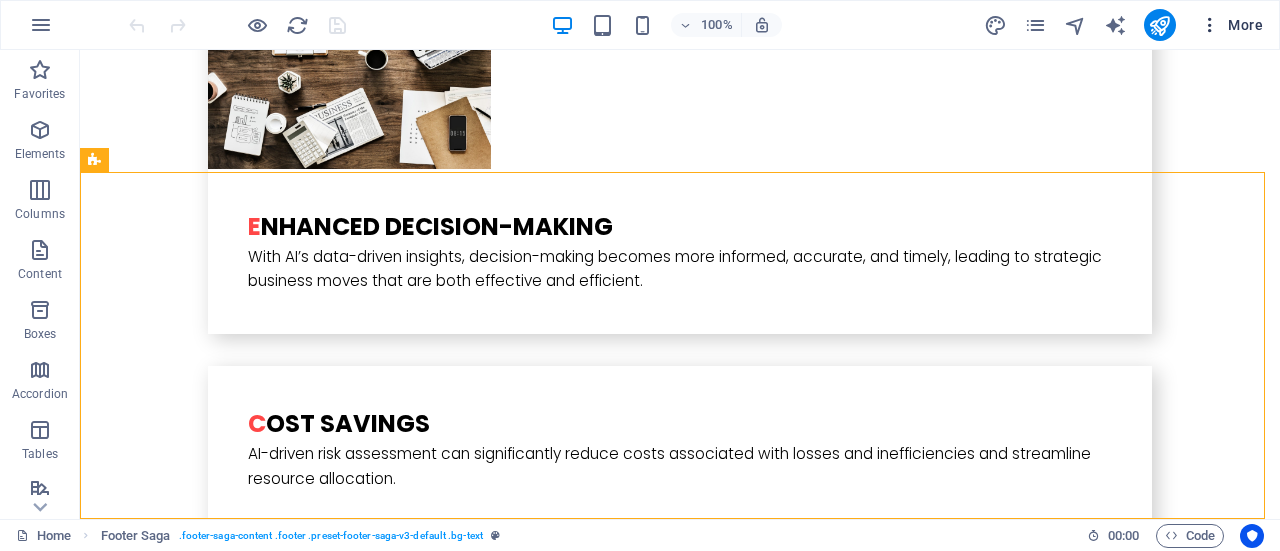 click at bounding box center [1210, 25] 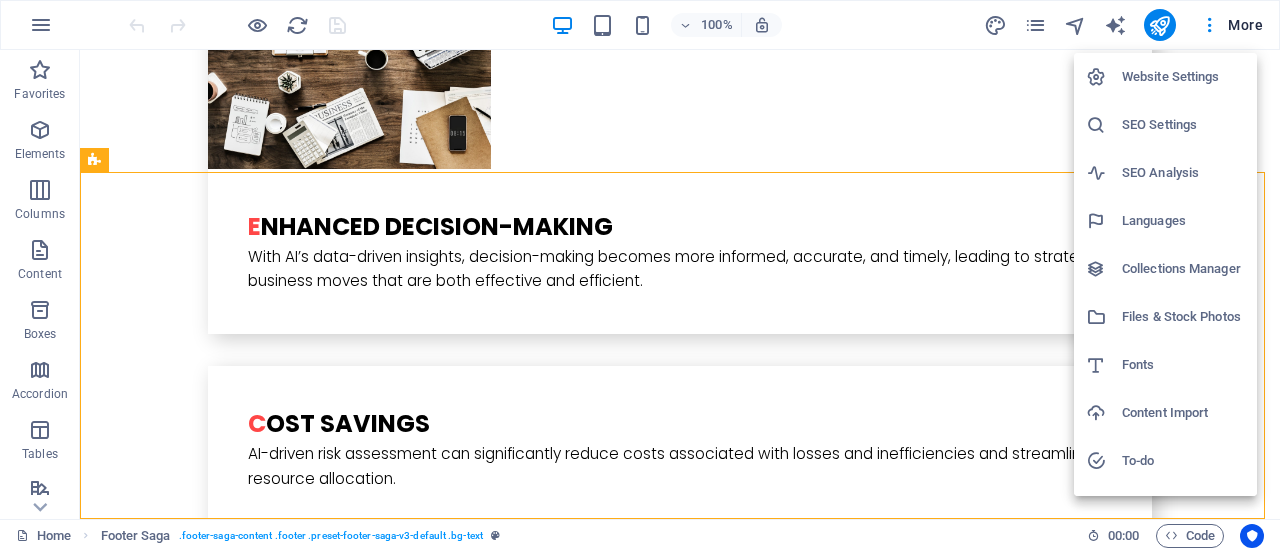 click at bounding box center (640, 275) 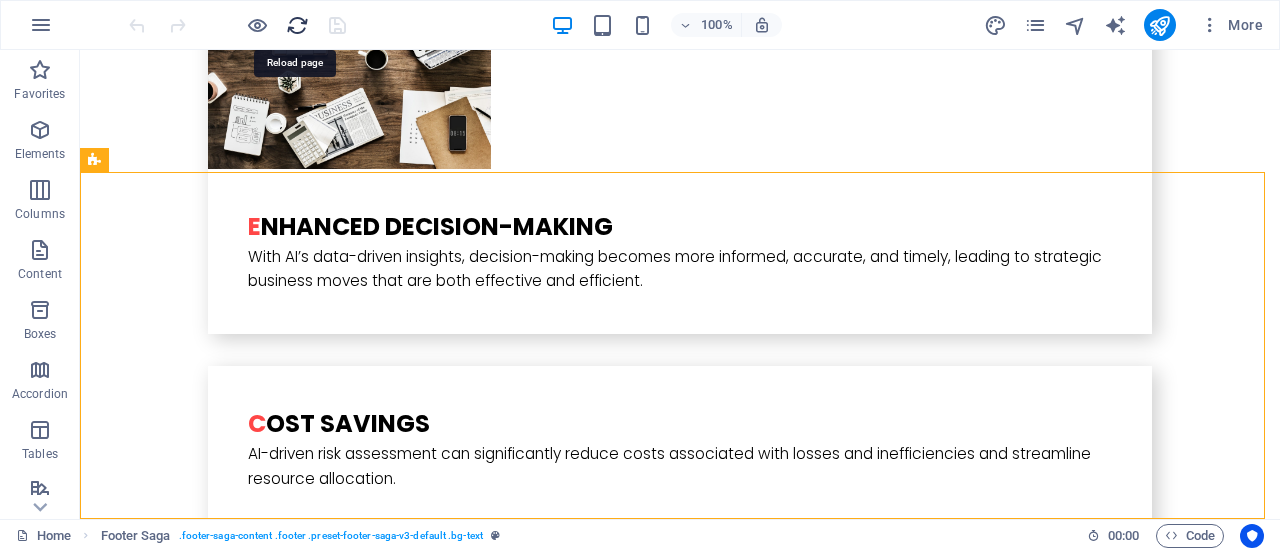 click at bounding box center (297, 25) 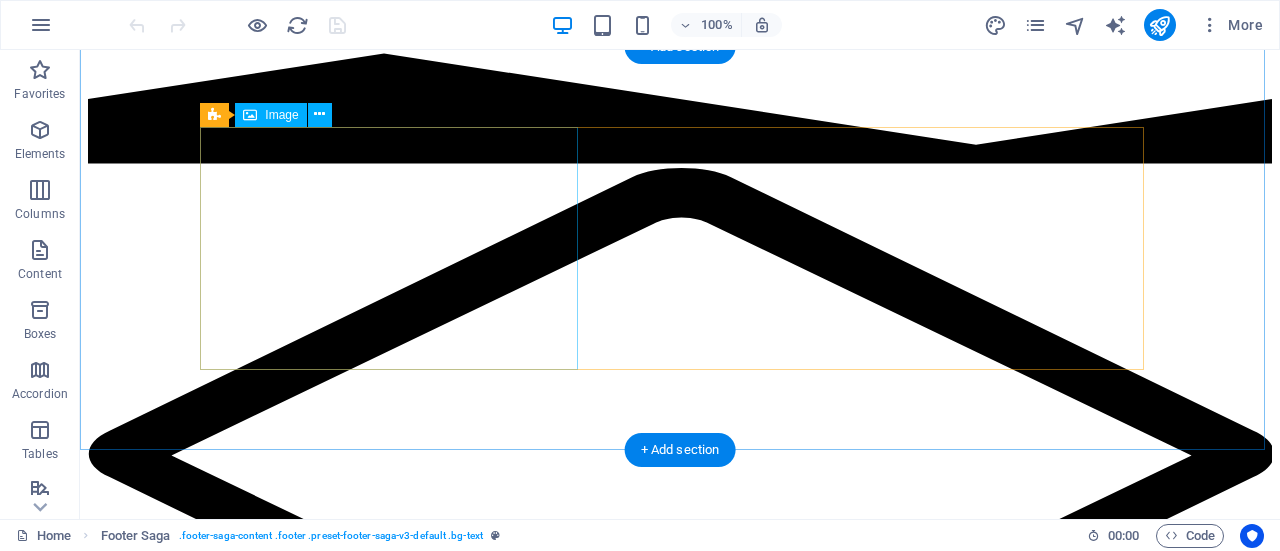 scroll, scrollTop: 4031, scrollLeft: 0, axis: vertical 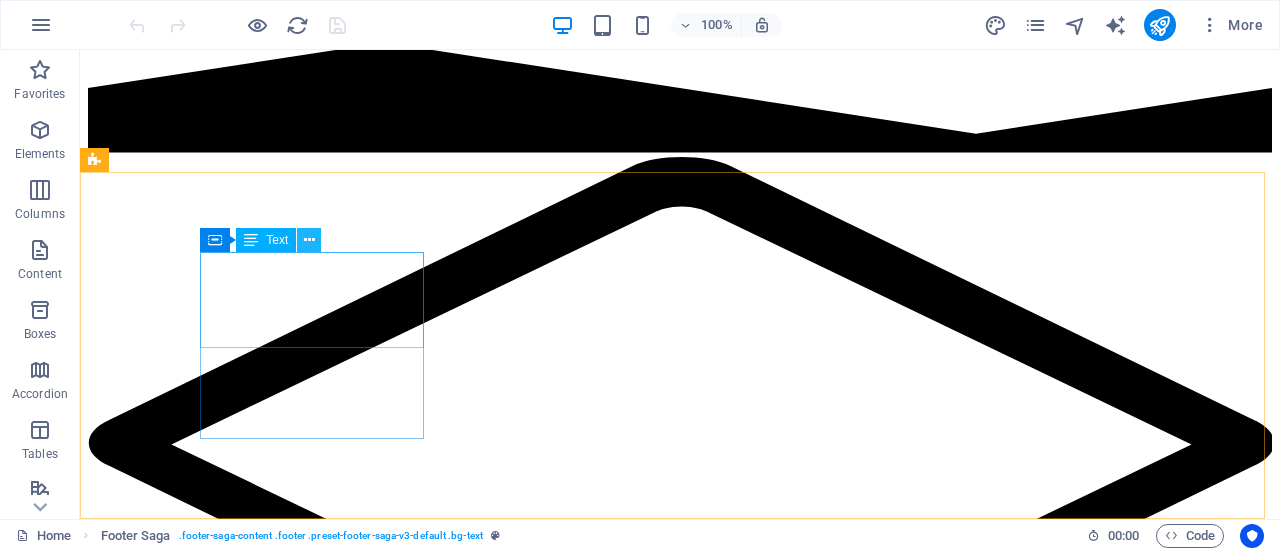 click at bounding box center [309, 240] 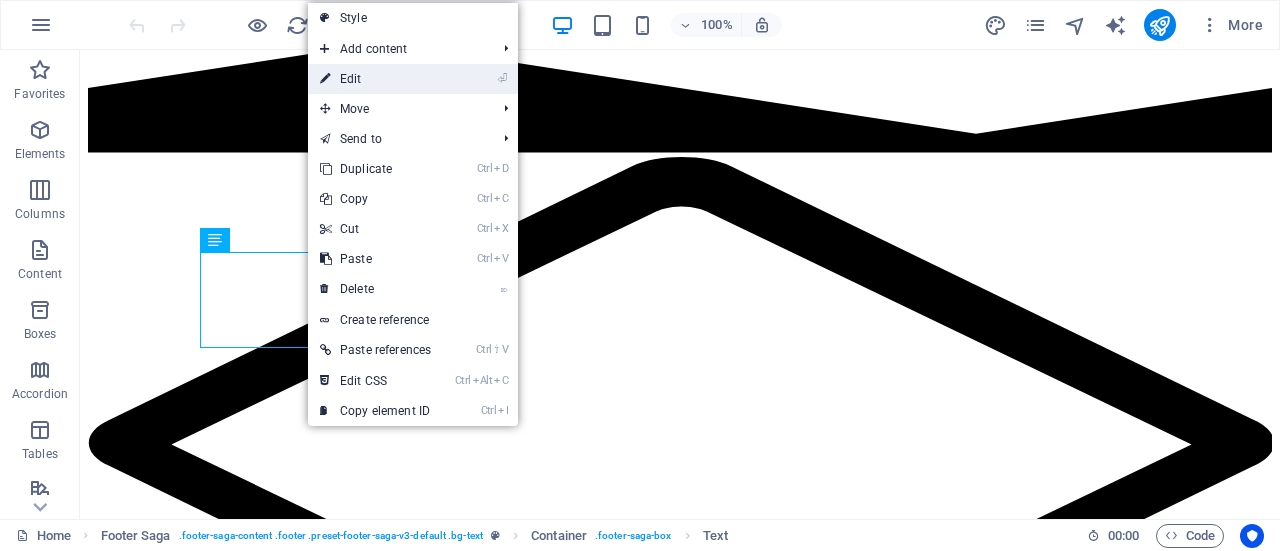 click on "⏎  Edit" at bounding box center (375, 79) 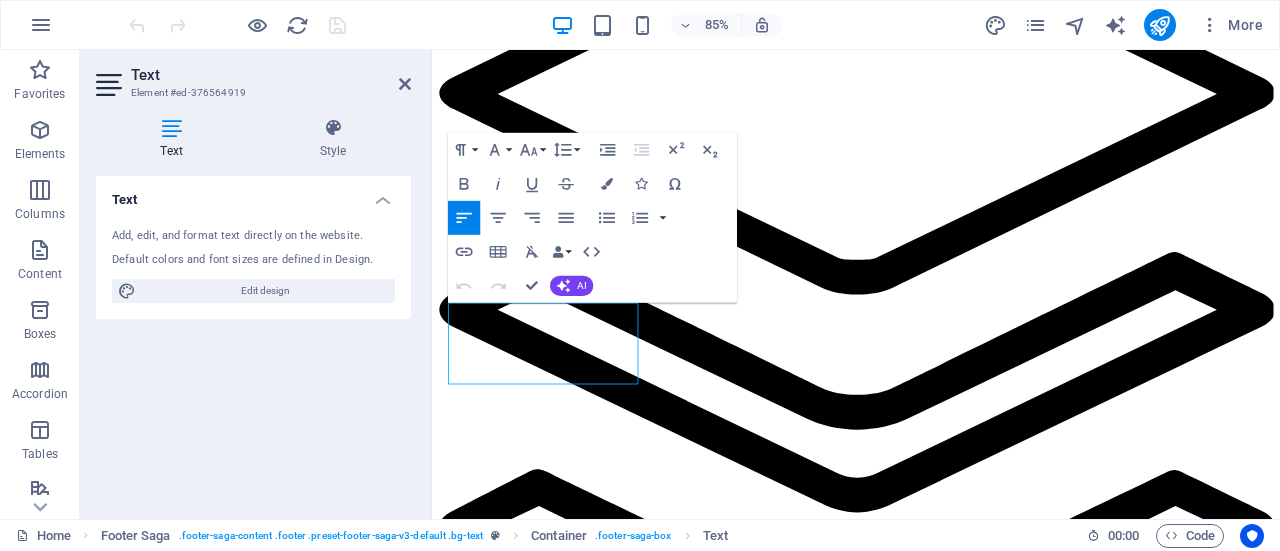 scroll, scrollTop: 3936, scrollLeft: 0, axis: vertical 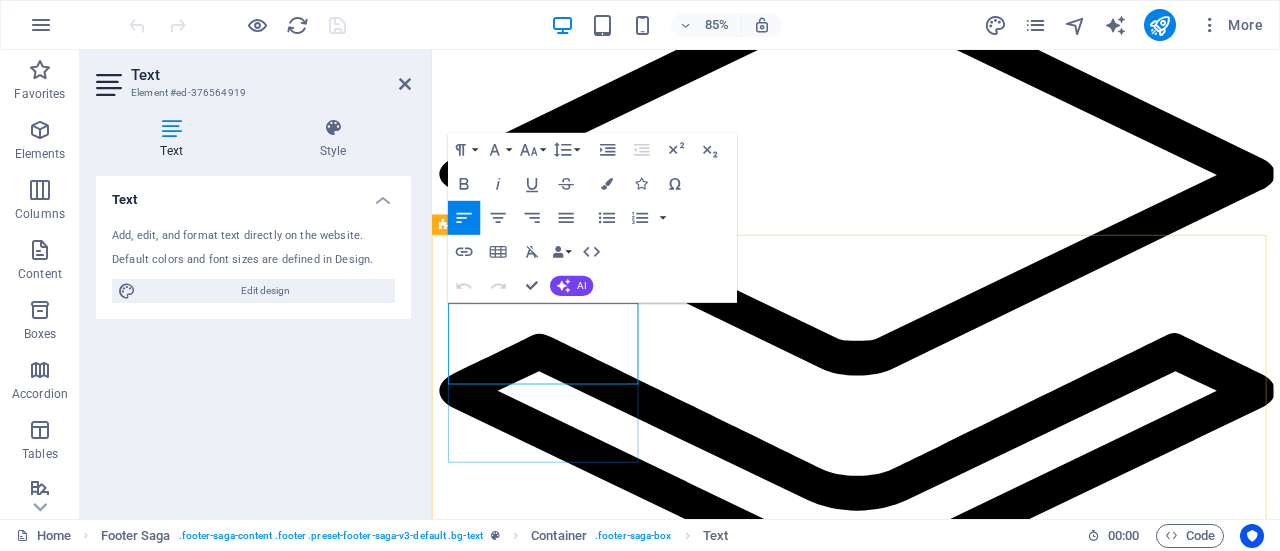 click on "AI invest group" at bounding box center [520, 7061] 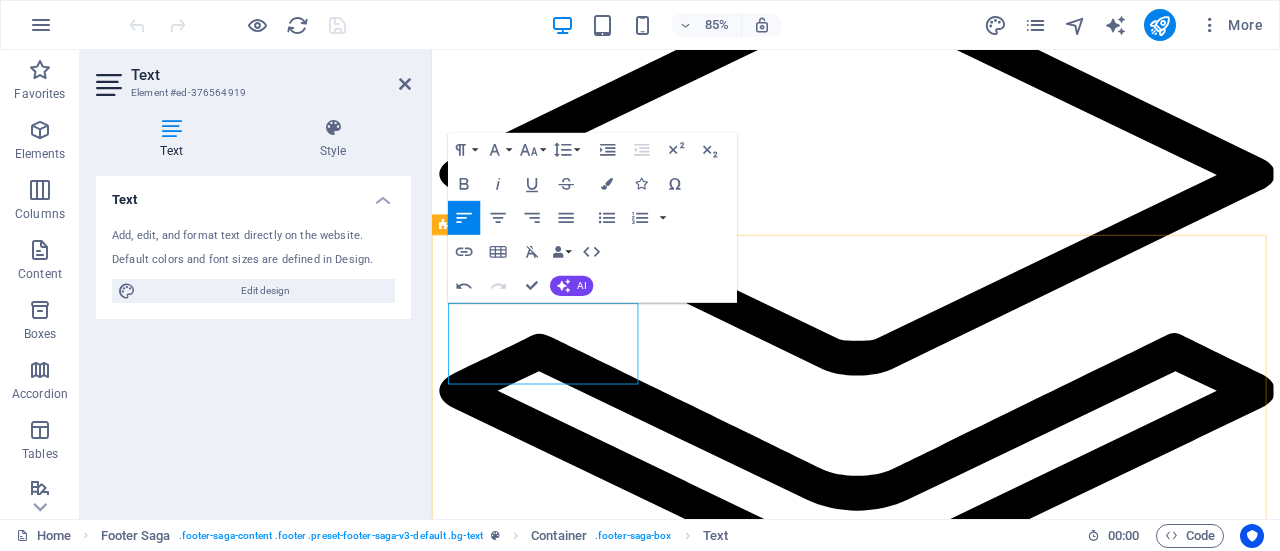 click on "AInvest group Legal Notice Privacy Policy Navigation Home What is it Who is this for Business Value How it works Social Media Facebook Twitter Instagram Linked In" at bounding box center [931, 9181] 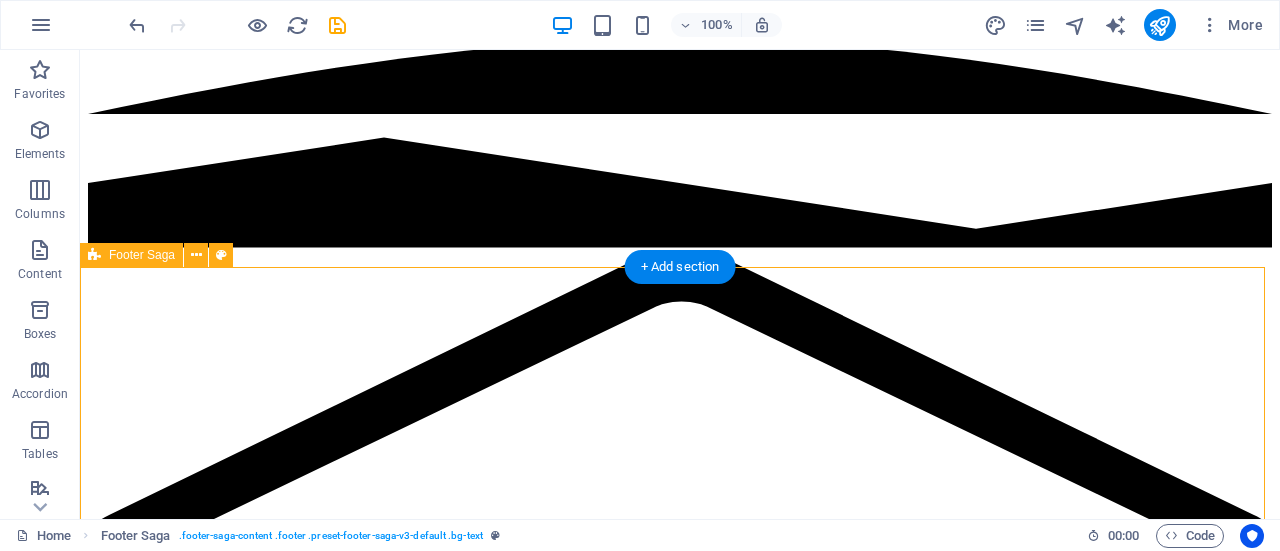 click on "AInvest group Legal Notice Privacy Policy Navigation Home What is it Who is this for Business Value How it works Social Media Facebook Twitter Instagram Linked In" at bounding box center (680, 10739) 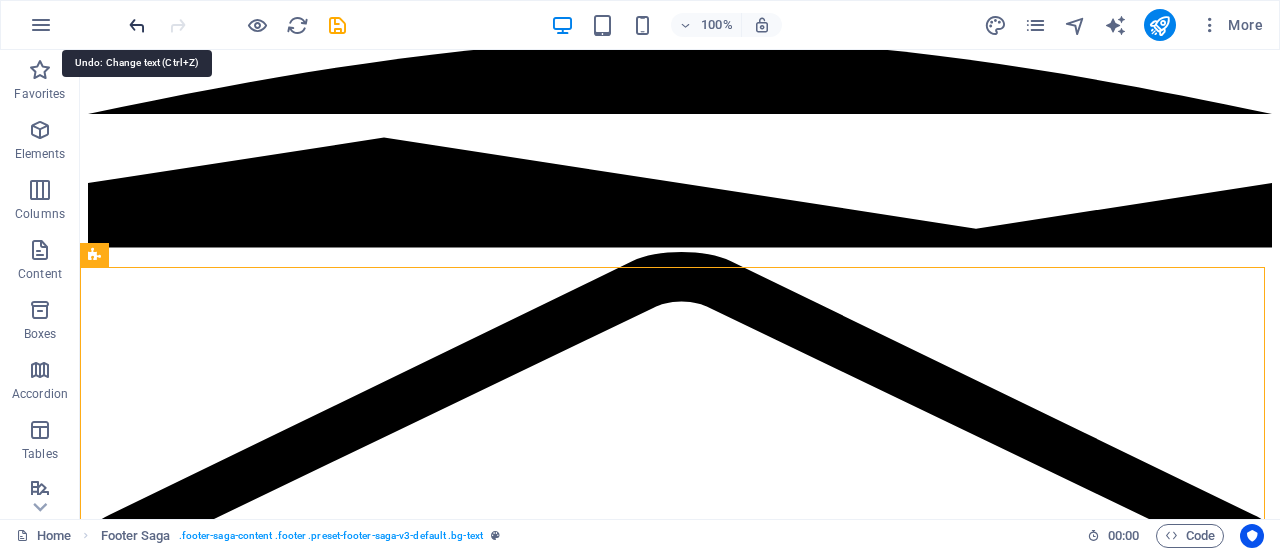 click at bounding box center (137, 25) 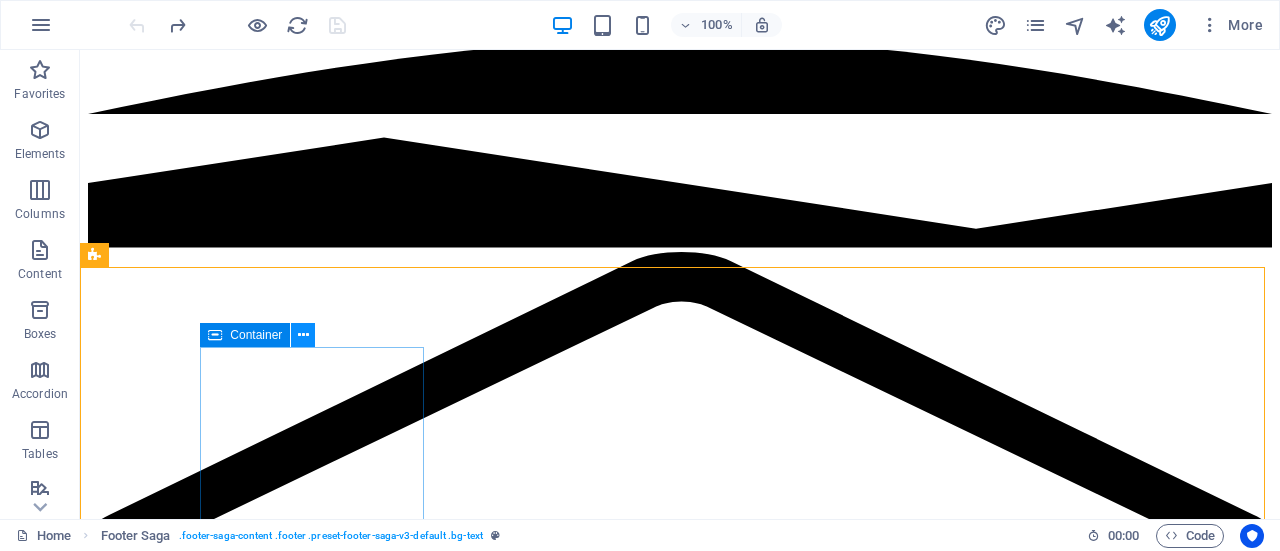 click at bounding box center [303, 335] 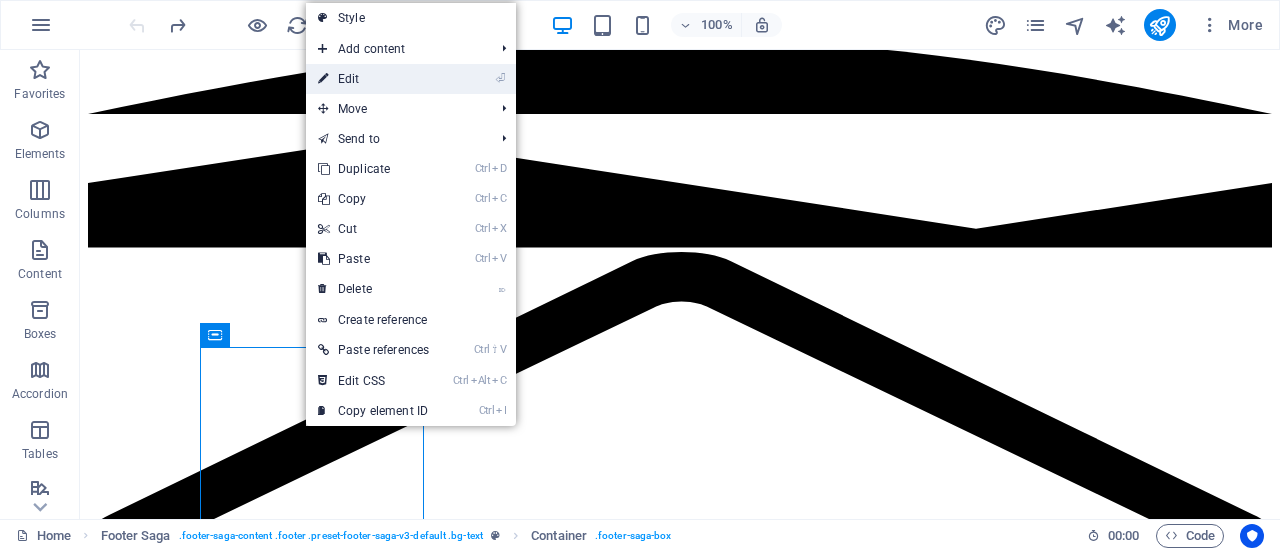 click on "⏎  Edit" at bounding box center (373, 79) 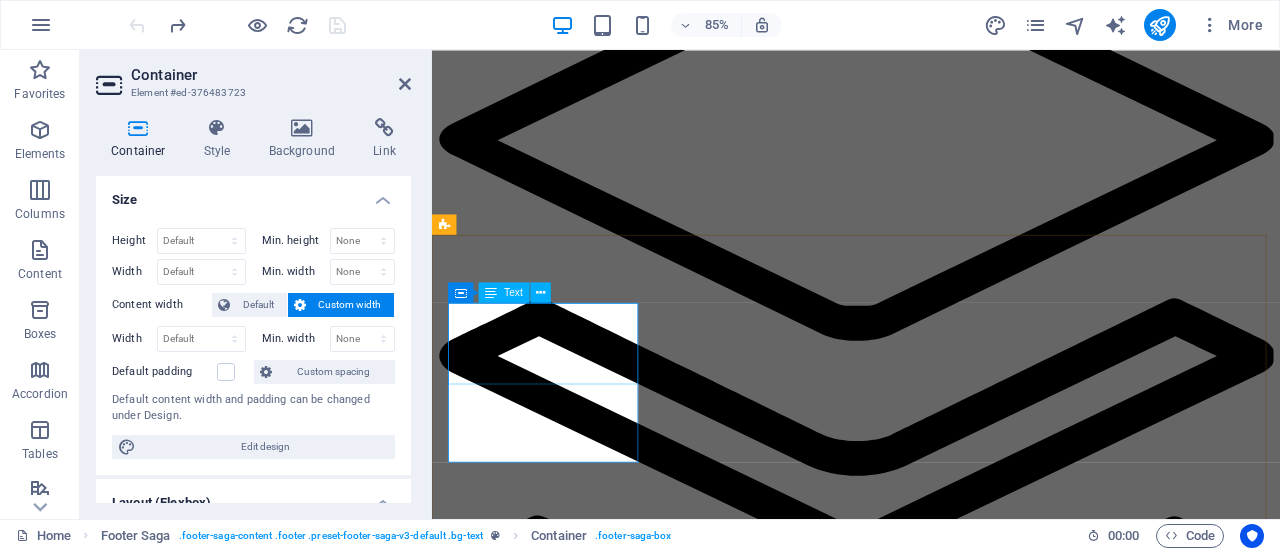 click on "AI  invest group" at bounding box center [517, 7020] 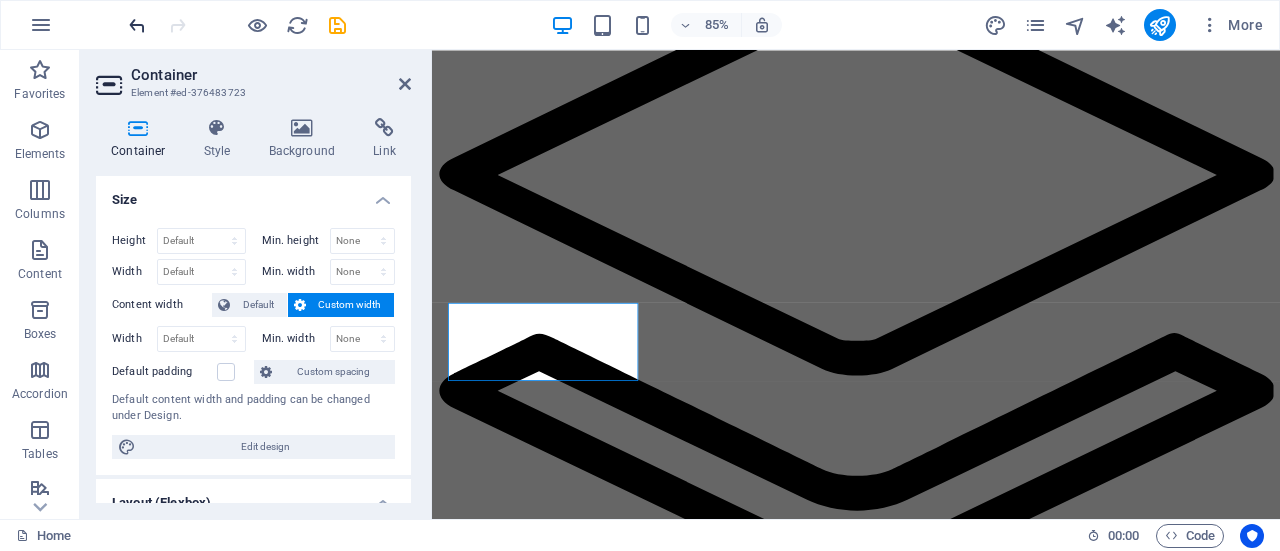 click at bounding box center [137, 25] 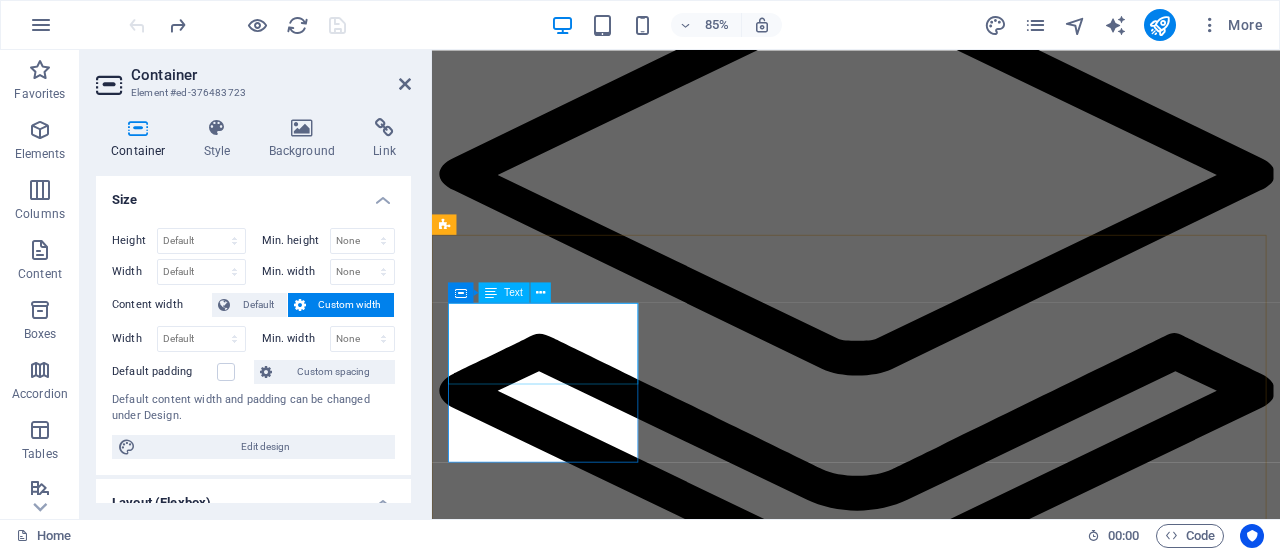 click on "AI  invest group" at bounding box center [517, 7061] 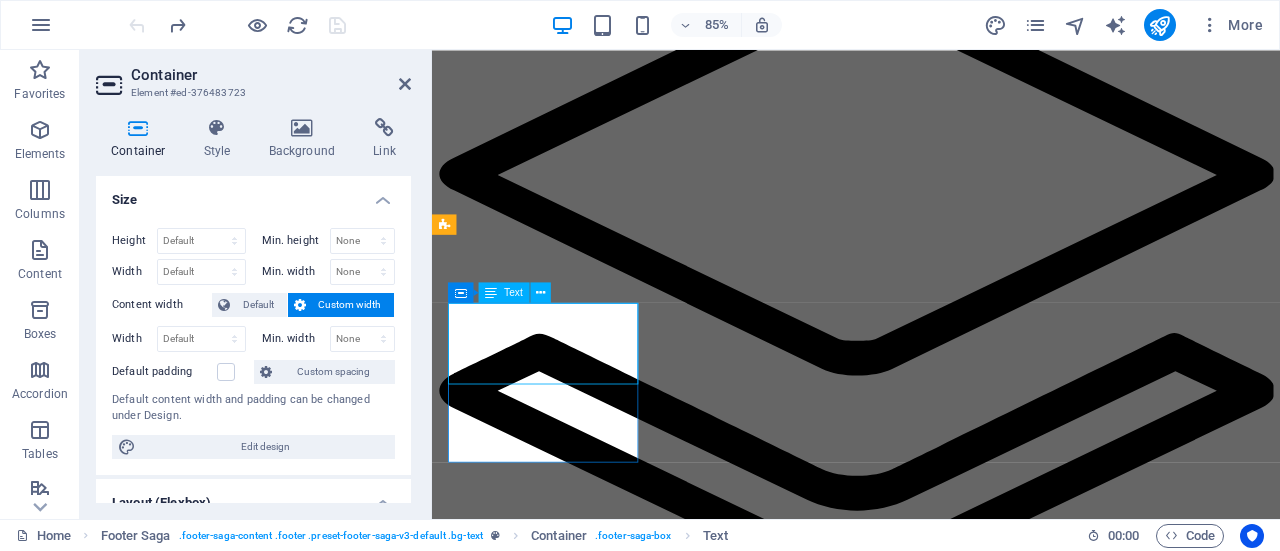 click on "AI" at bounding box center (453, 7061) 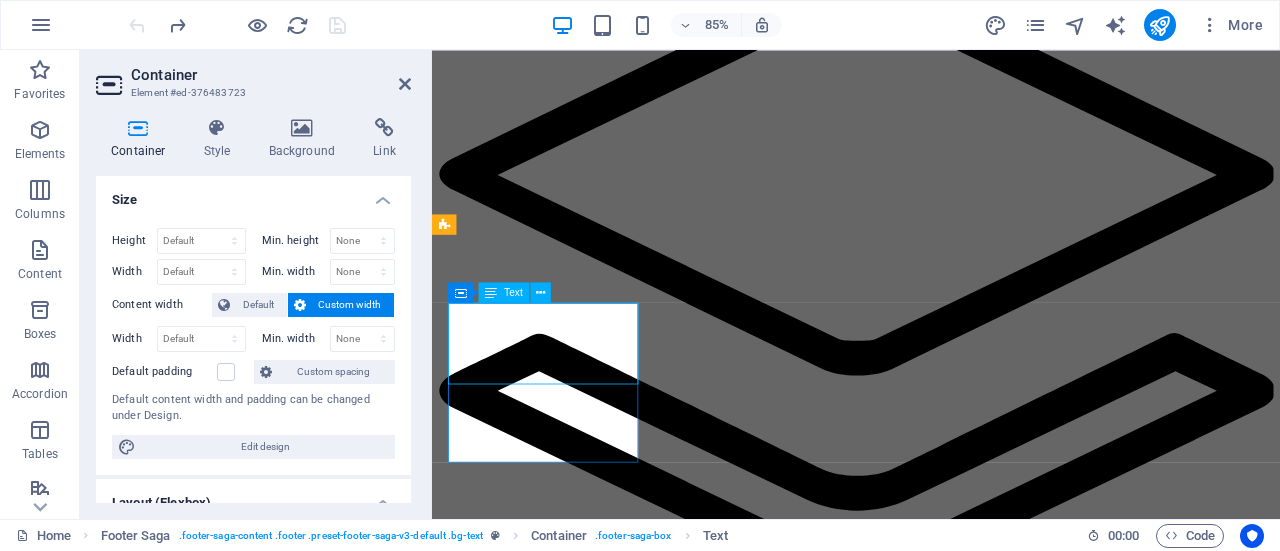 type 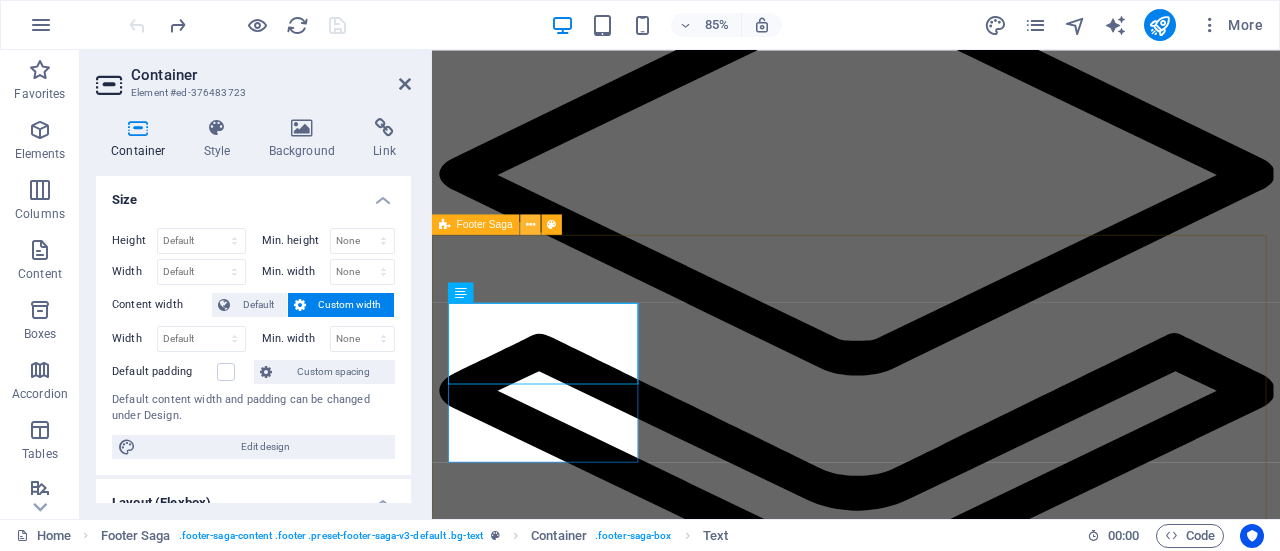 click at bounding box center [530, 225] 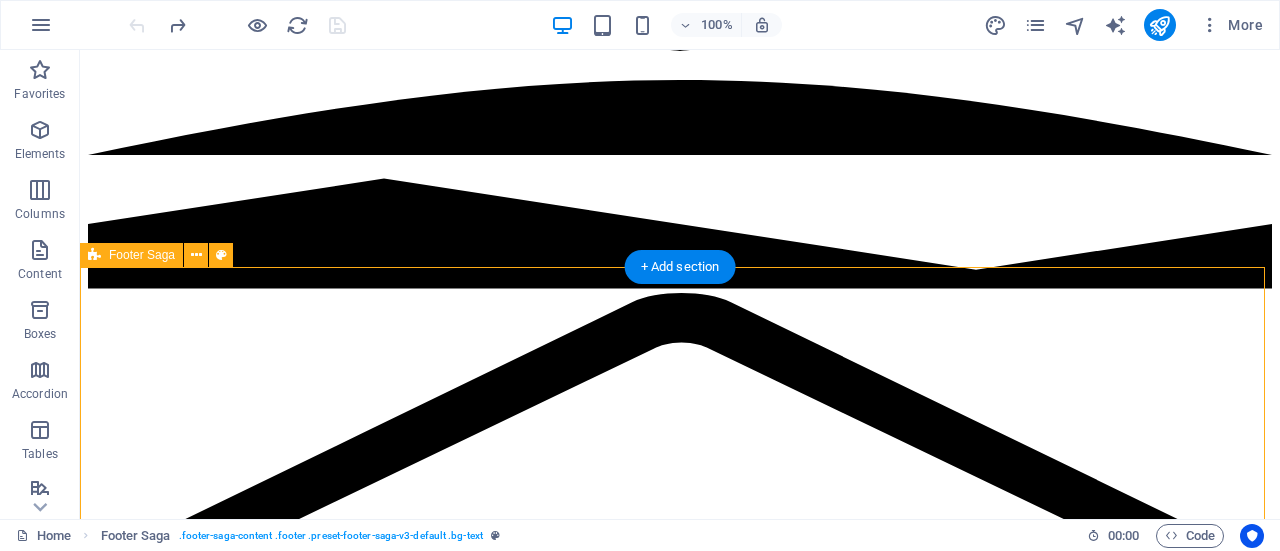 click on "AI nvest group Legal Notice Privacy Policy Navigation Home What is it Who is this for Business Value How it works Social Media Facebook Twitter Instagram Linked In" at bounding box center (680, 10780) 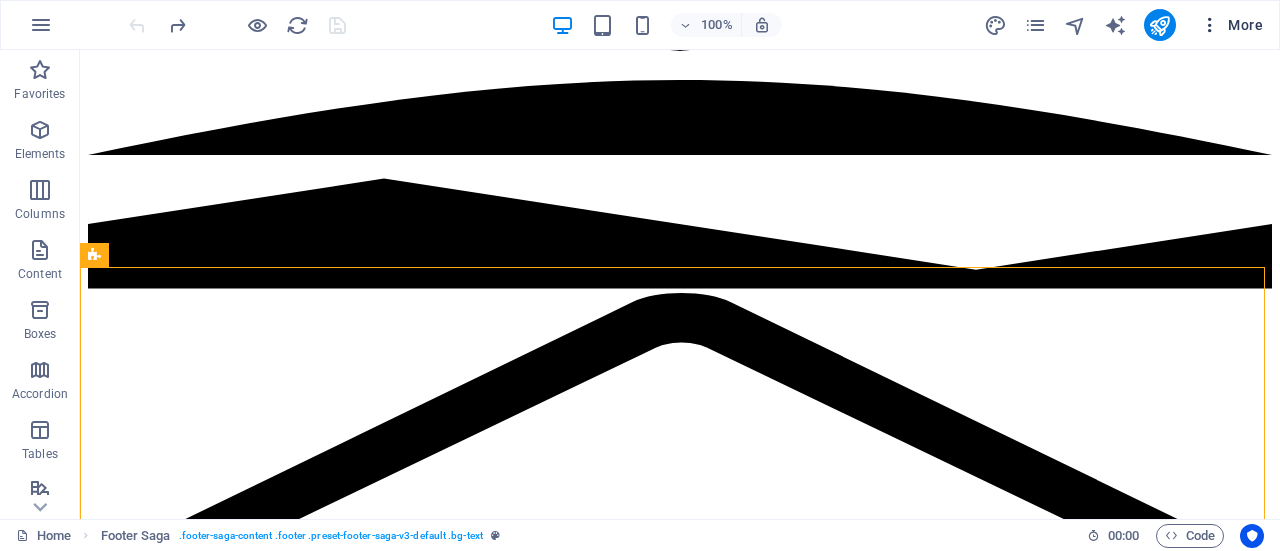 click on "More" at bounding box center (1231, 25) 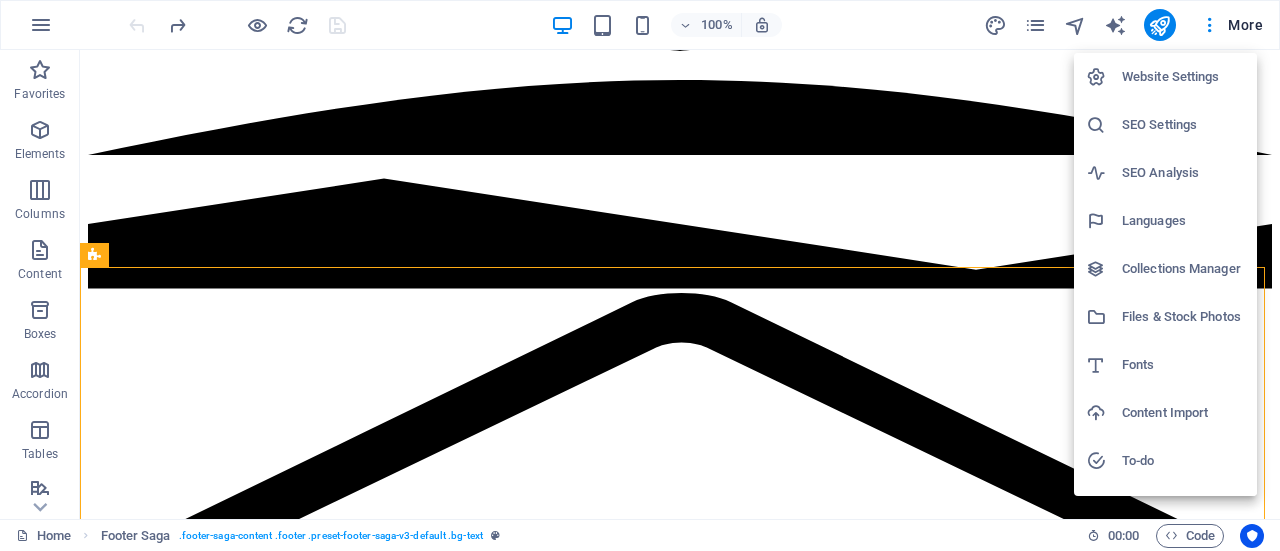 click at bounding box center (640, 275) 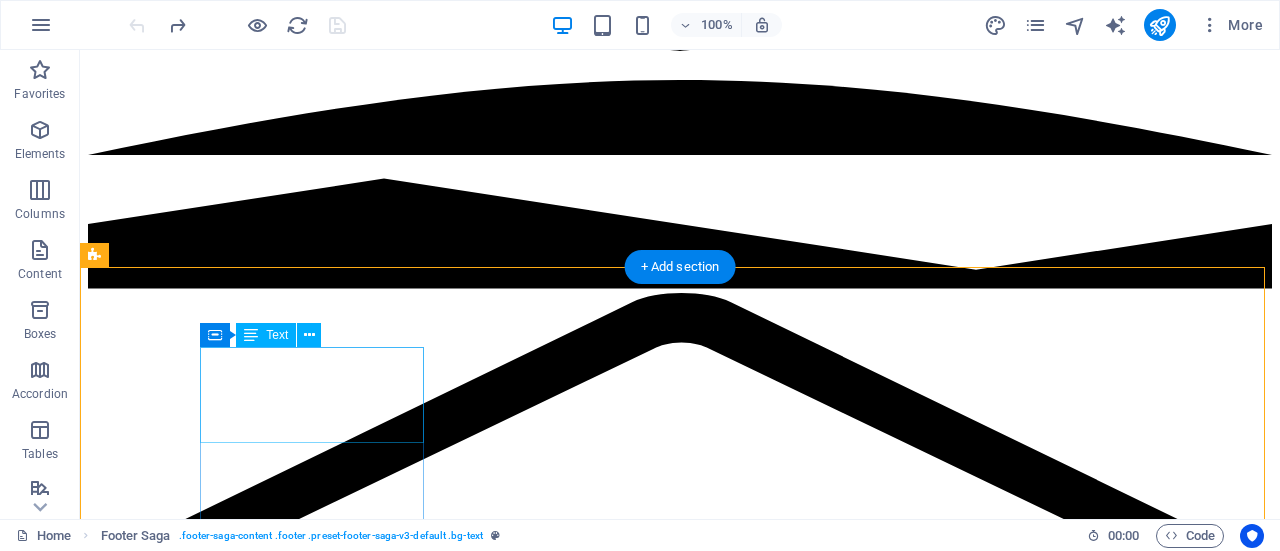 click on "AI nvest group" at bounding box center (680, 8283) 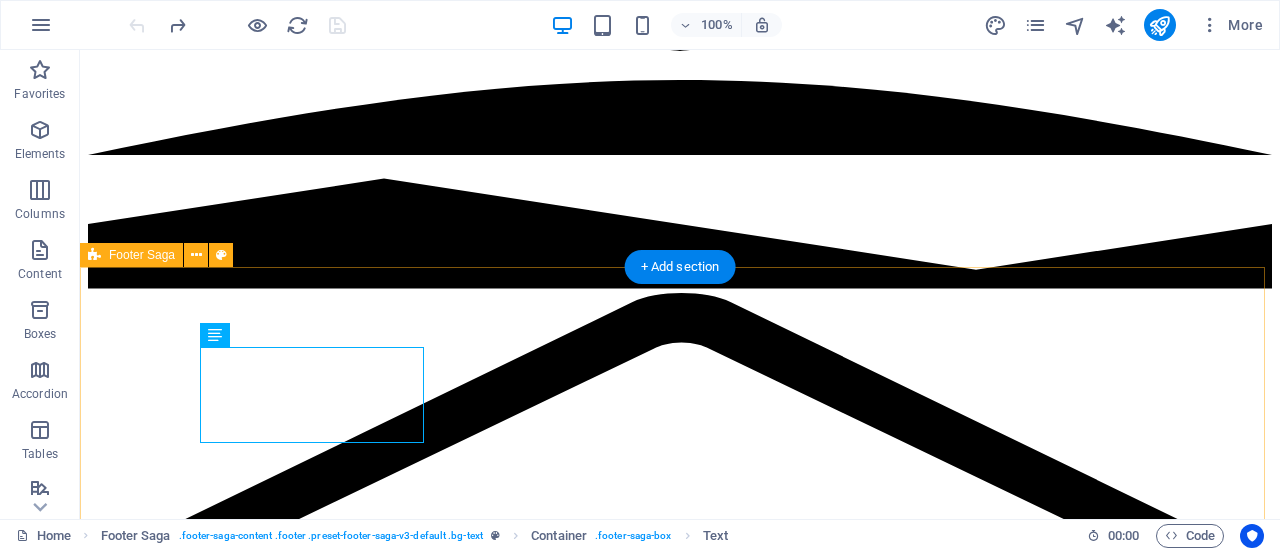 click on "AI nvest group Legal Notice Privacy Policy Navigation Home What is it Who is this for Business Value How it works Social Media Facebook Twitter Instagram Linked In" at bounding box center (680, 10780) 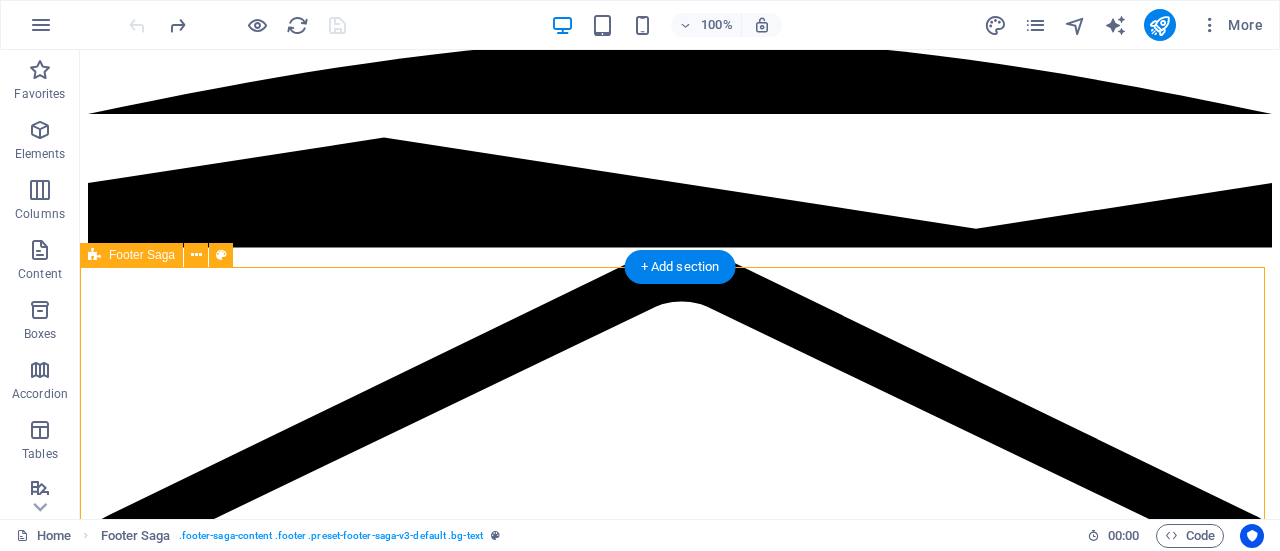 scroll, scrollTop: 4031, scrollLeft: 0, axis: vertical 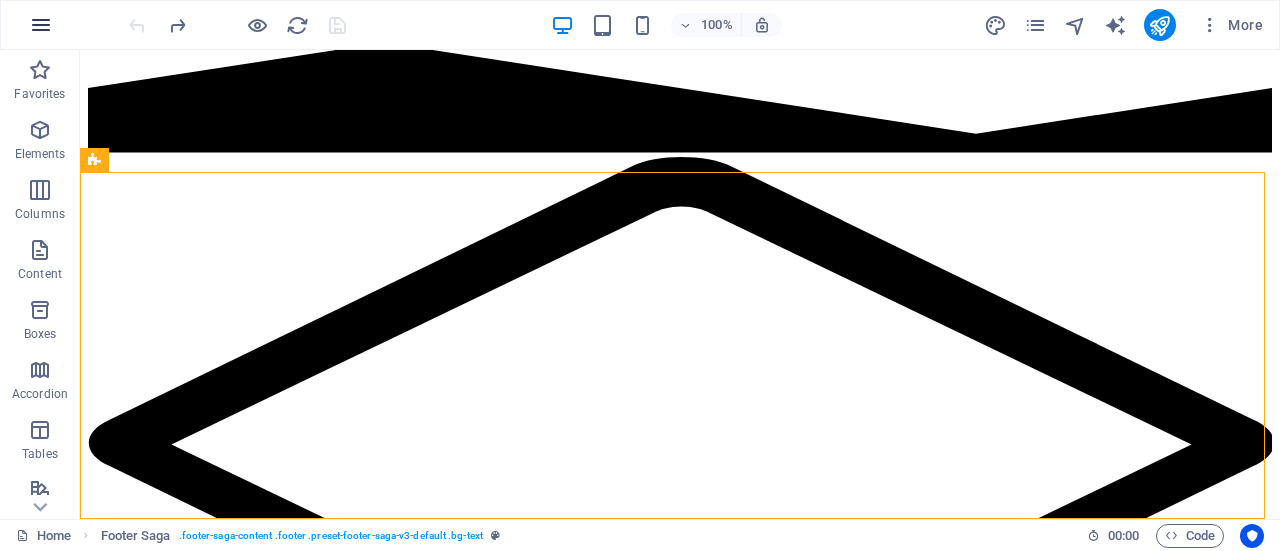 click at bounding box center [41, 25] 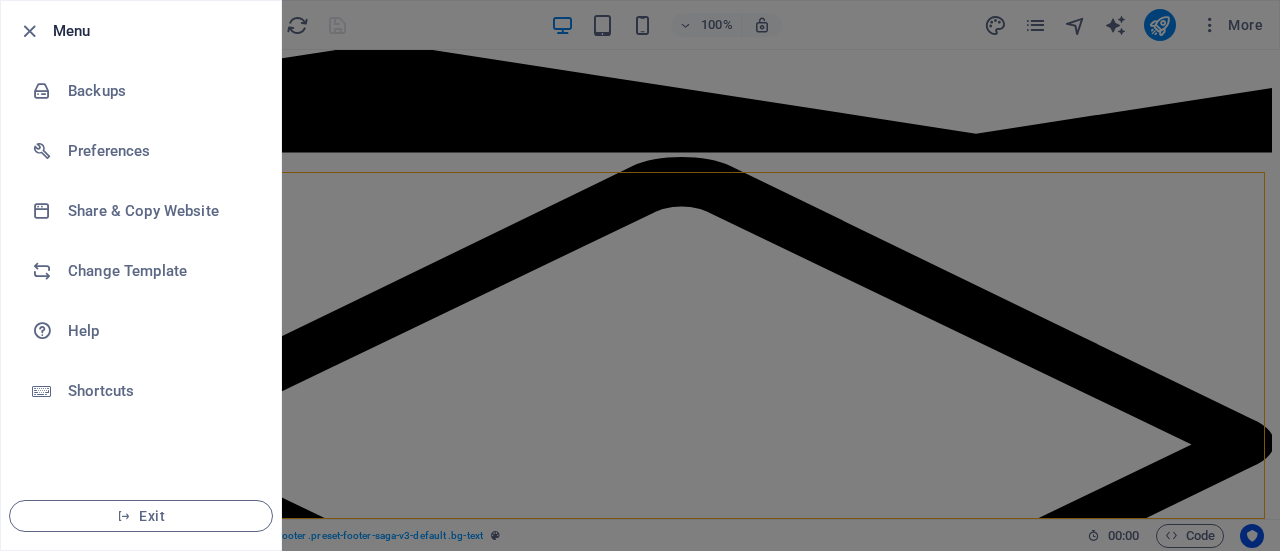 click at bounding box center [640, 275] 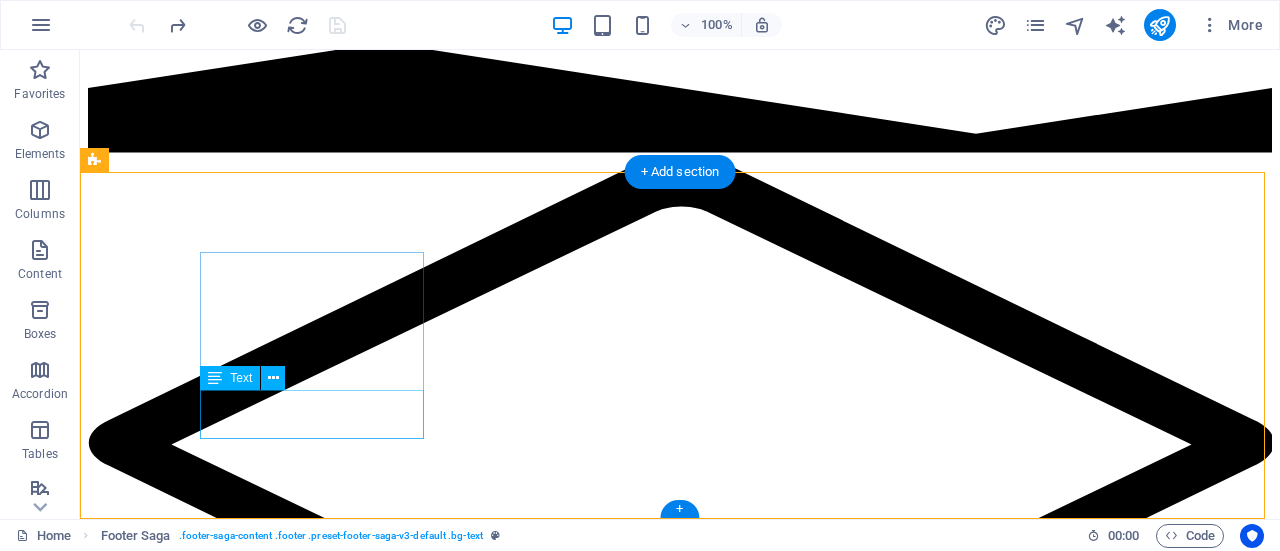 click on "Legal Notice Privacy Policy" at bounding box center (680, 8257) 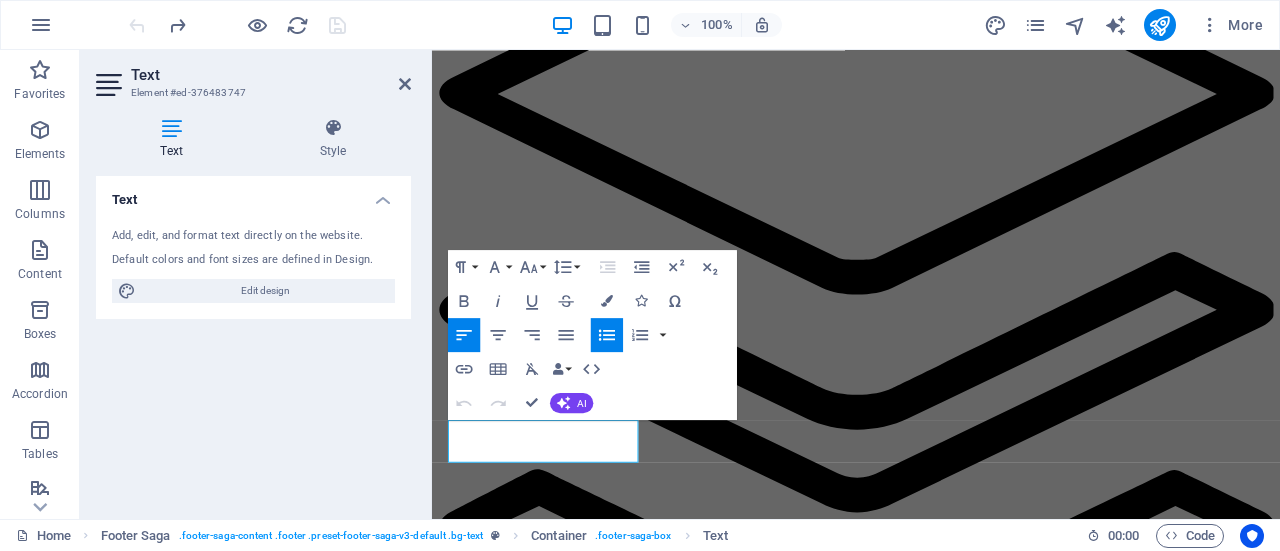 scroll, scrollTop: 3936, scrollLeft: 0, axis: vertical 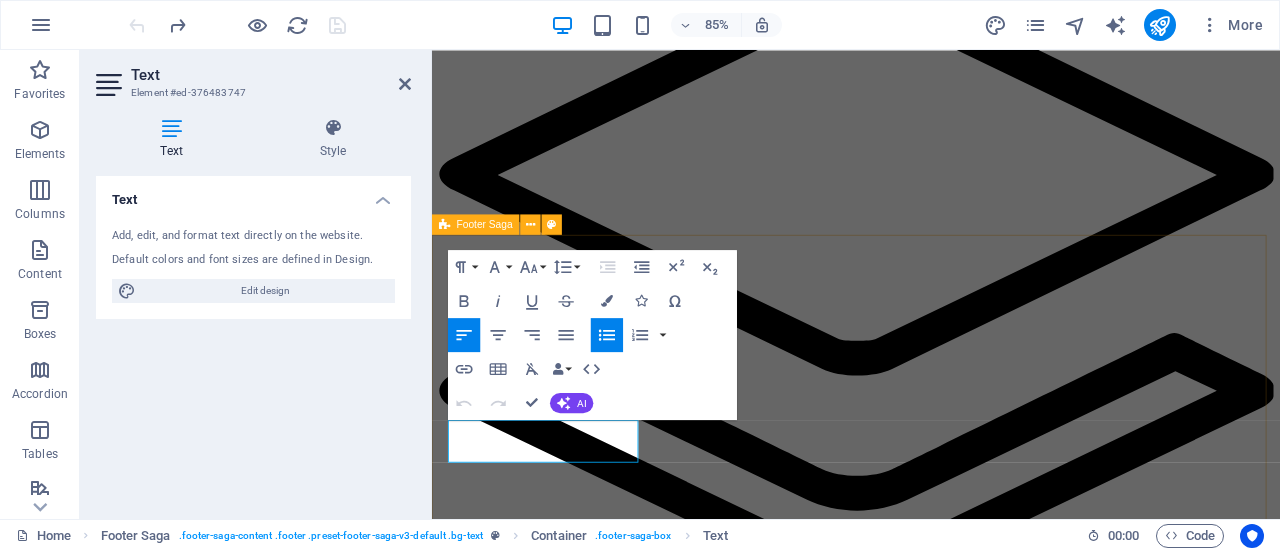 click on "AI nvest group Legal Notice Privacy Policy Navigation Home What is it Who is this for Business Value How it works Social Media Facebook Twitter Instagram Linked In" at bounding box center (931, 9181) 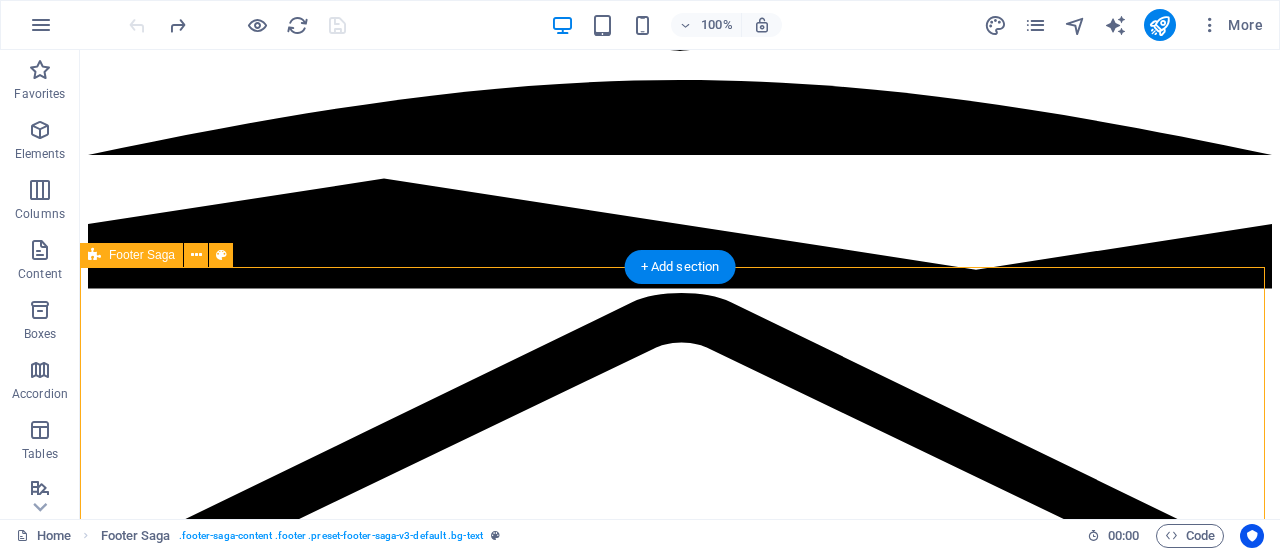 click on "AI nvest group Legal Notice Privacy Policy Navigation Home What is it Who is this for Business Value How it works Social Media Facebook Twitter Instagram Linked In" at bounding box center (680, 10780) 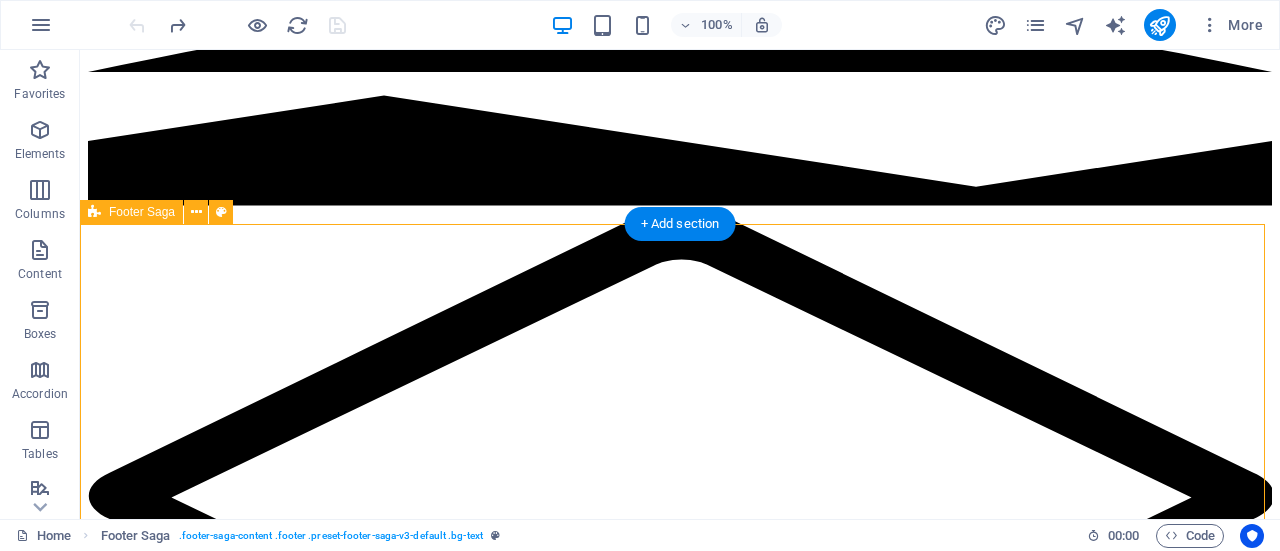 scroll, scrollTop: 4031, scrollLeft: 0, axis: vertical 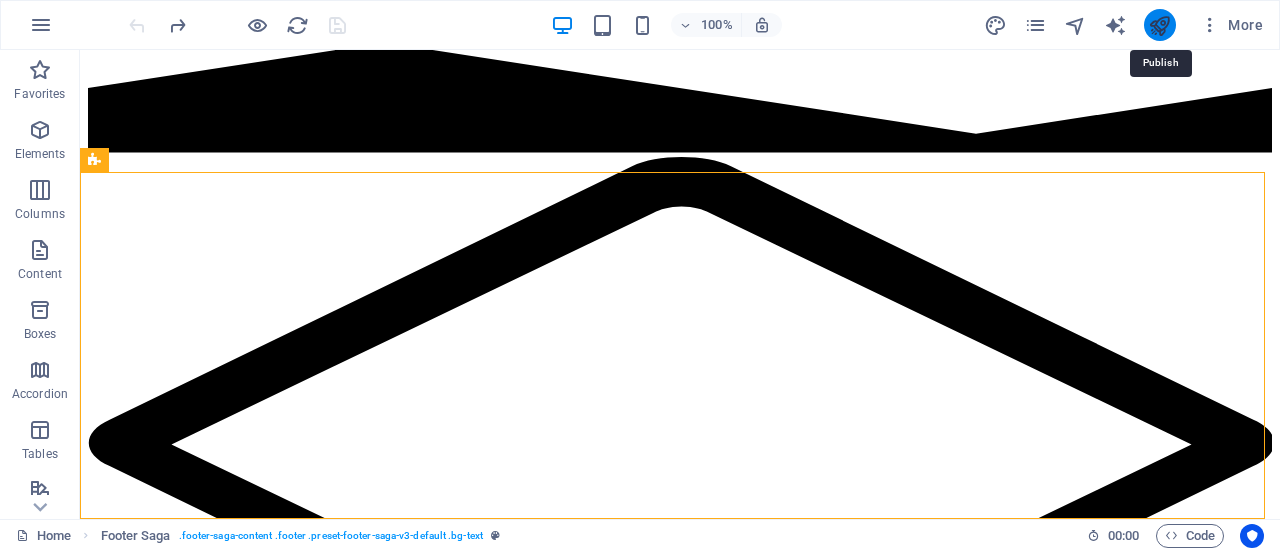 click at bounding box center (1159, 25) 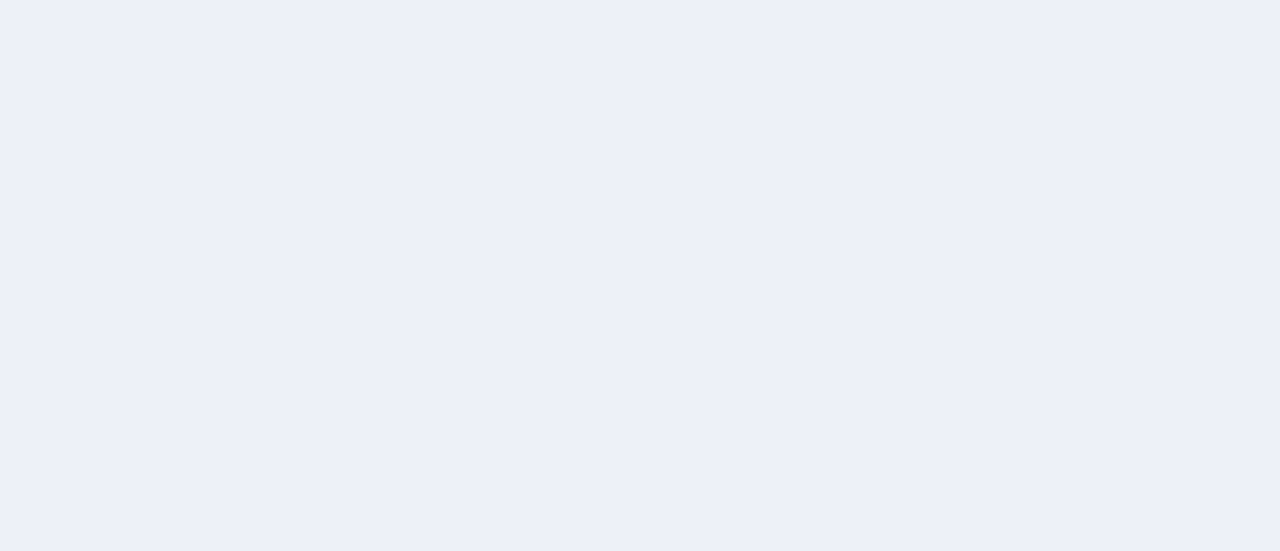 scroll, scrollTop: 0, scrollLeft: 0, axis: both 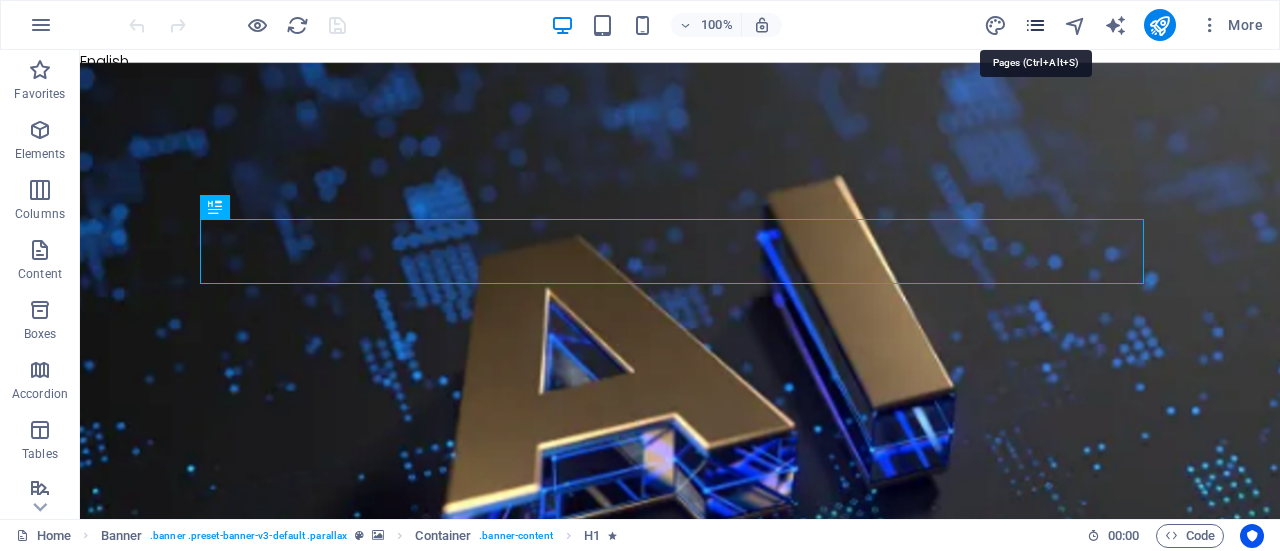 click at bounding box center (1035, 25) 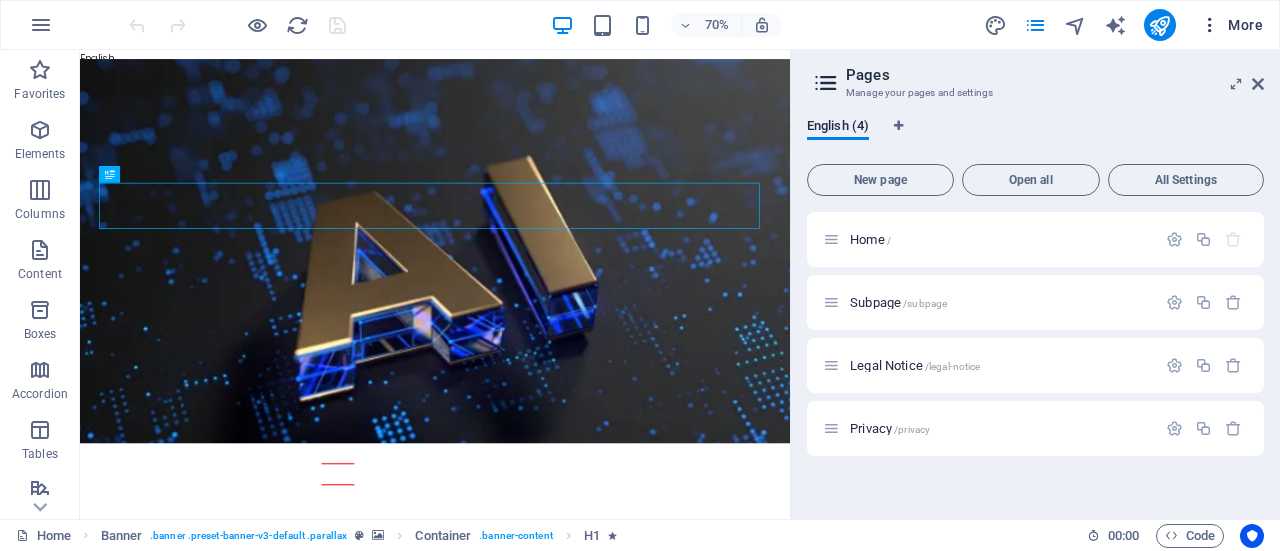 click at bounding box center (1210, 25) 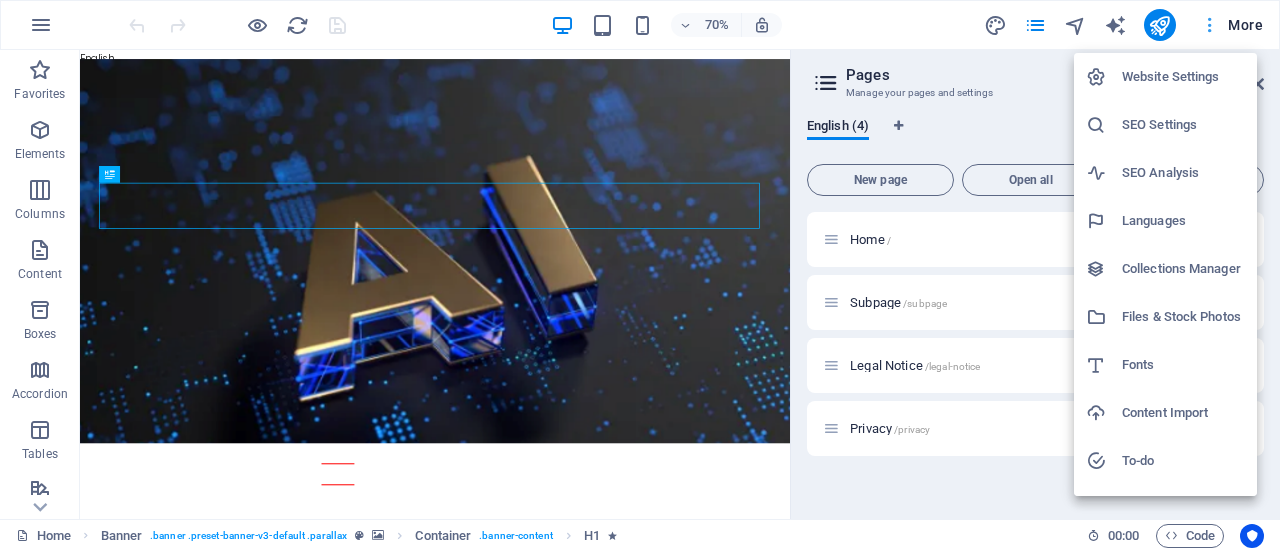 click at bounding box center (640, 275) 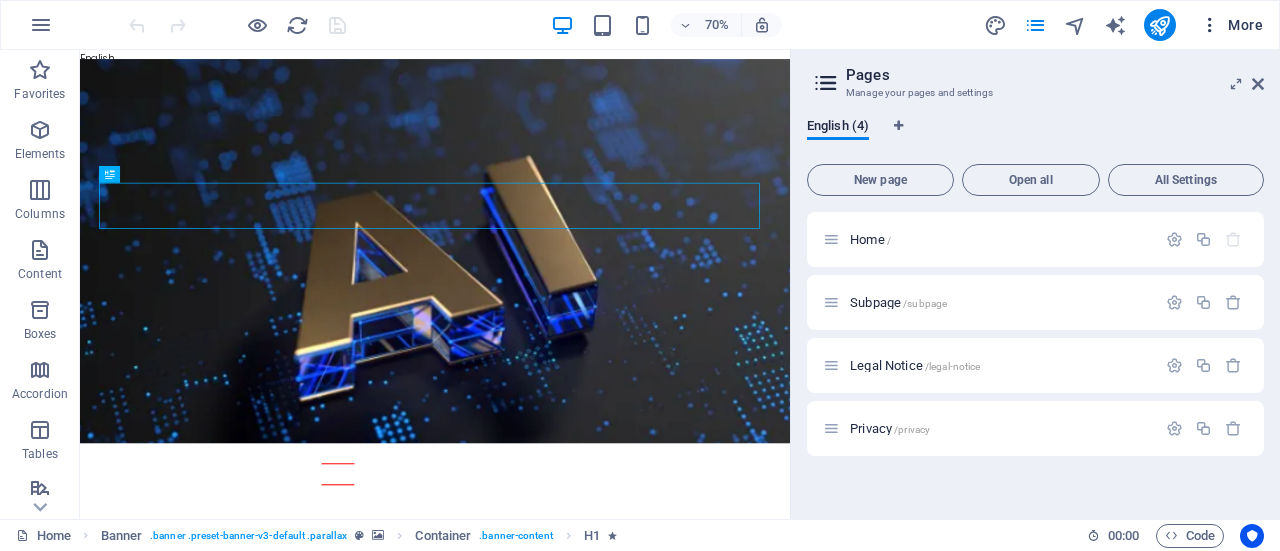 click on "More" at bounding box center [1231, 25] 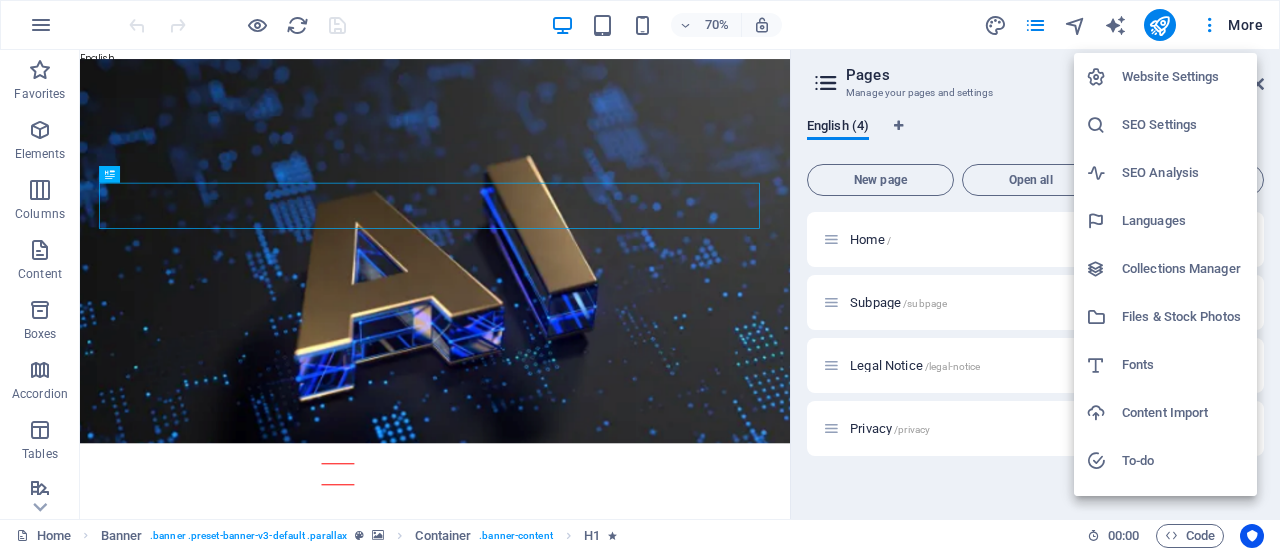 click at bounding box center (640, 275) 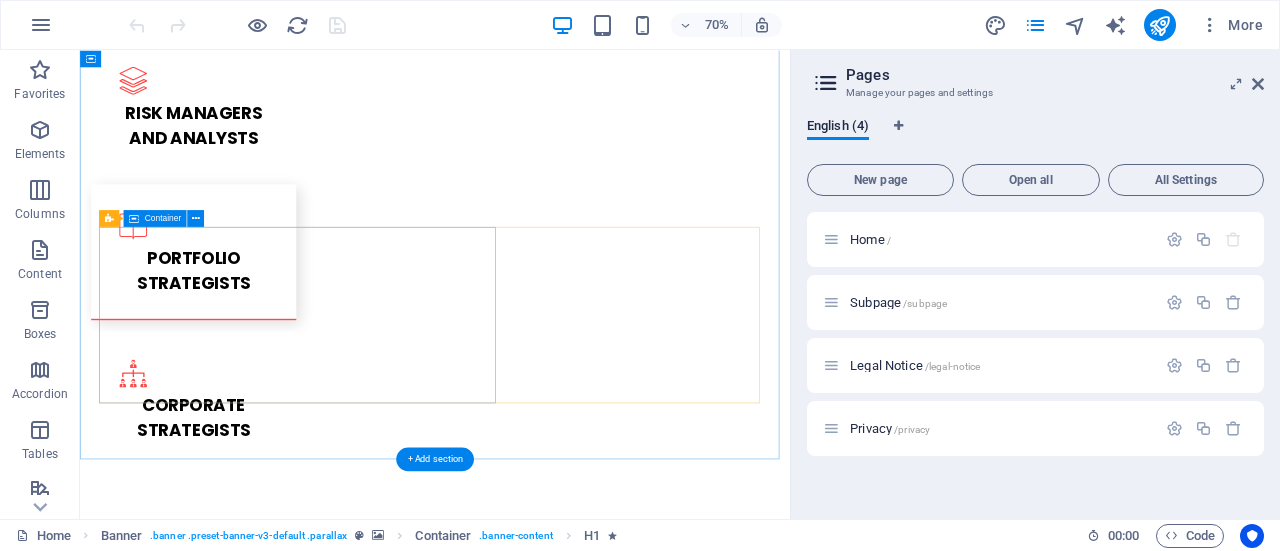 scroll, scrollTop: 3871, scrollLeft: 0, axis: vertical 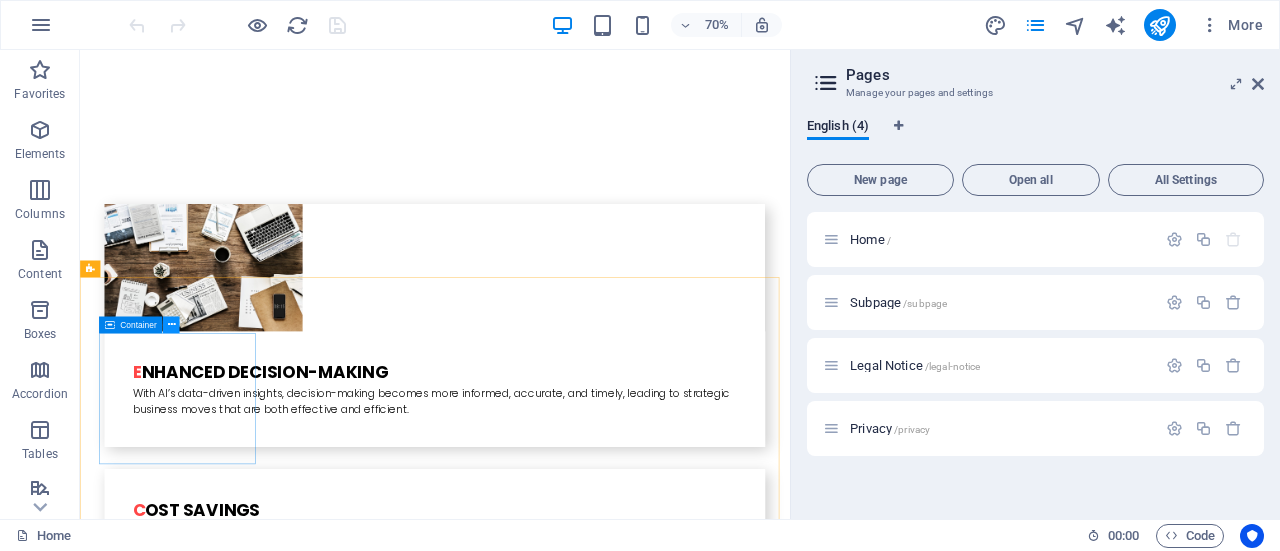 click at bounding box center [171, 324] 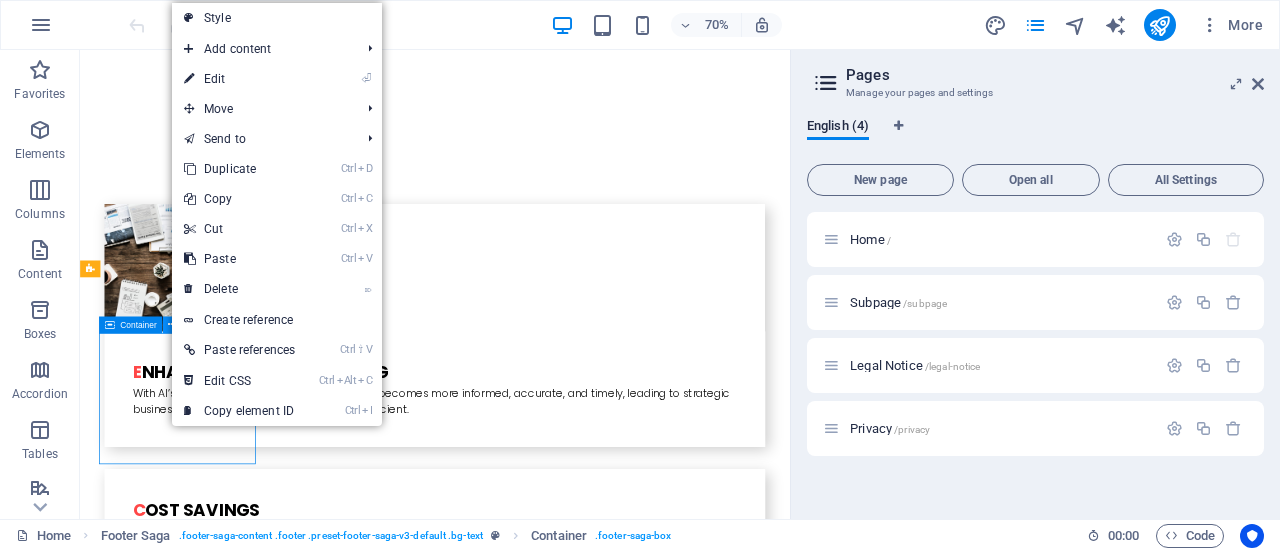 click at bounding box center (171, 324) 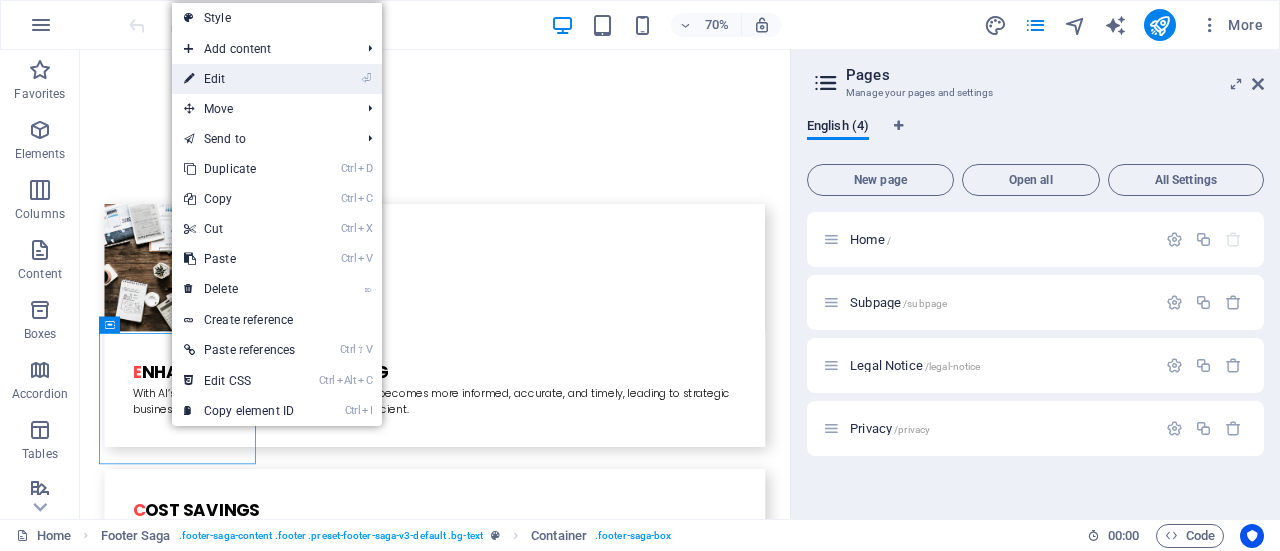 click on "⏎  Edit" at bounding box center [239, 79] 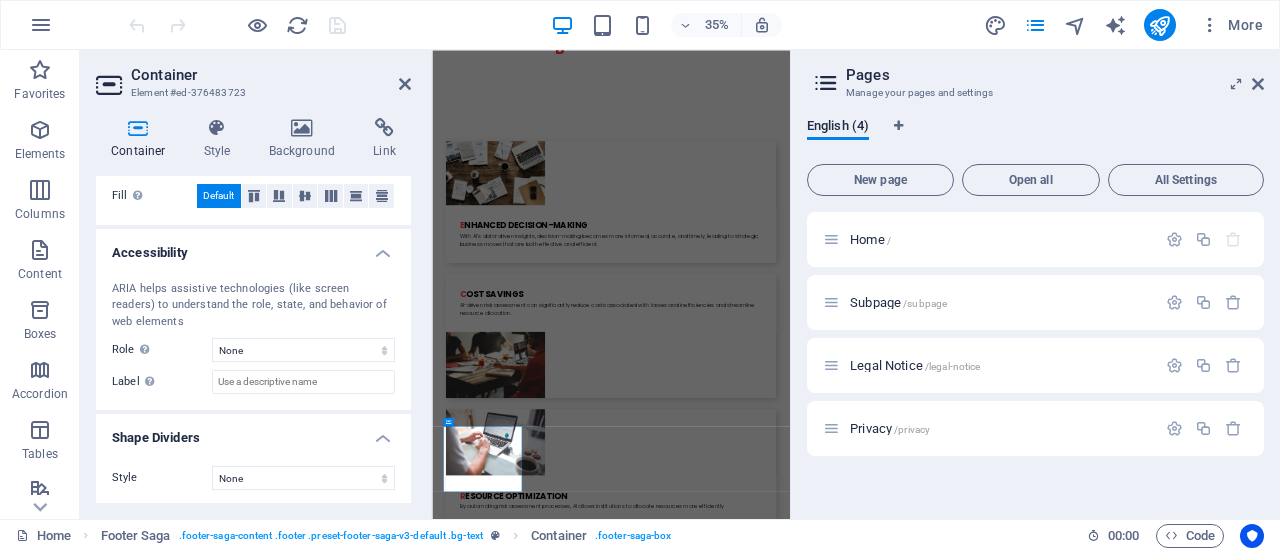scroll, scrollTop: 0, scrollLeft: 0, axis: both 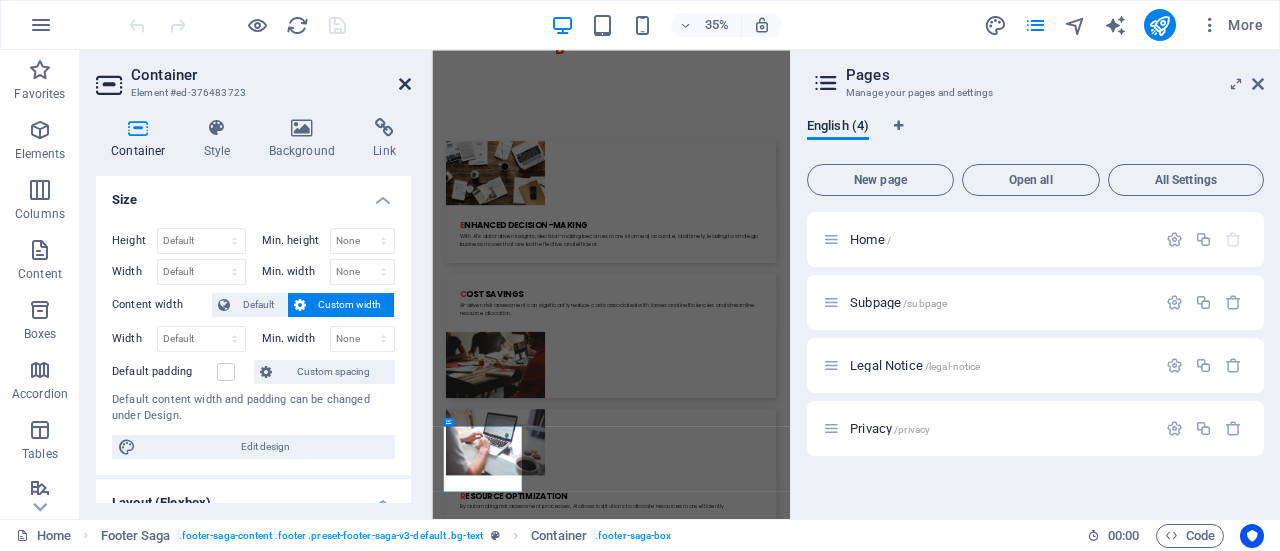 click at bounding box center [405, 84] 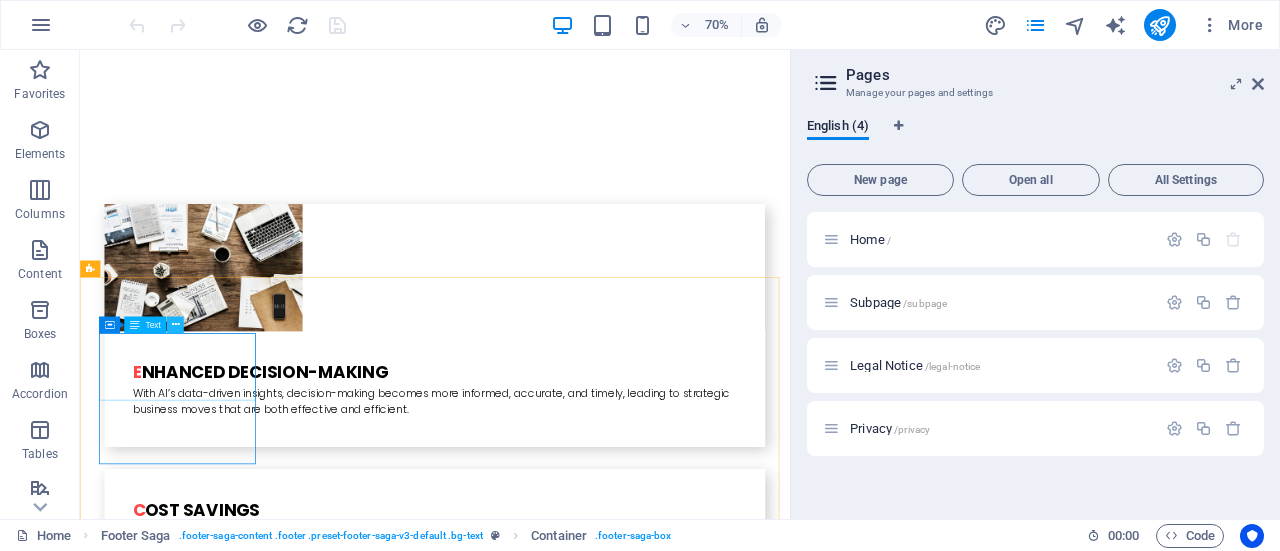 click at bounding box center [176, 324] 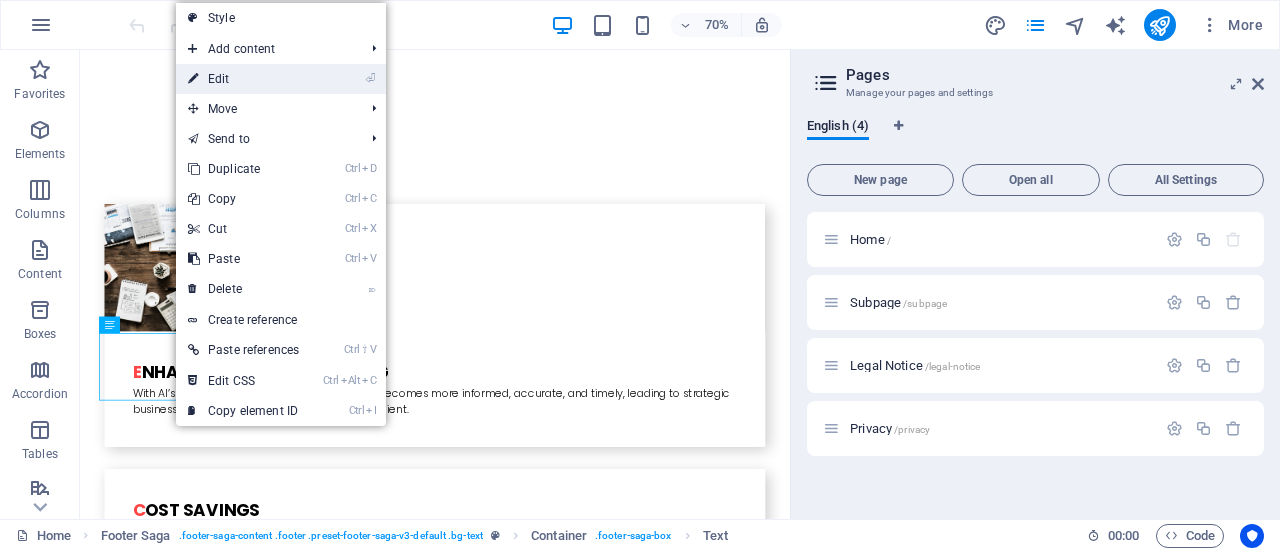 click on "⏎  Edit" at bounding box center (243, 79) 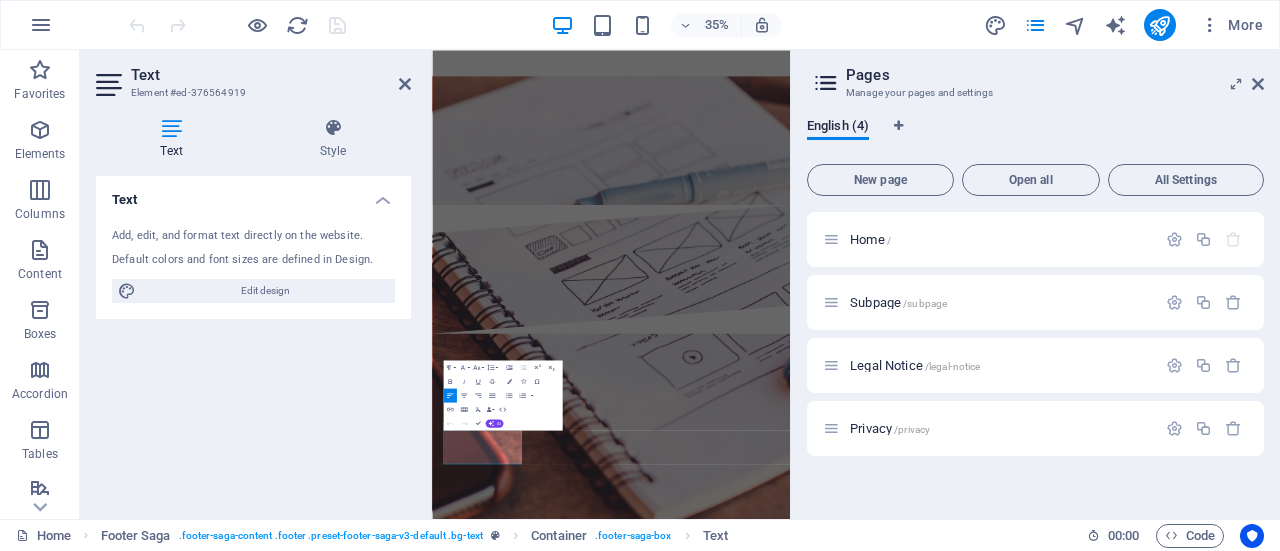 scroll, scrollTop: 3859, scrollLeft: 0, axis: vertical 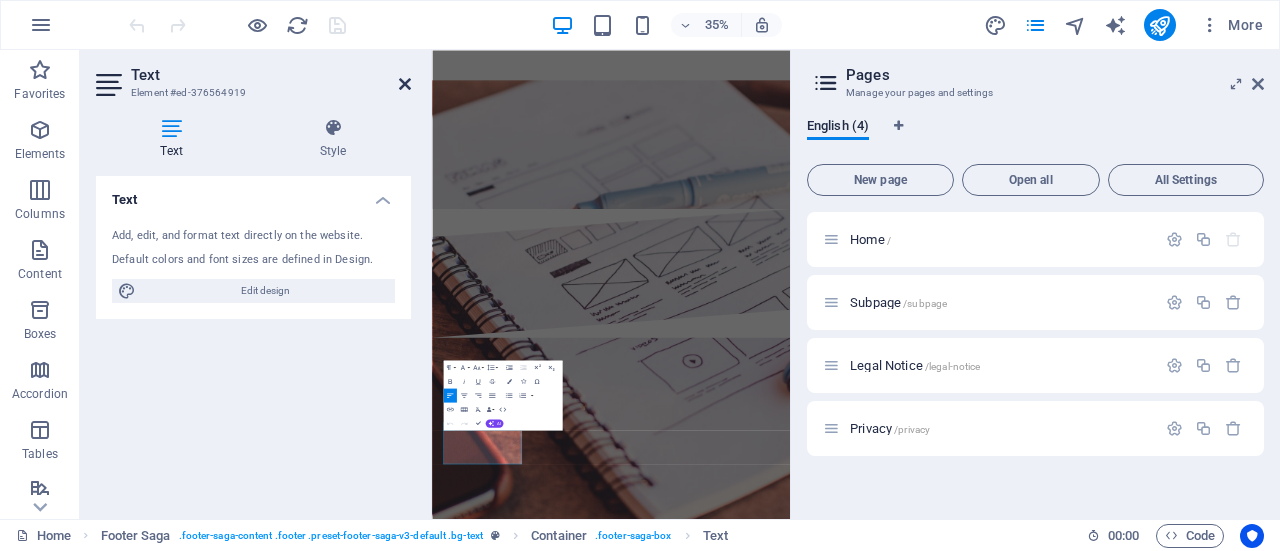 click at bounding box center (405, 84) 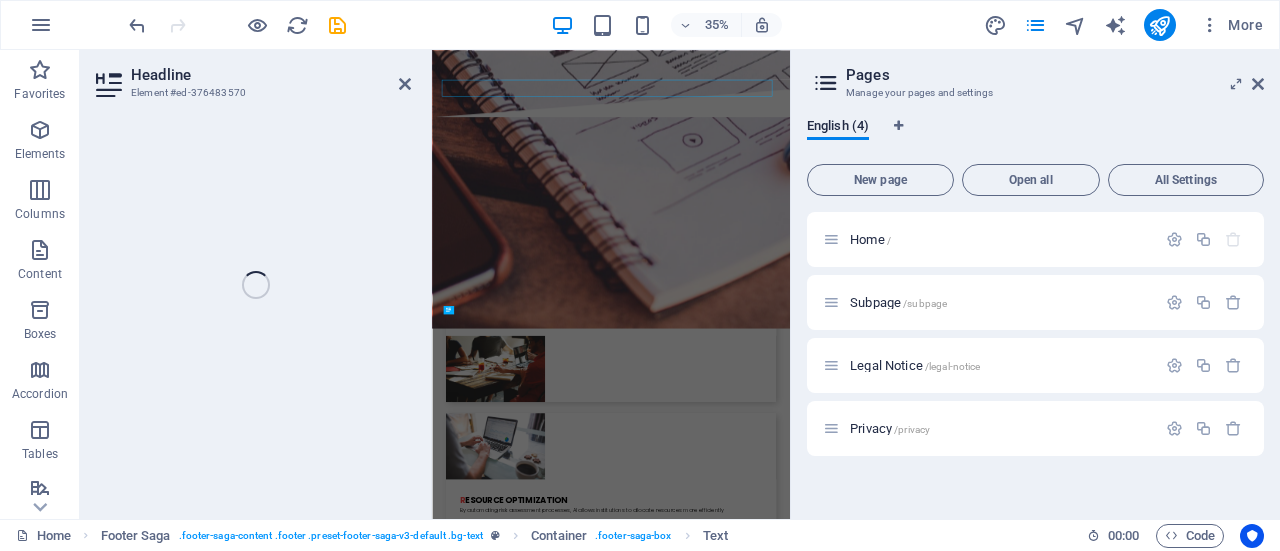 scroll, scrollTop: 3823, scrollLeft: 0, axis: vertical 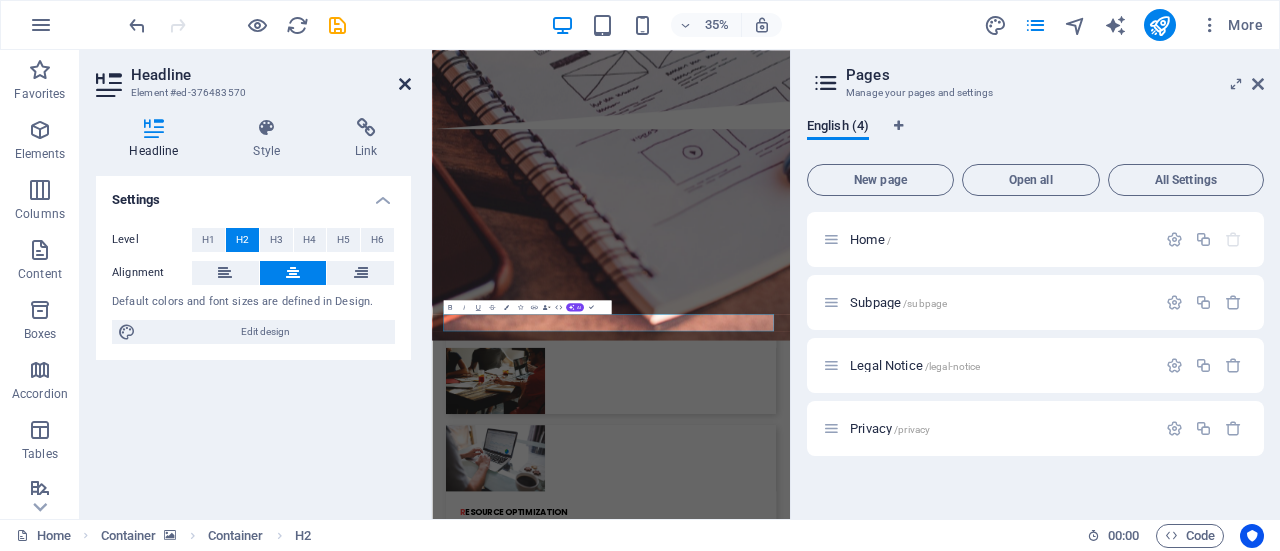 click at bounding box center [405, 84] 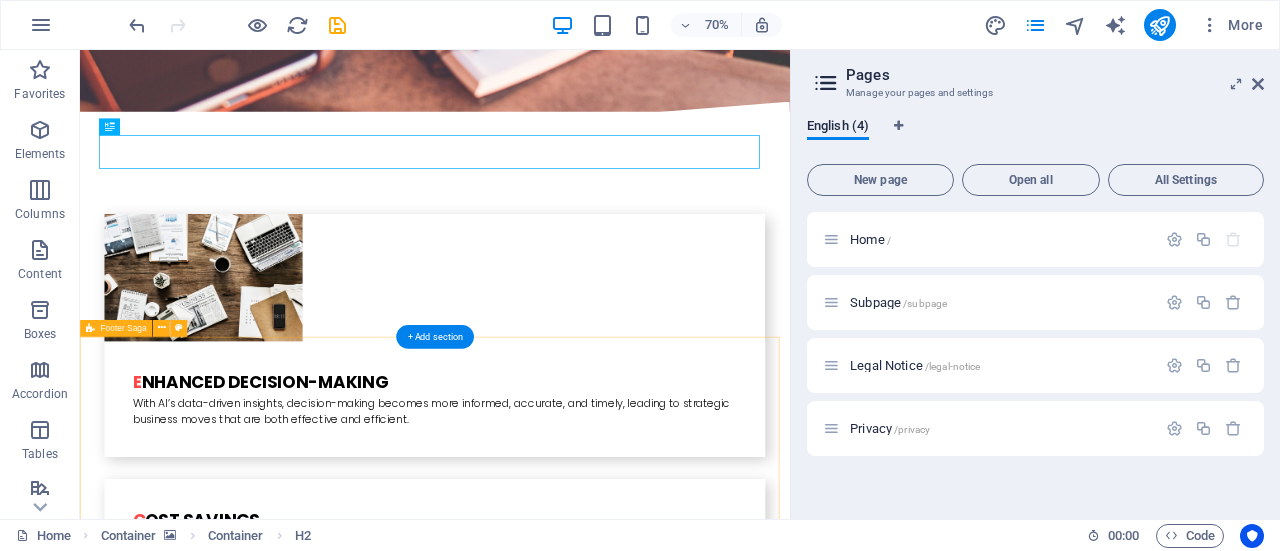scroll, scrollTop: 3871, scrollLeft: 0, axis: vertical 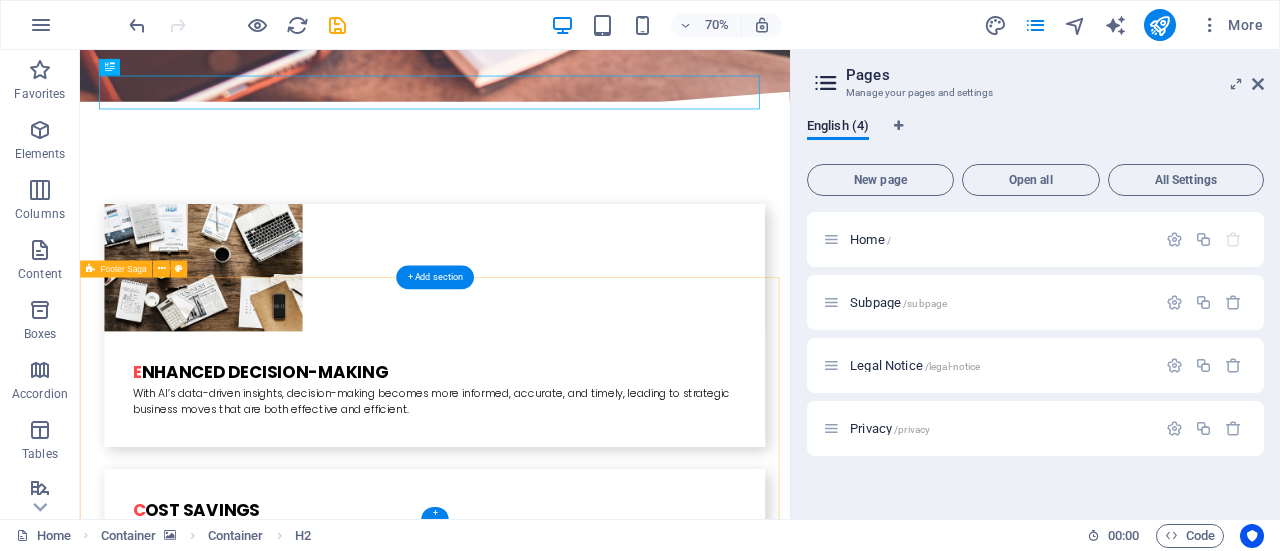 click on "AI invest group Legal Notice Privacy Policy Navigation Home What is it Who is this for Business Value How it works Social Media Facebook Twitter Instagram Linked In" at bounding box center (587, 3570) 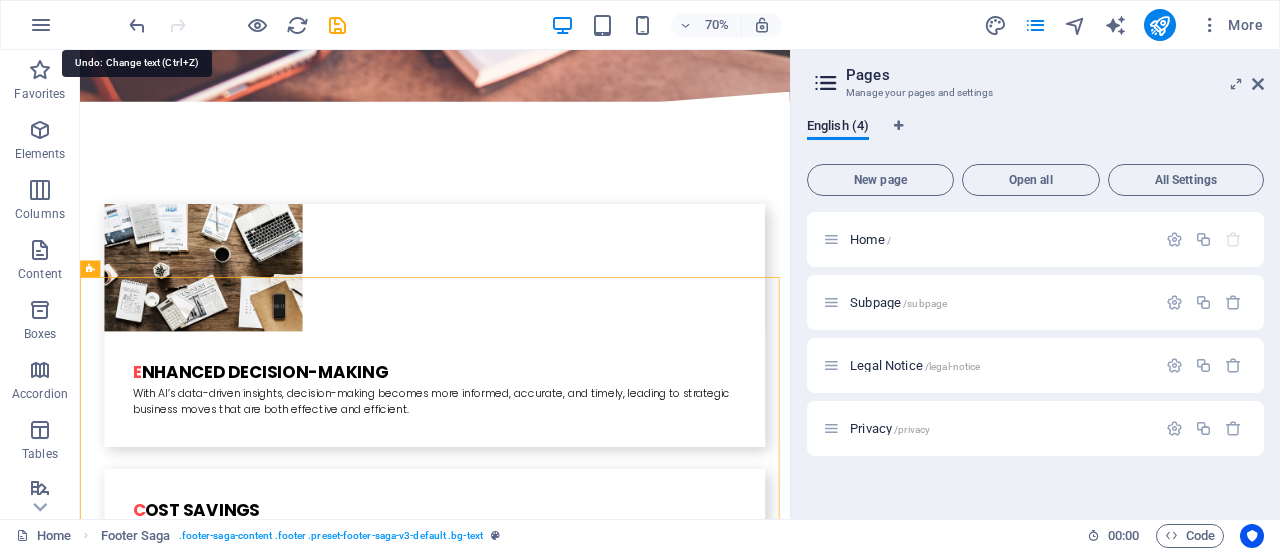click at bounding box center [137, 25] 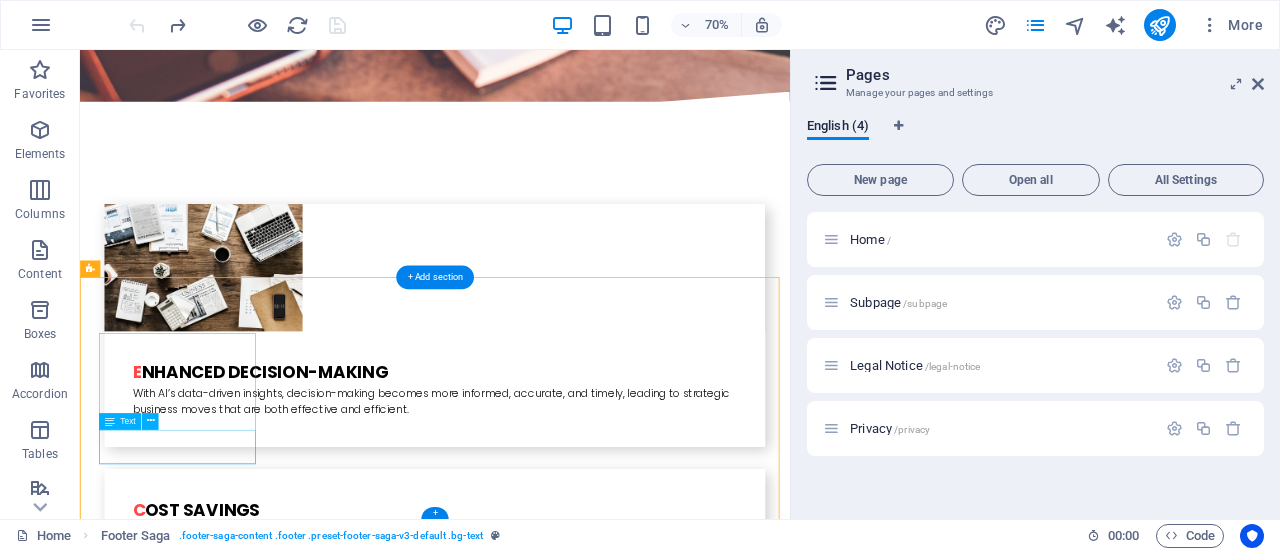 click on "Legal Notice Privacy Policy" at bounding box center [208, 3419] 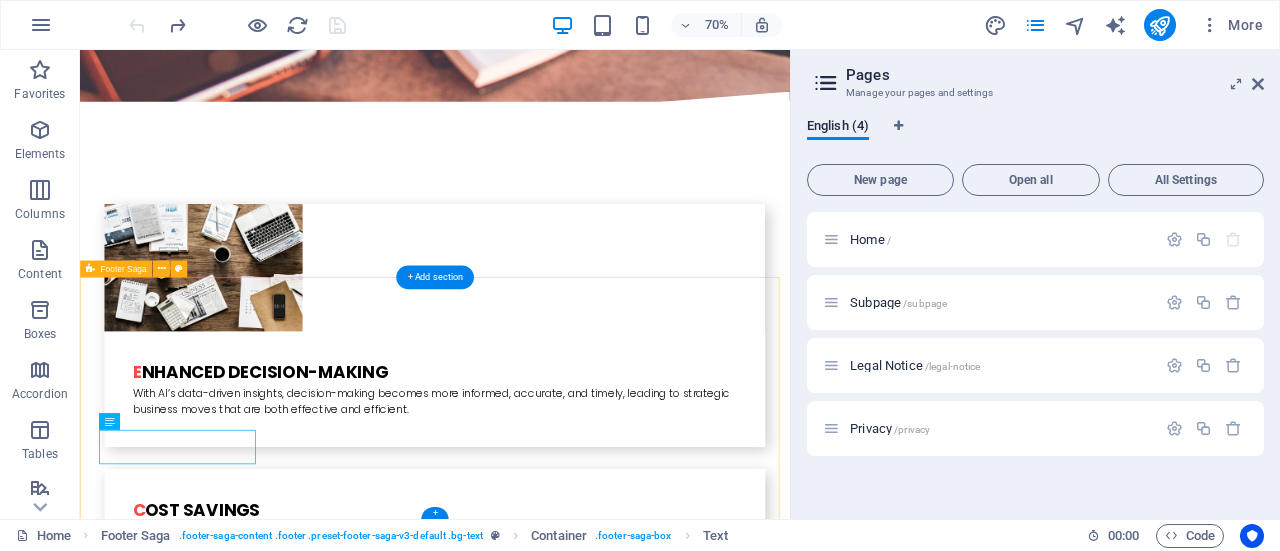 click on "AI  invest group Legal Notice Privacy Policy Navigation Home What is it Who is this for Business Value How it works Social Media Facebook Twitter Instagram Linked In" at bounding box center (587, 3570) 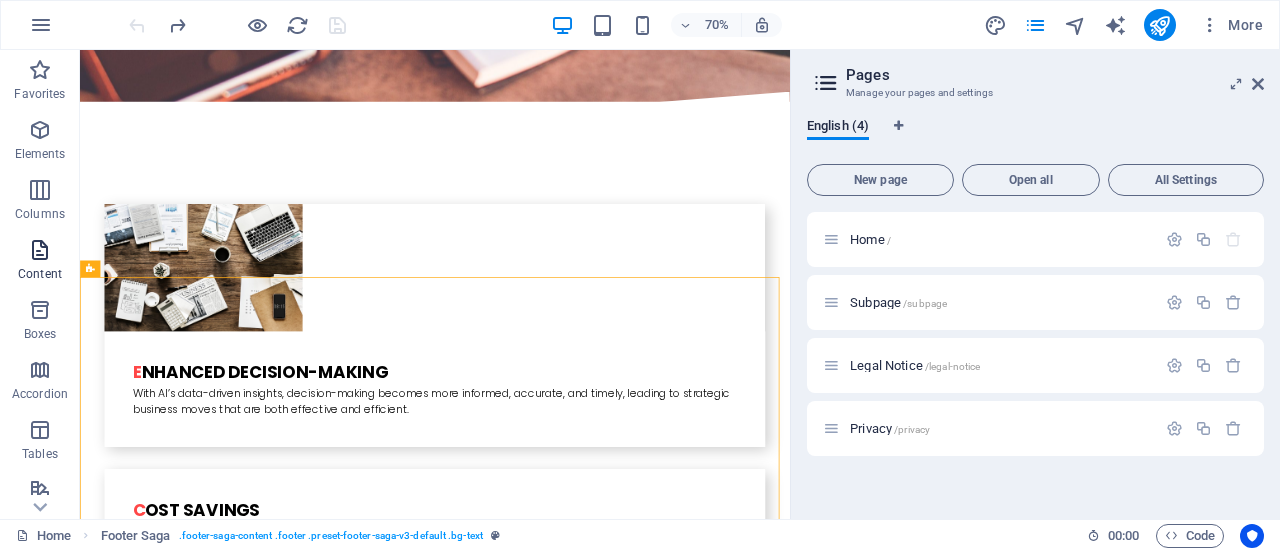 click at bounding box center [40, 250] 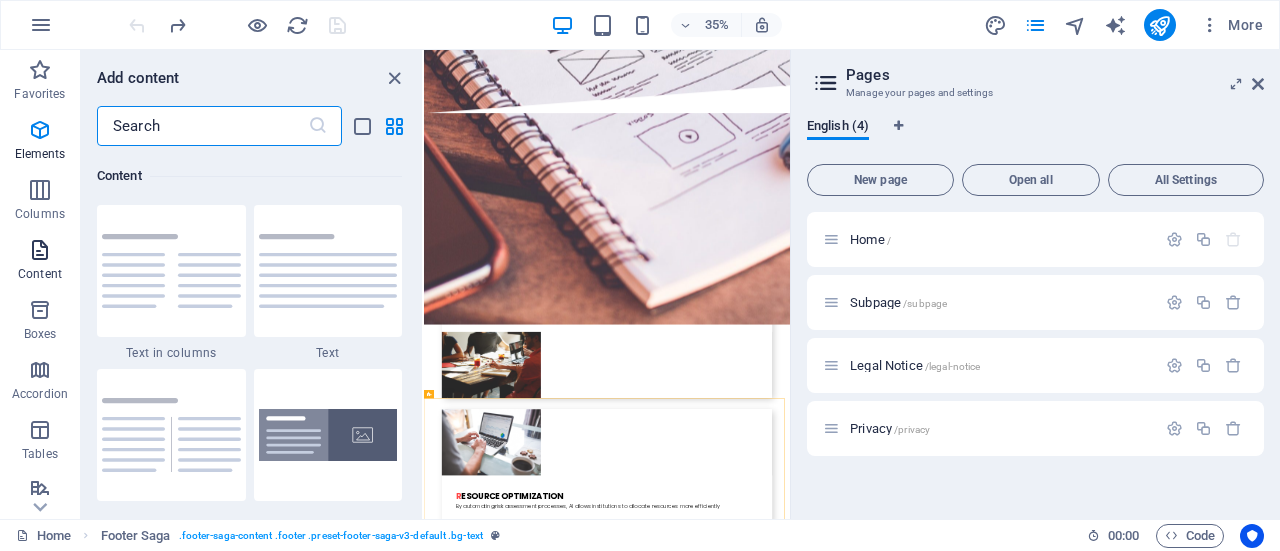 scroll, scrollTop: 3499, scrollLeft: 0, axis: vertical 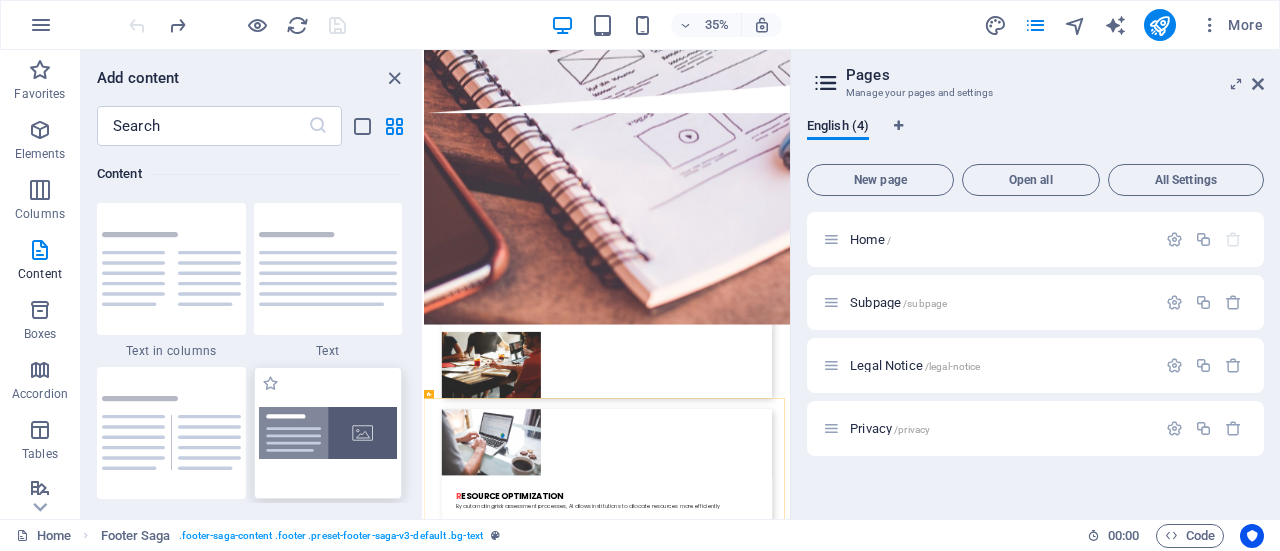 click at bounding box center (328, 433) 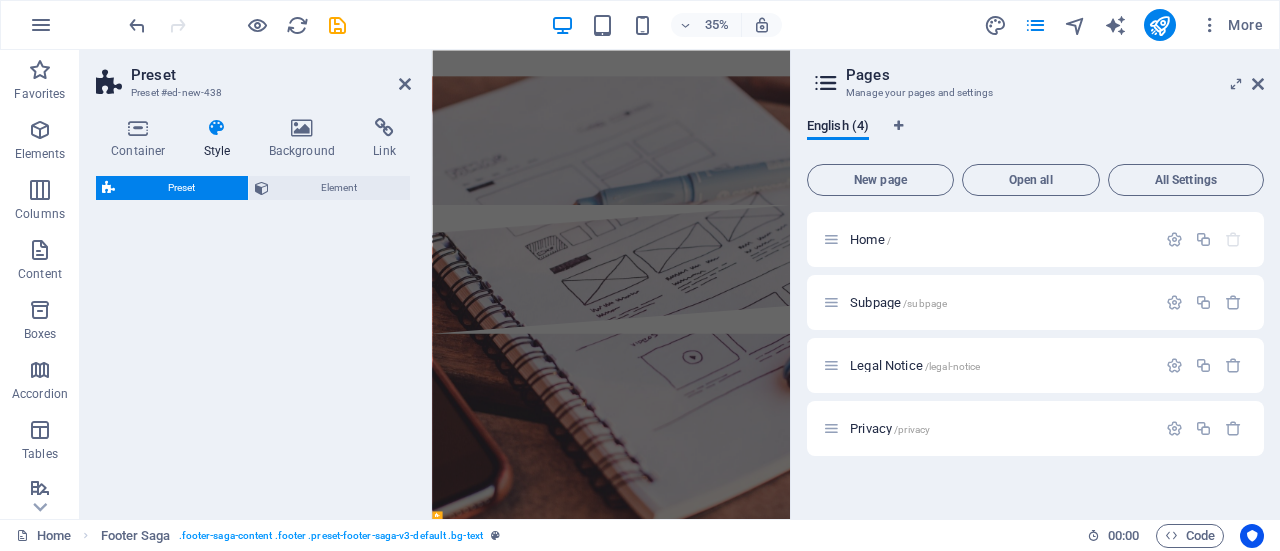 select on "rem" 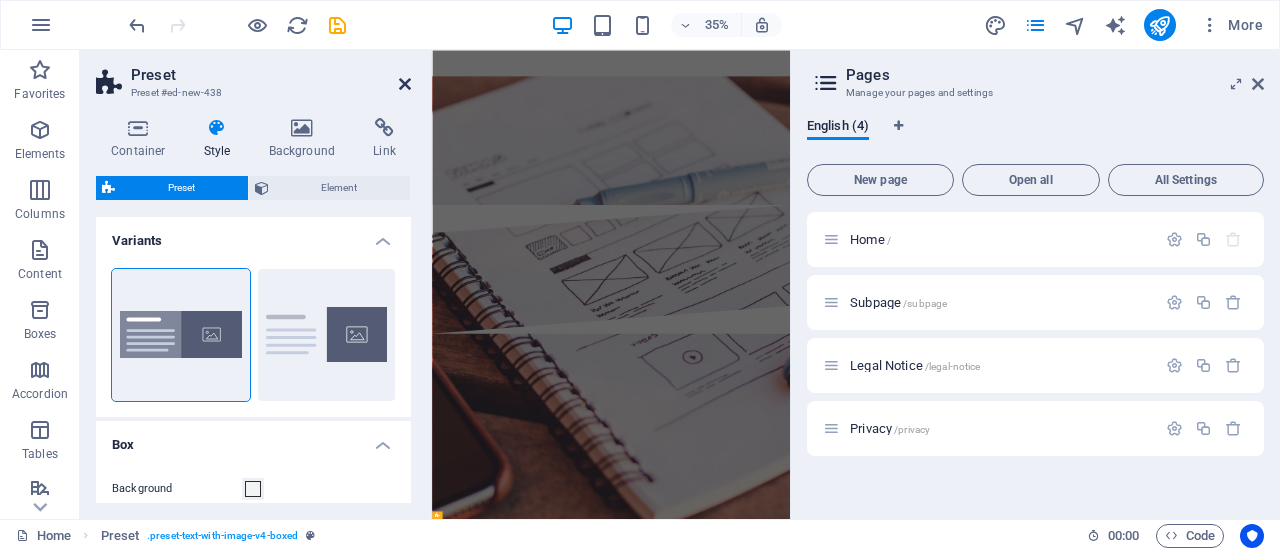 click at bounding box center (405, 84) 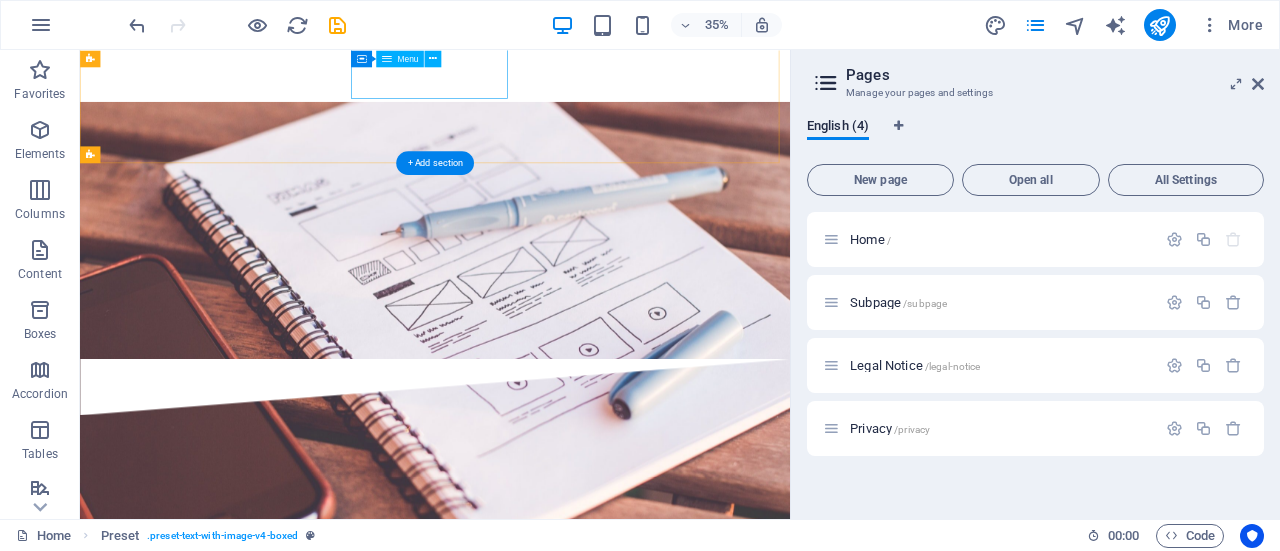 click on "Home What is it Who is this for Business Value How it works" at bounding box center (208, 4236) 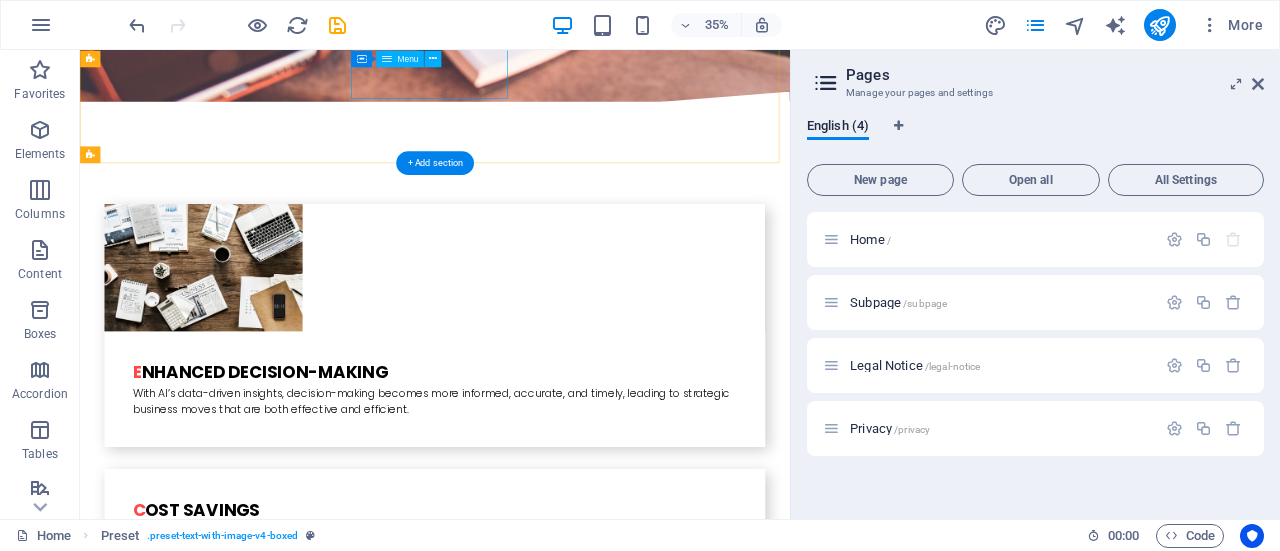 scroll, scrollTop: 4380, scrollLeft: 0, axis: vertical 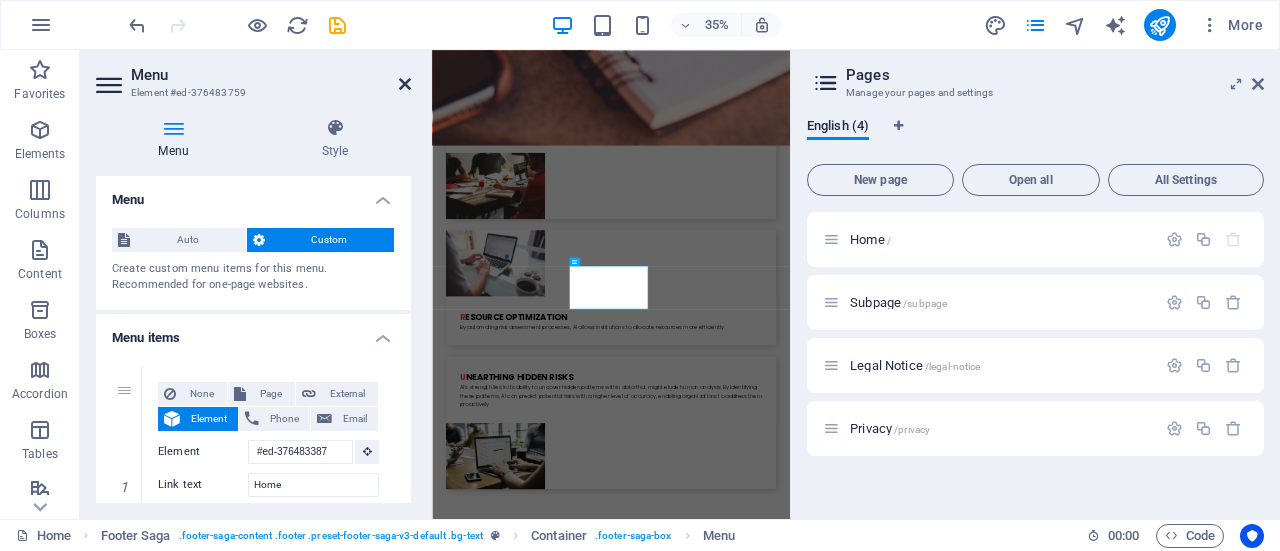 click at bounding box center (405, 84) 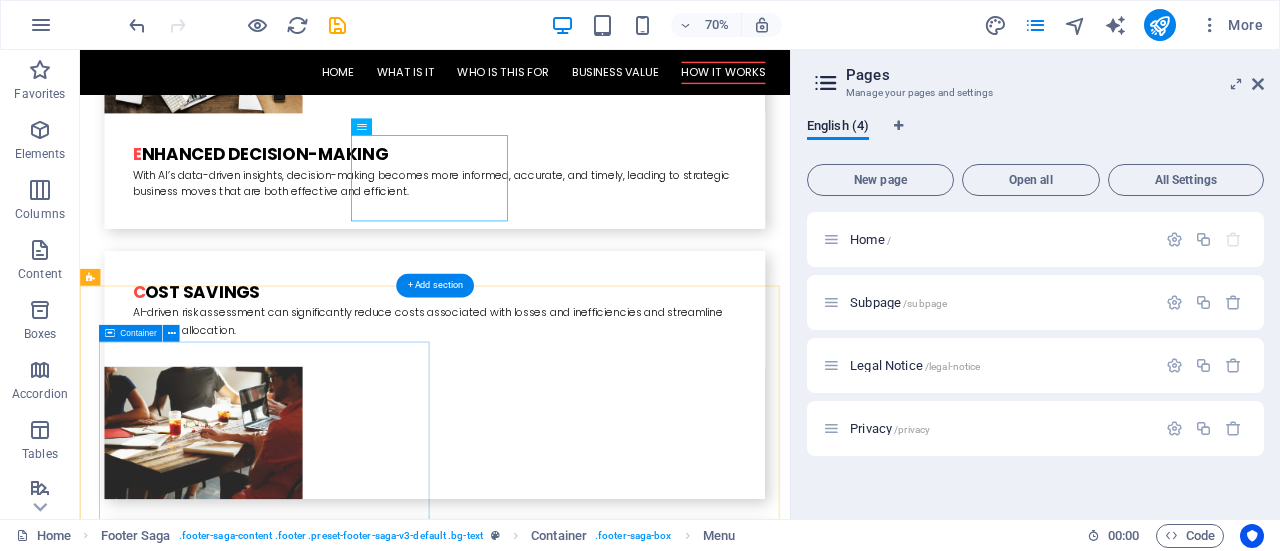 scroll, scrollTop: 4180, scrollLeft: 0, axis: vertical 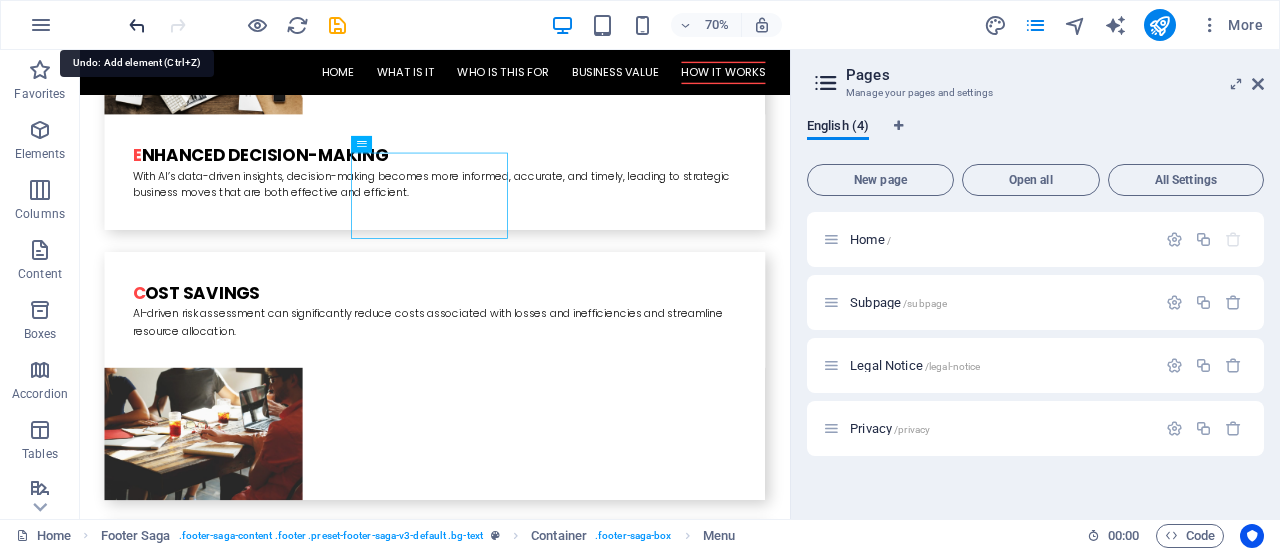 click at bounding box center [137, 25] 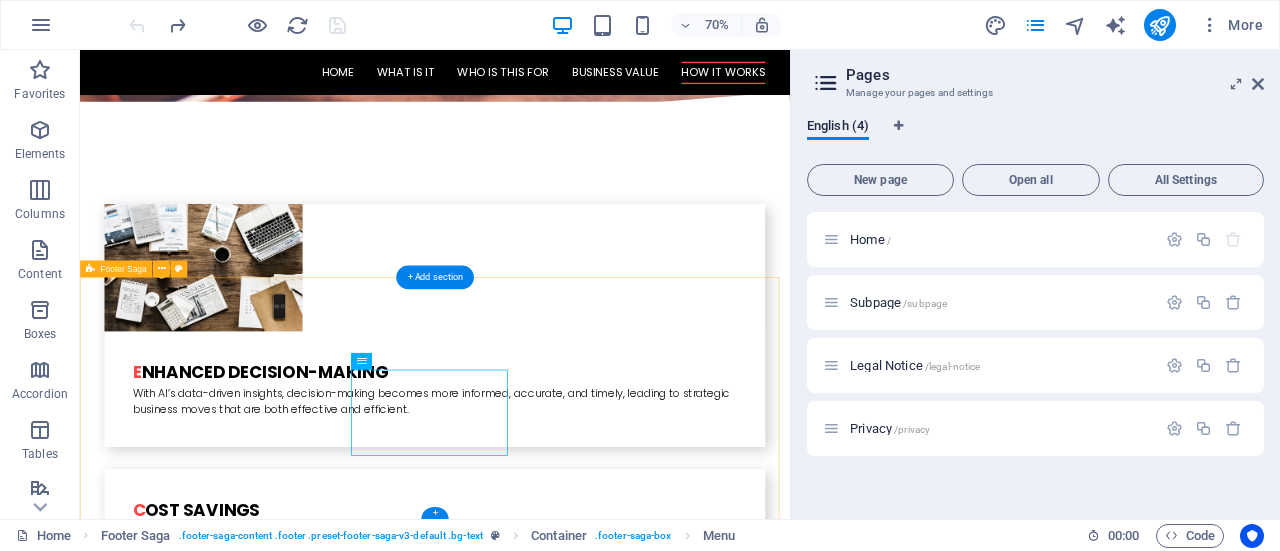 click on "AI  invest group Legal Notice Privacy Policy Navigation Home What is it Who is this for Business Value How it works Social Media Facebook Twitter Instagram Linked In" at bounding box center [587, 3570] 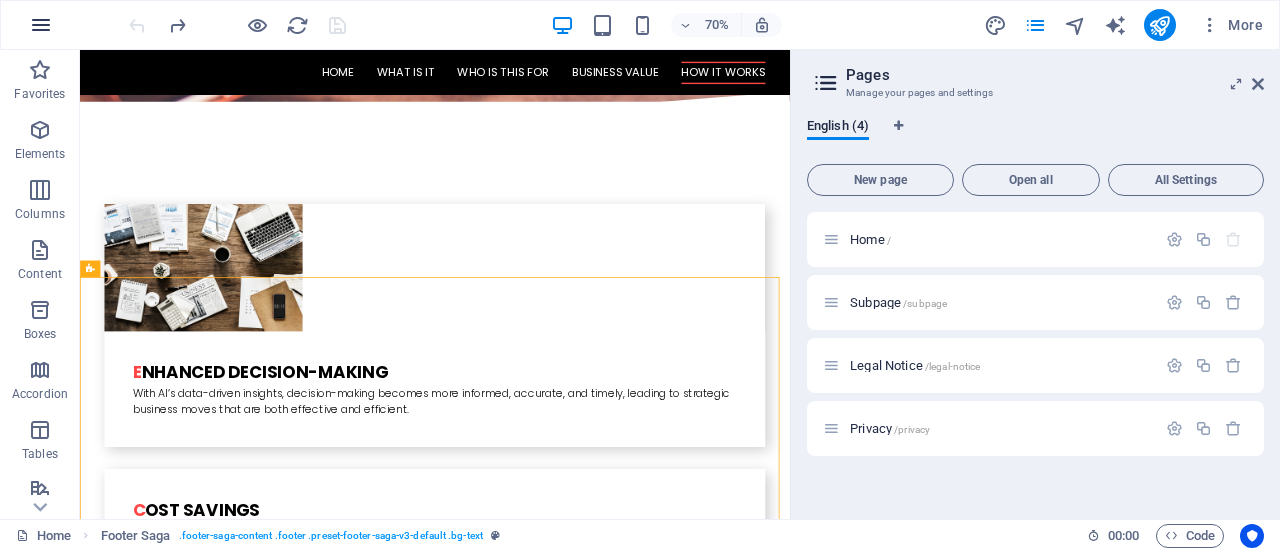 click at bounding box center [41, 25] 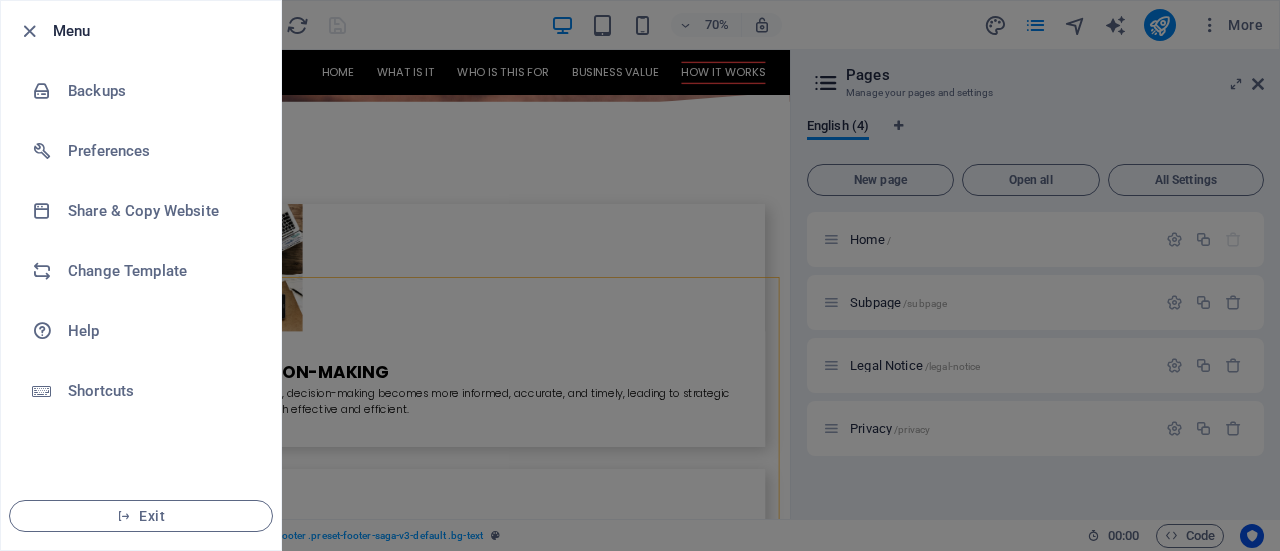 click at bounding box center (640, 275) 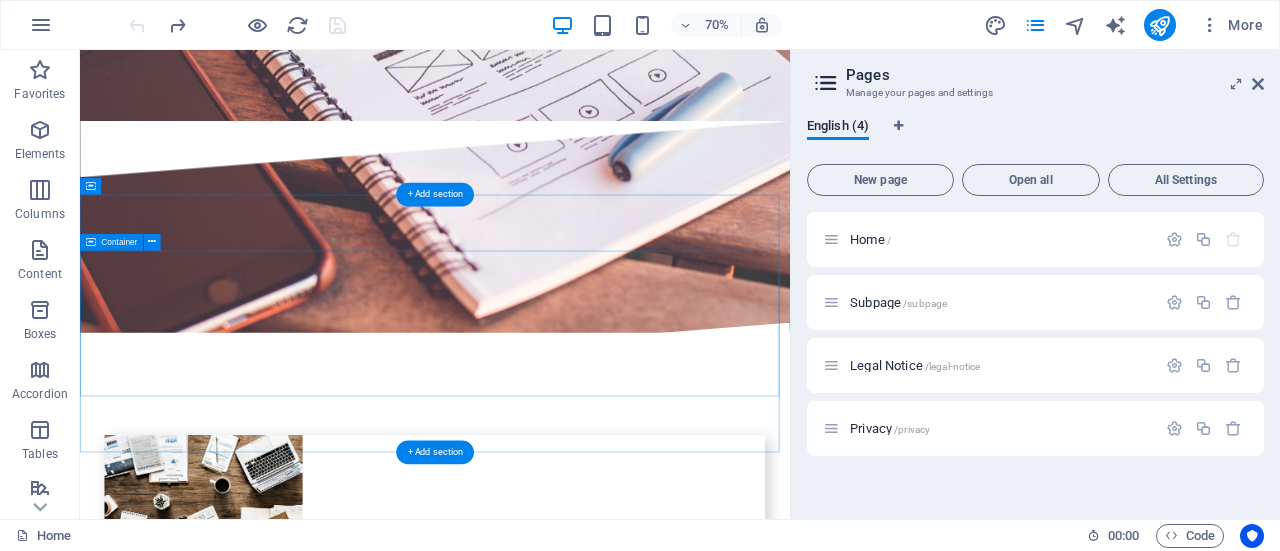 scroll, scrollTop: 3571, scrollLeft: 0, axis: vertical 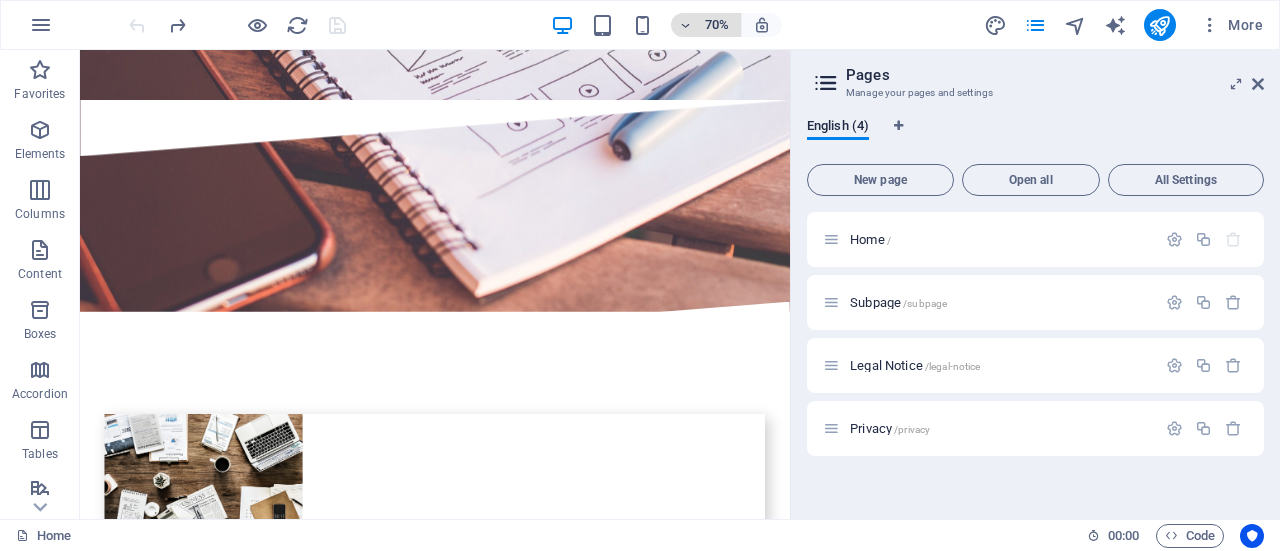 click at bounding box center [686, 25] 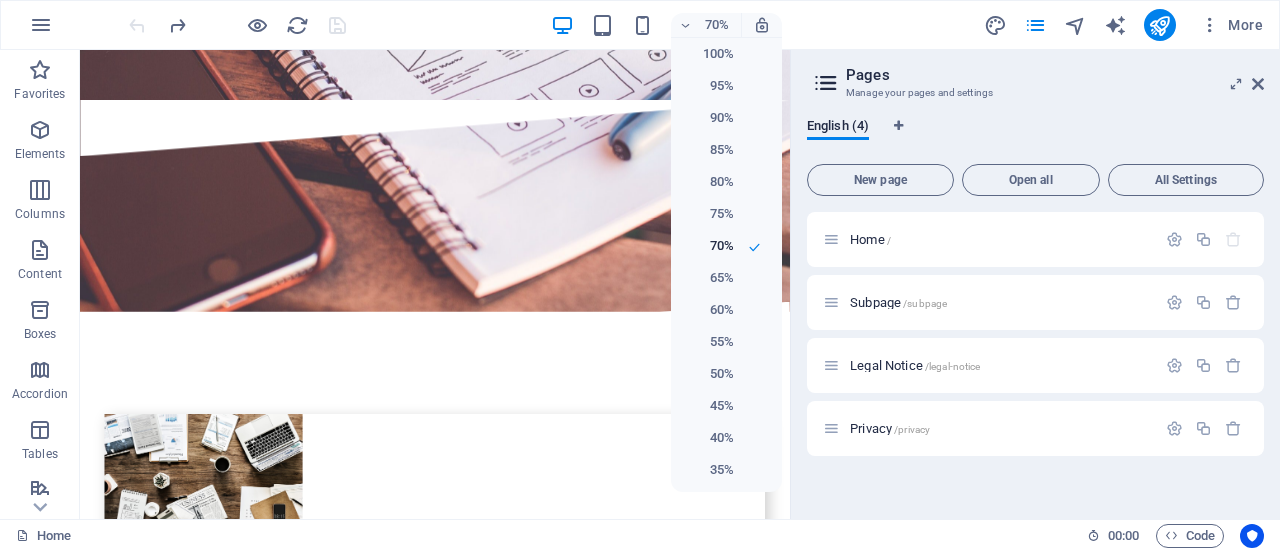 click at bounding box center (640, 275) 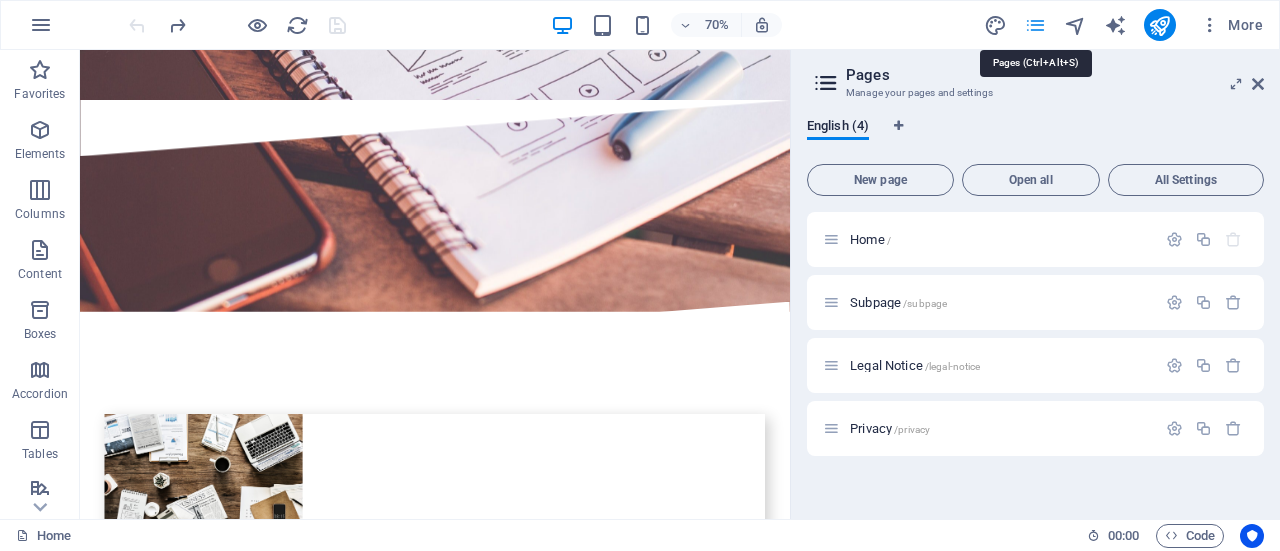 click at bounding box center [1035, 25] 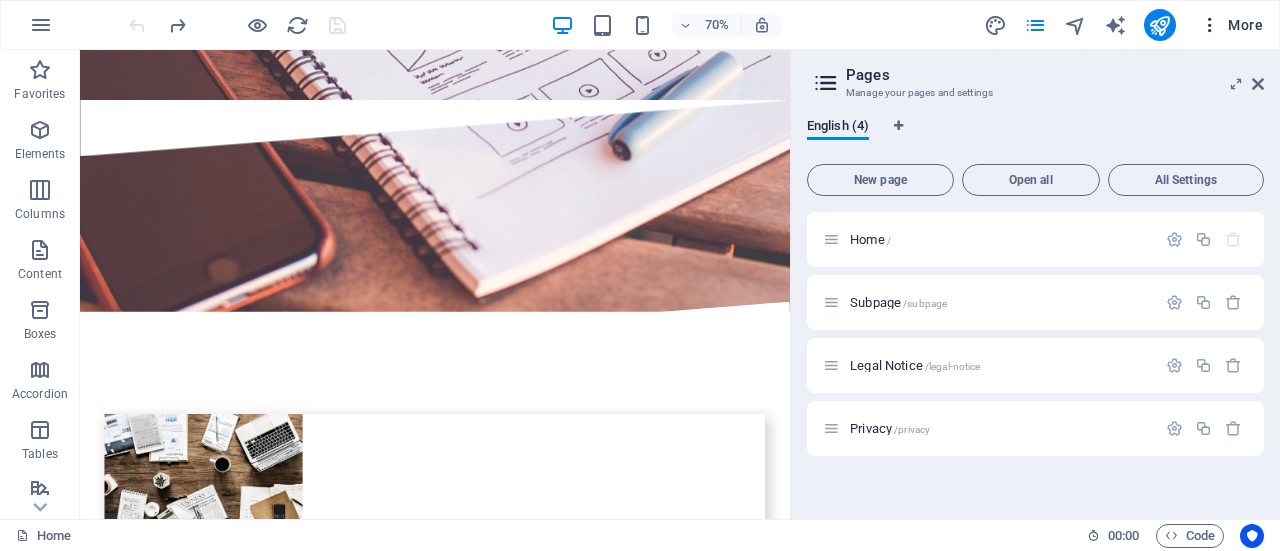 click at bounding box center (1210, 25) 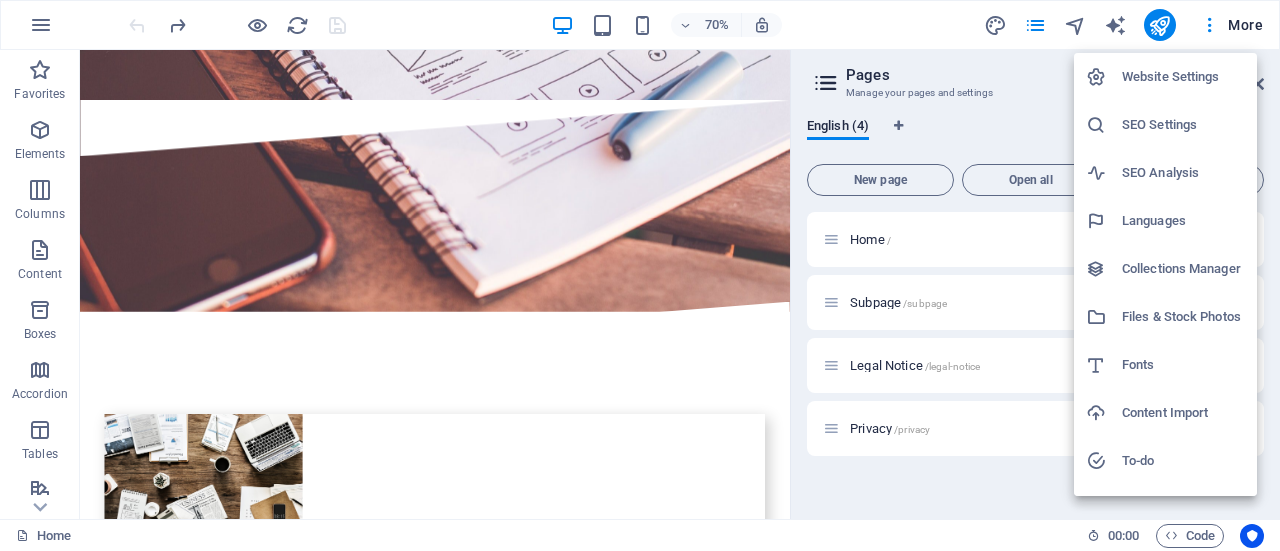 click at bounding box center [640, 275] 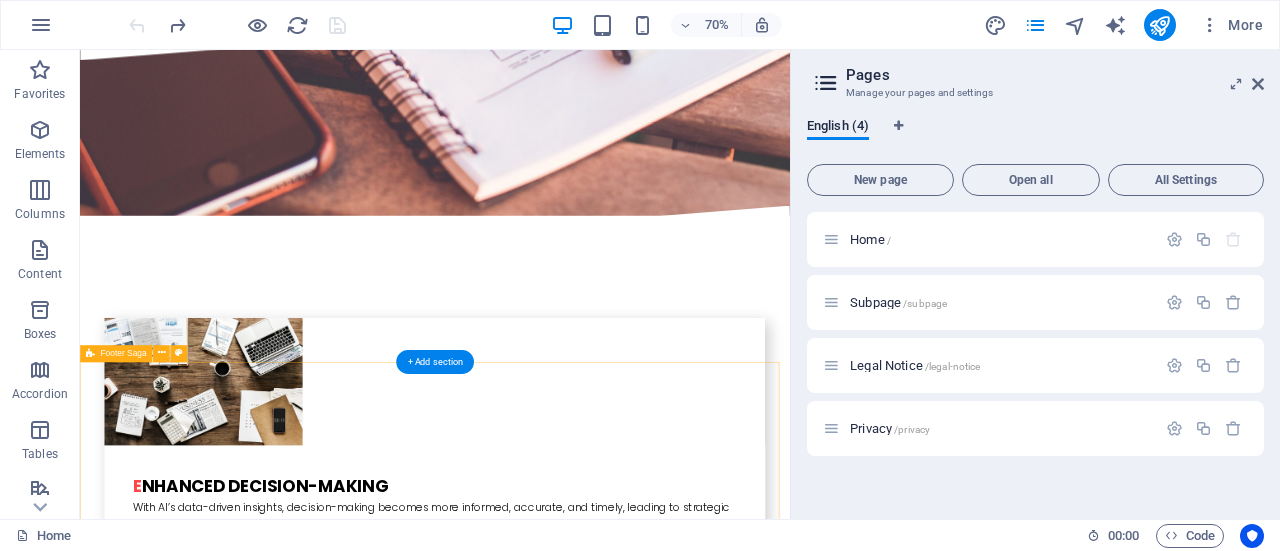 scroll, scrollTop: 3871, scrollLeft: 0, axis: vertical 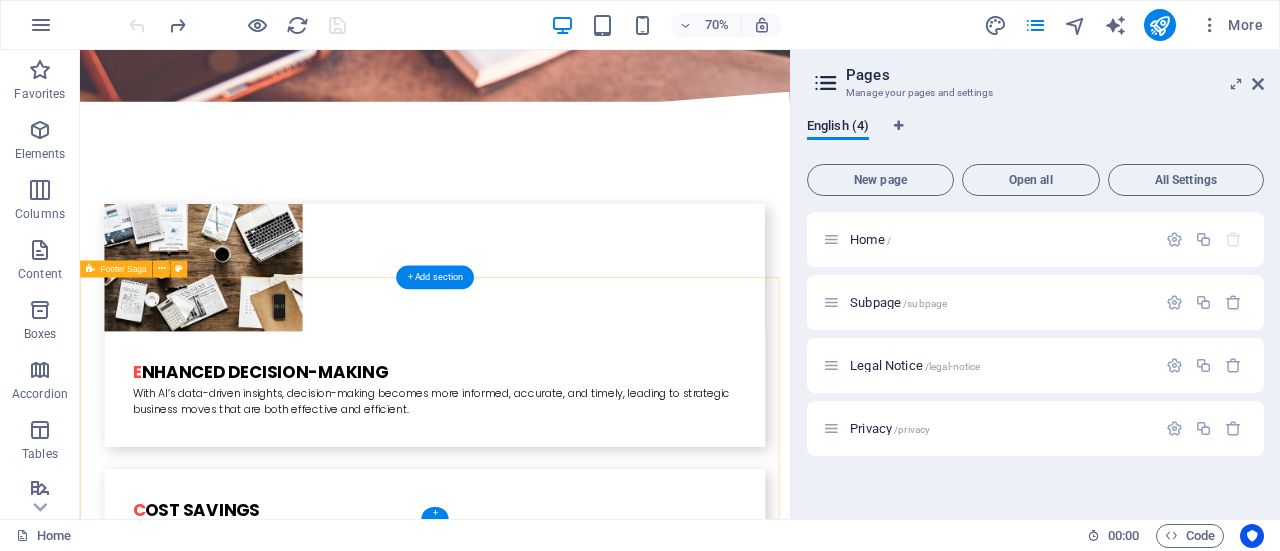 click on "AI  invest group Legal Notice Privacy Policy Navigation Home What is it Who is this for Business Value How it works Social Media Facebook Twitter Instagram Linked In" at bounding box center [587, 3570] 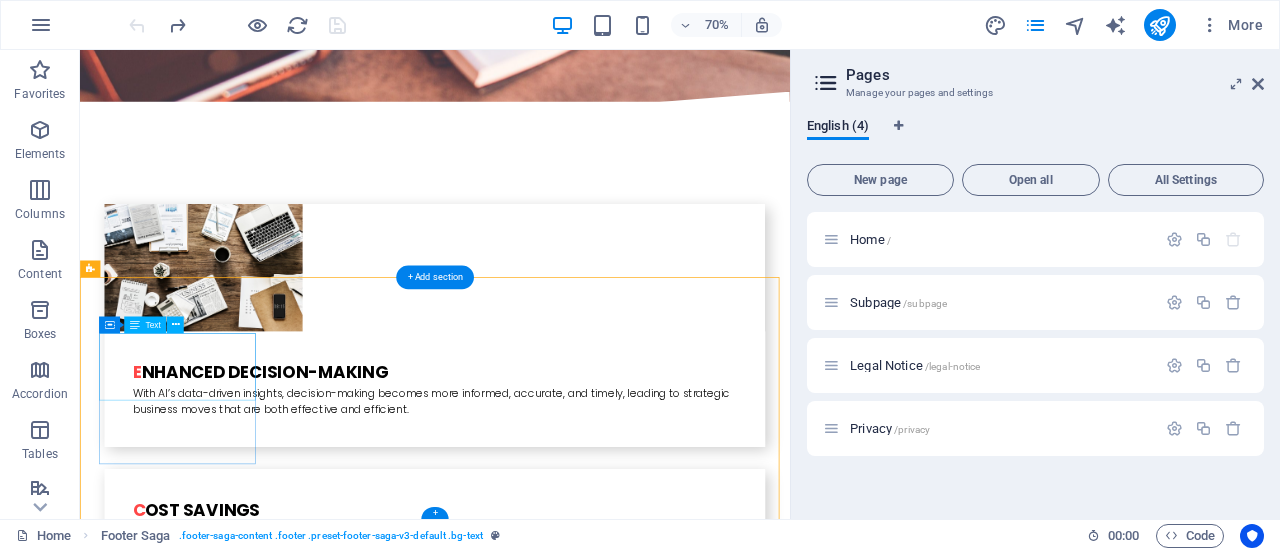 click on "AI  invest group" at bounding box center (185, 3305) 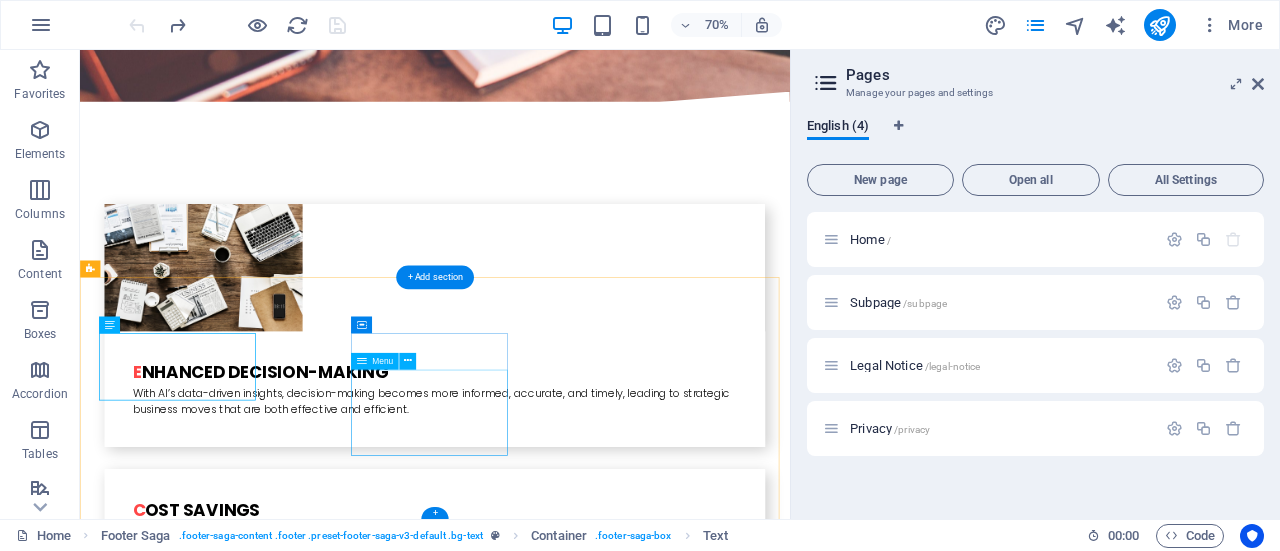 type 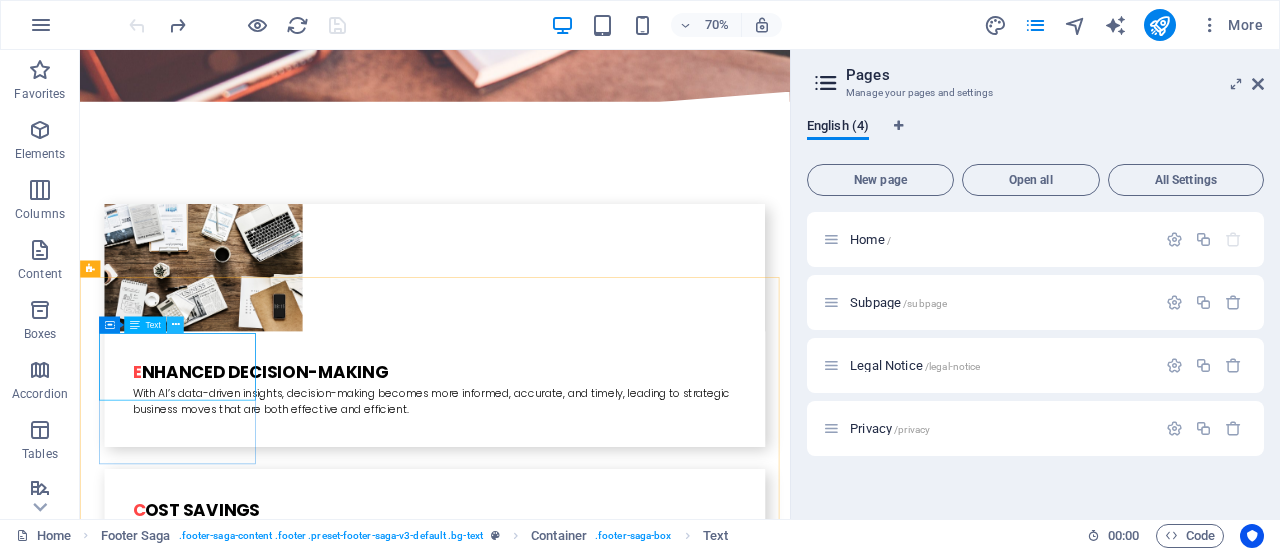 click at bounding box center (176, 324) 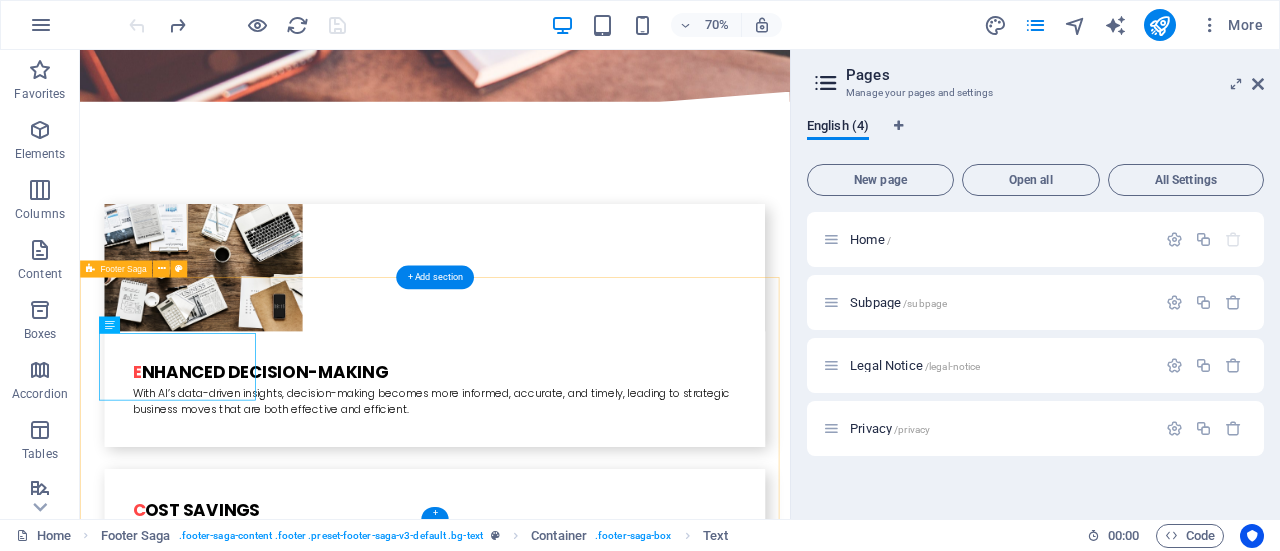 click on "AI nvest group Legal Notice Privacy Policy Navigation Home What is it Who is this for Business Value How it works Social Media Facebook Twitter Instagram Linked In" at bounding box center [587, 3570] 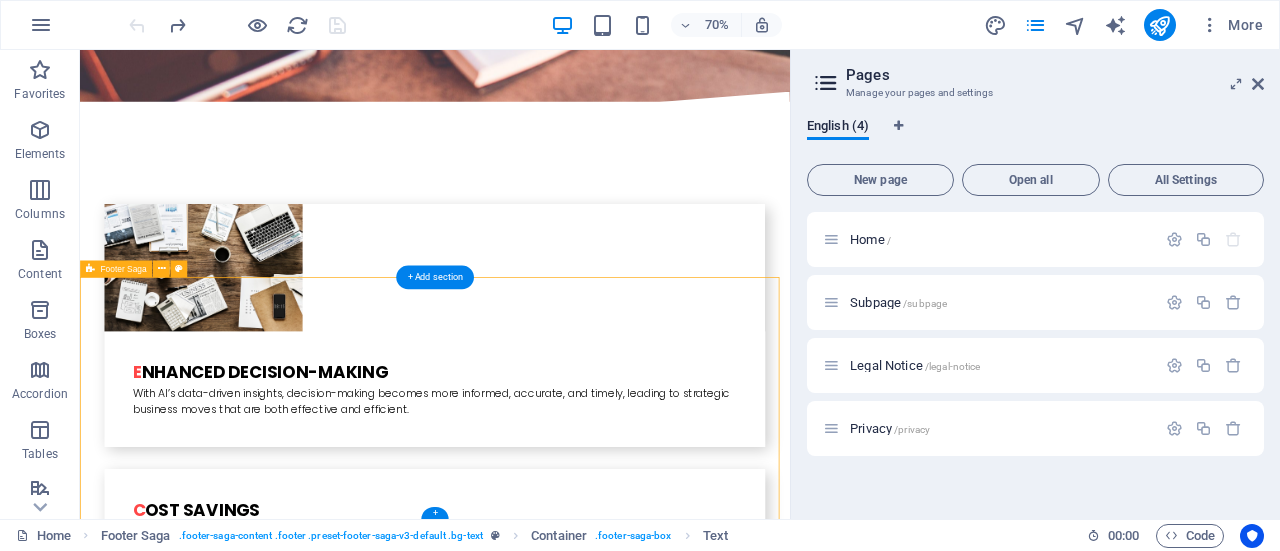 click on "AI nvest group Legal Notice Privacy Policy Navigation Home What is it Who is this for Business Value How it works Social Media Facebook Twitter Instagram Linked In" at bounding box center [587, 3570] 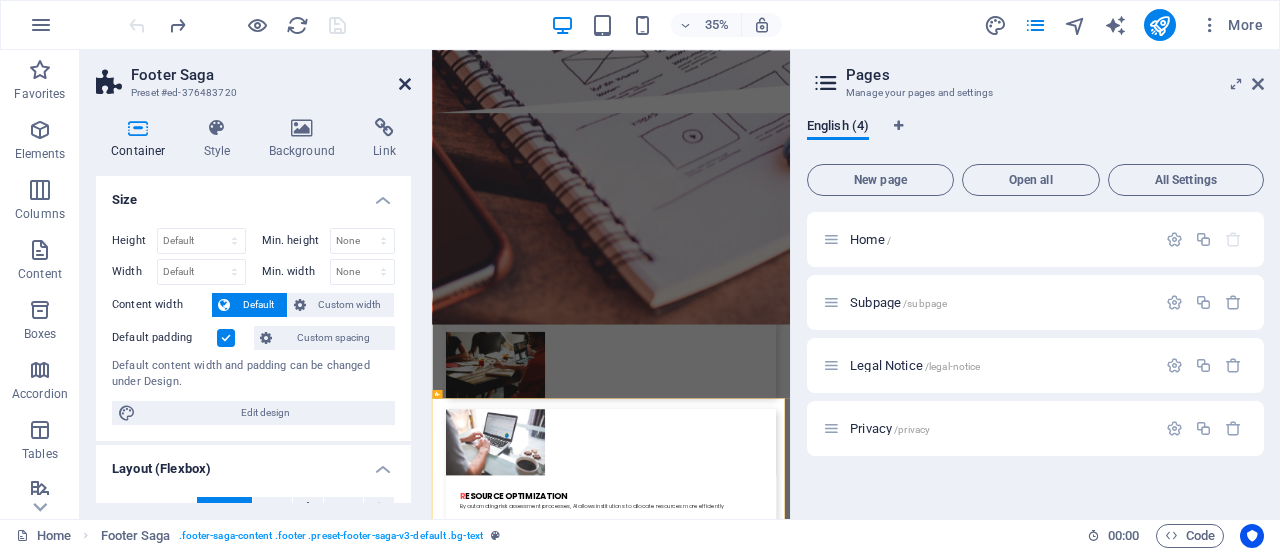 click at bounding box center (405, 84) 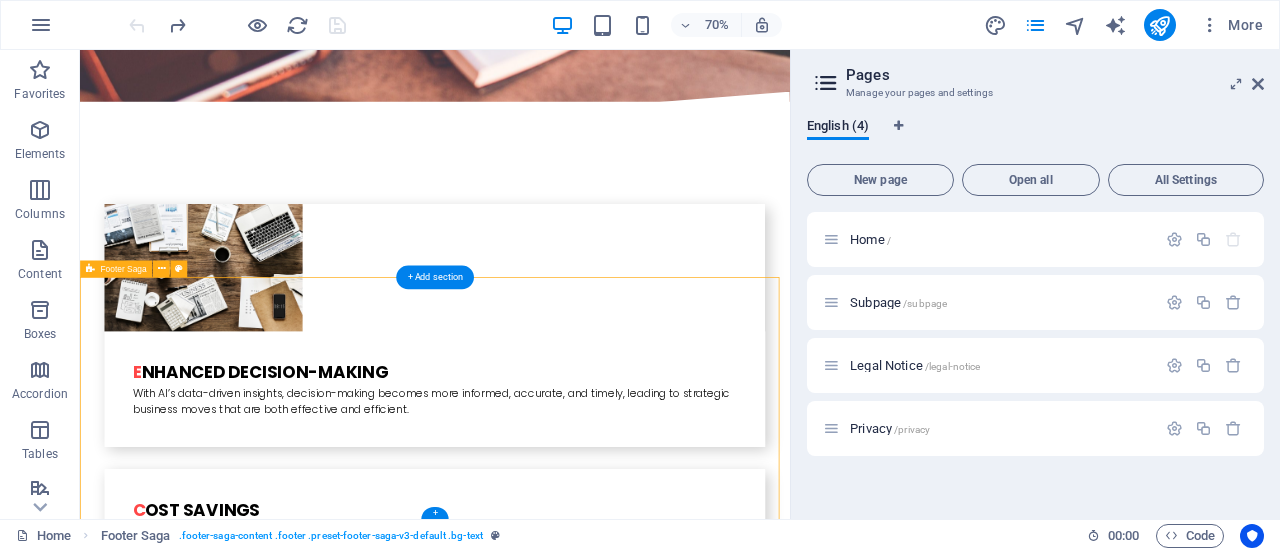 click on "AI nvest group Legal Notice Privacy Policy Navigation Home What is it Who is this for Business Value How it works Social Media Facebook Twitter Instagram Linked In" at bounding box center [587, 3570] 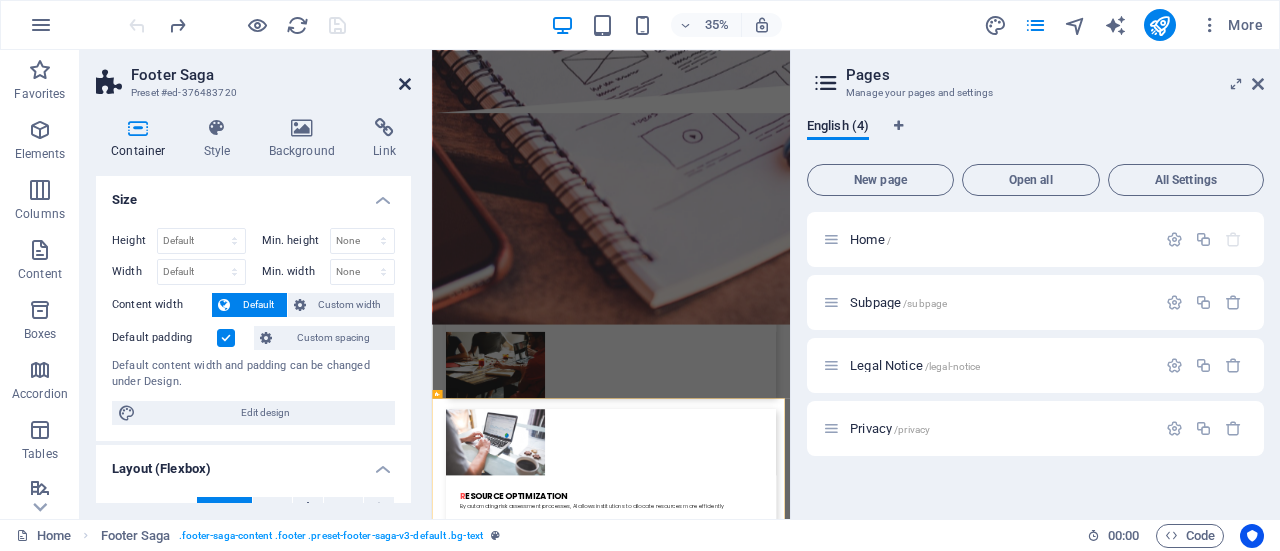 drag, startPoint x: 404, startPoint y: 80, endPoint x: 460, endPoint y: 43, distance: 67.11929 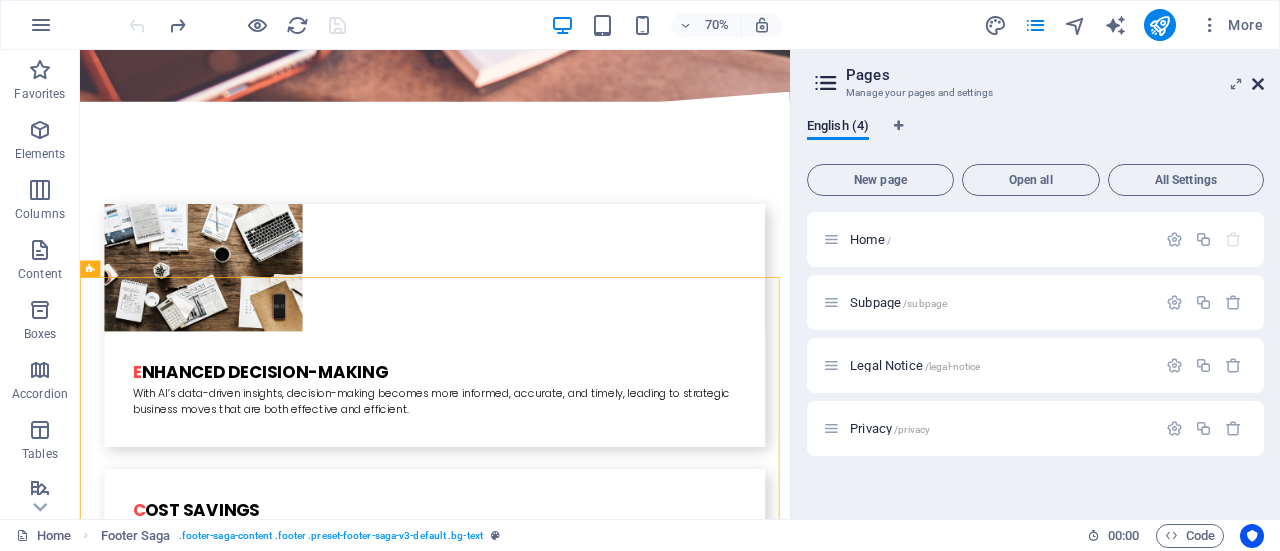 click at bounding box center (1258, 84) 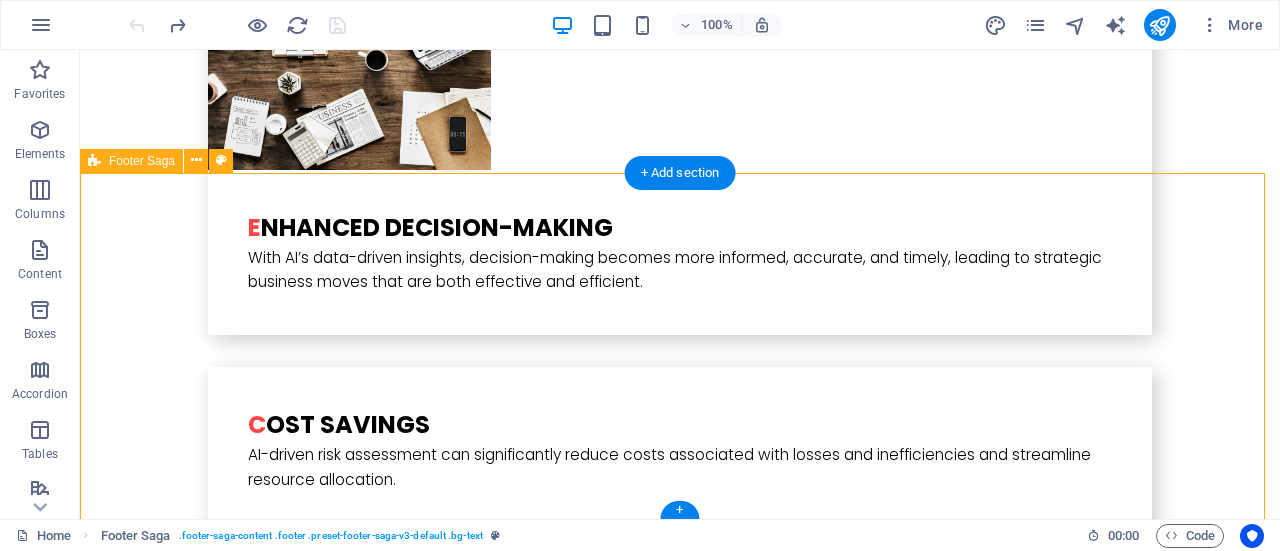 scroll, scrollTop: 4031, scrollLeft: 0, axis: vertical 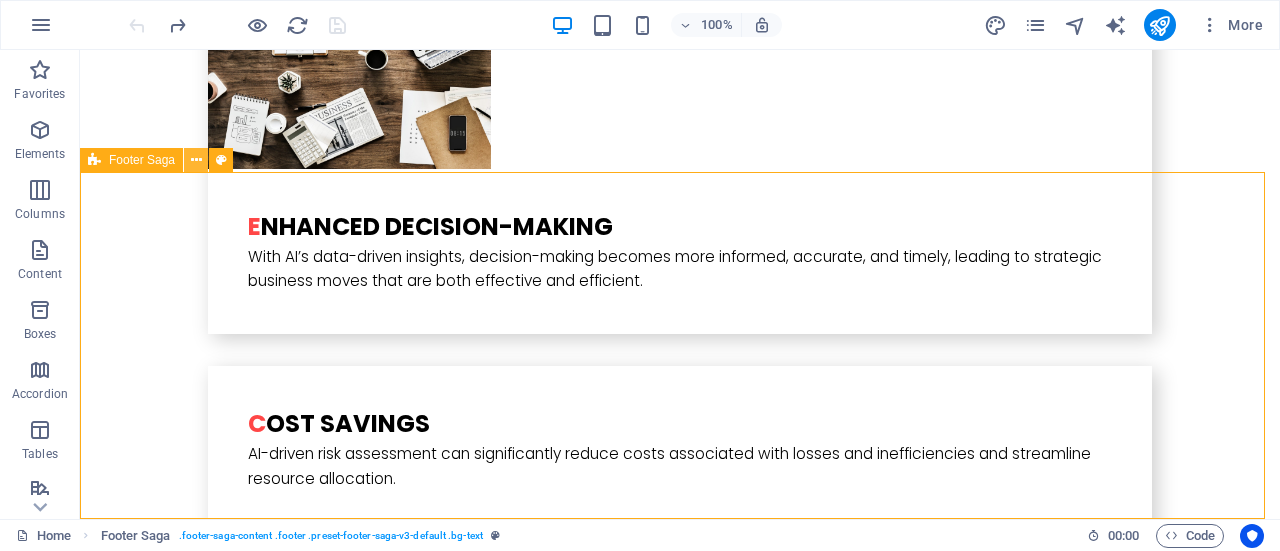 click at bounding box center [196, 160] 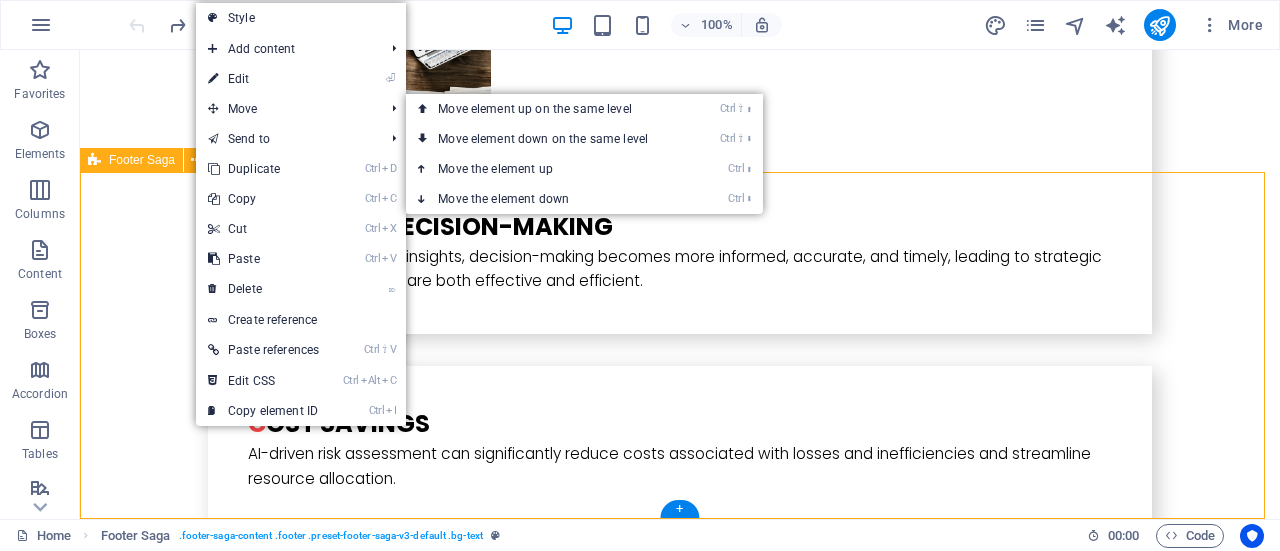 click on "AI nvest group Legal Notice Privacy Policy Navigation Home What is it Who is this for Business Value How it works Social Media Facebook Twitter Instagram Linked In" at bounding box center [680, 3288] 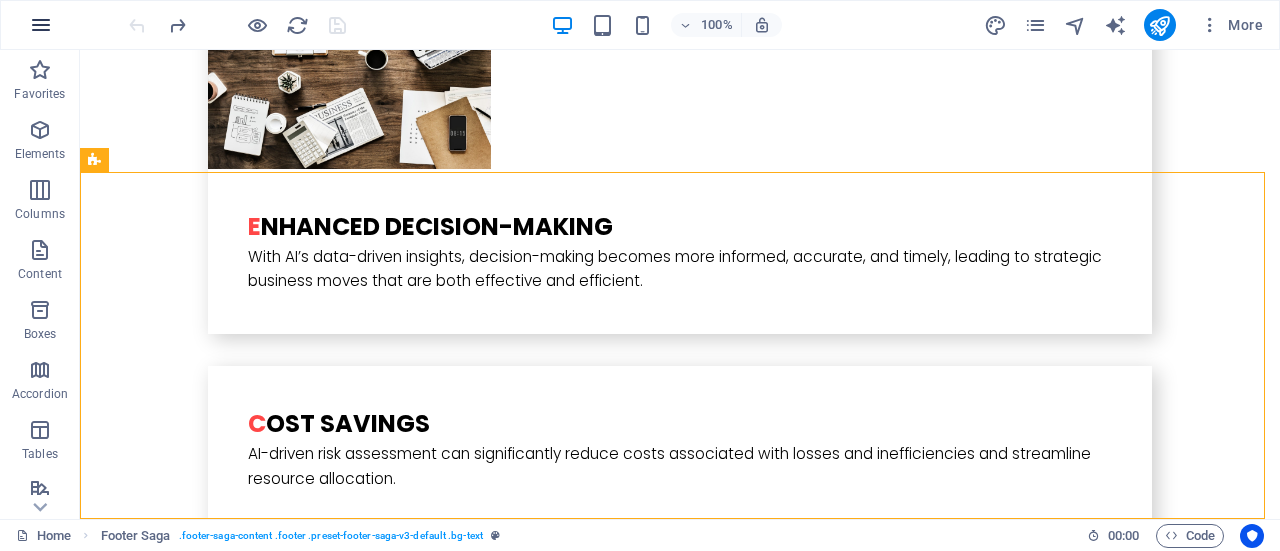 click at bounding box center [41, 25] 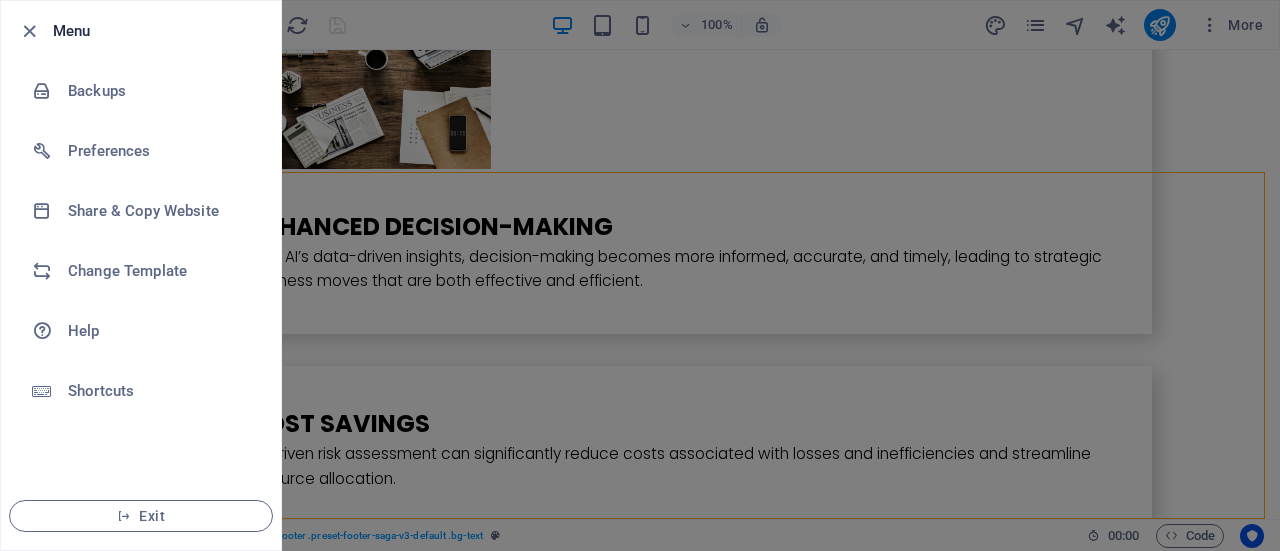 click at bounding box center (640, 275) 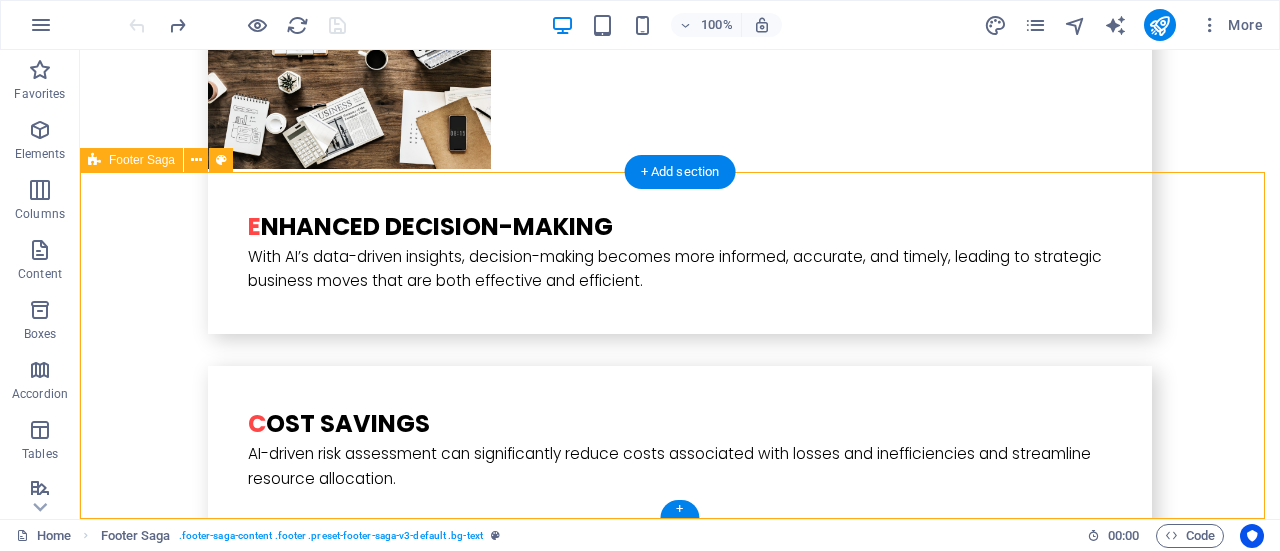 click on "AI nvest group Legal Notice Privacy Policy Navigation Home What is it Who is this for Business Value How it works Social Media Facebook Twitter Instagram Linked In" at bounding box center (680, 3288) 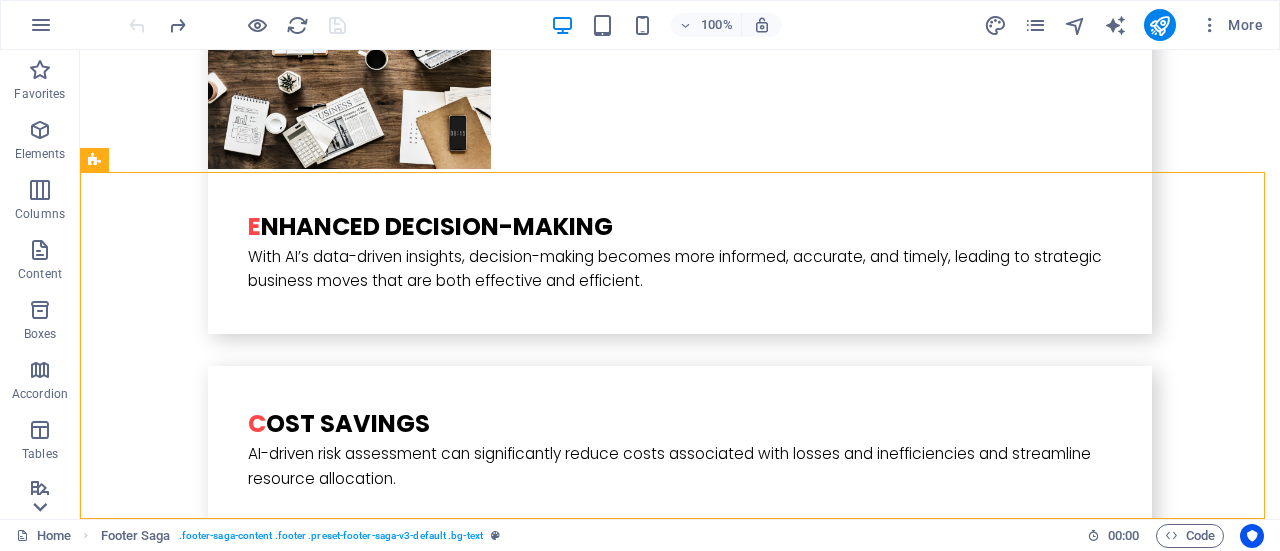 click 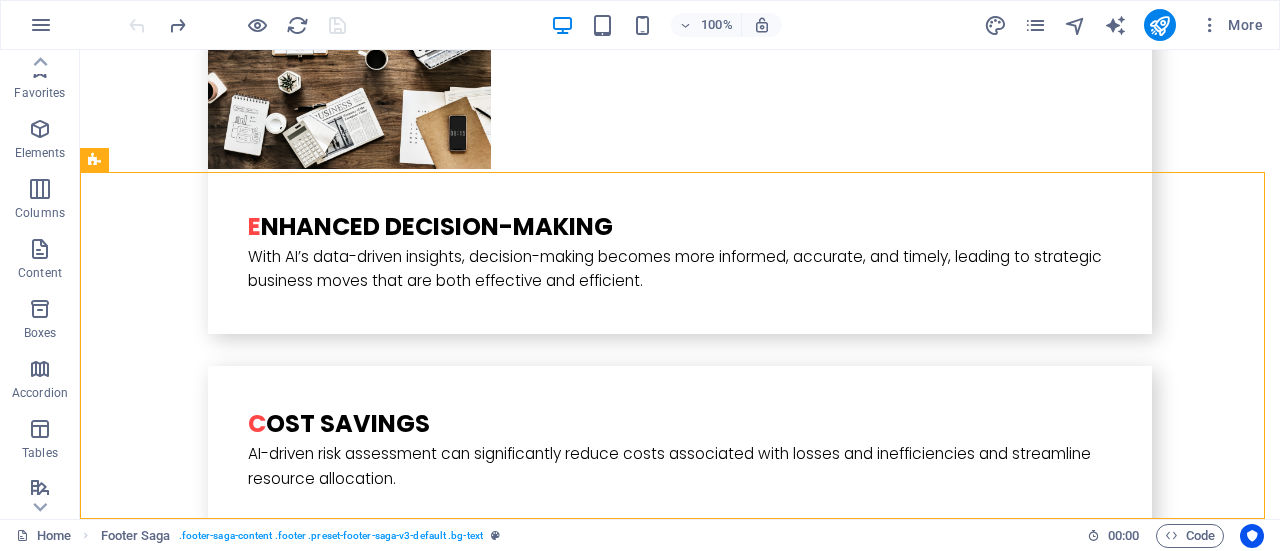scroll, scrollTop: 0, scrollLeft: 0, axis: both 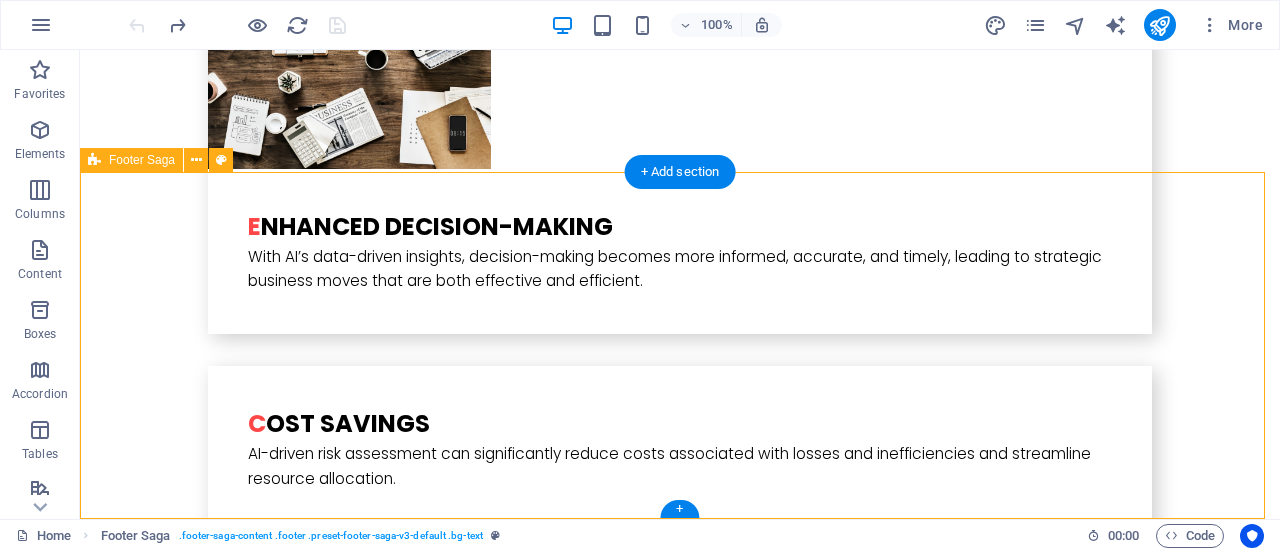 click on "AI nvest group Legal Notice Privacy Policy Navigation Home What is it Who is this for Business Value How it works Social Media Facebook Twitter Instagram Linked In" at bounding box center [680, 3288] 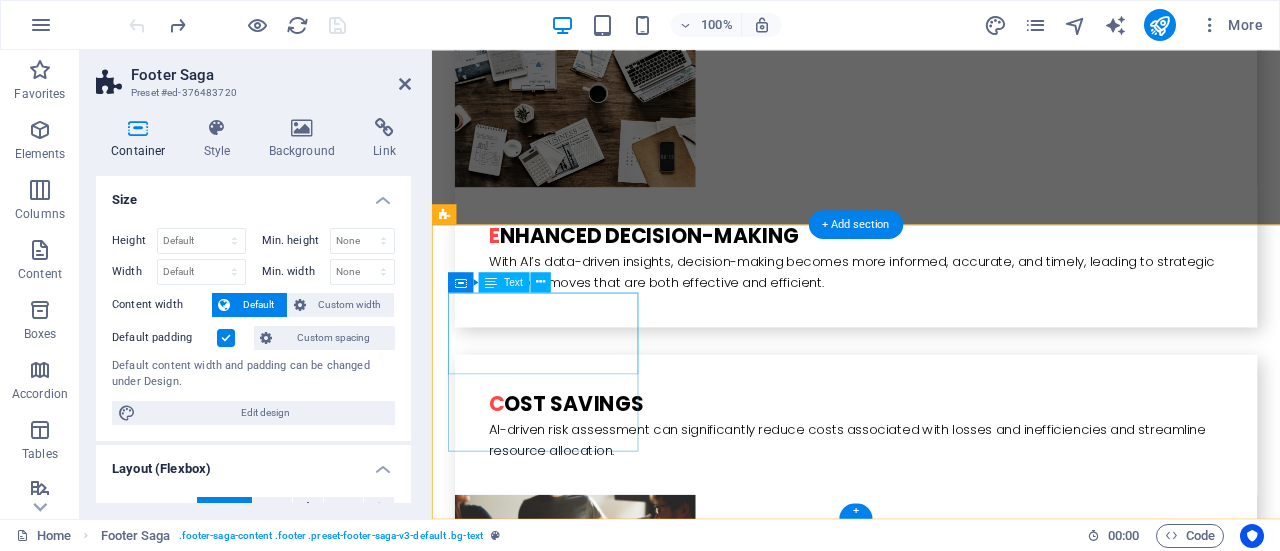 scroll, scrollTop: 3948, scrollLeft: 0, axis: vertical 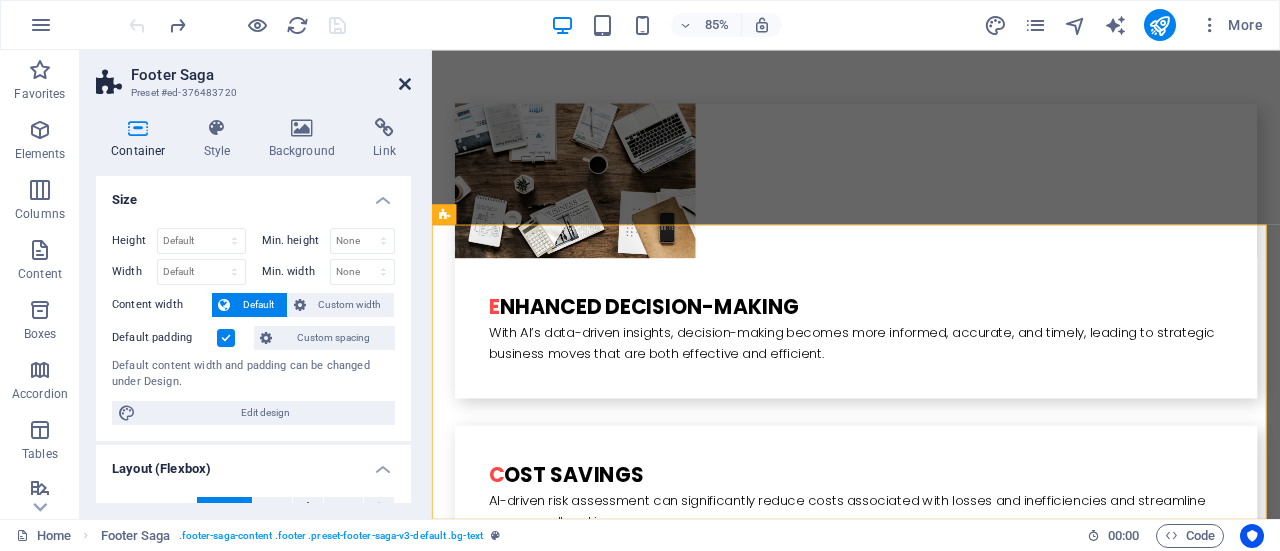 click at bounding box center [405, 84] 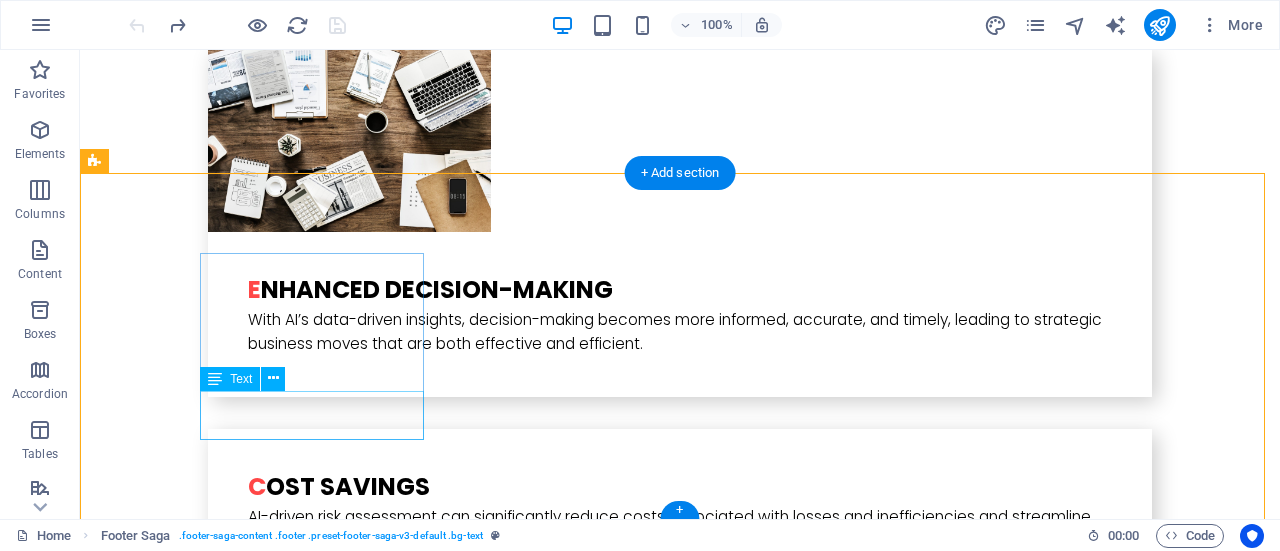 scroll, scrollTop: 4031, scrollLeft: 0, axis: vertical 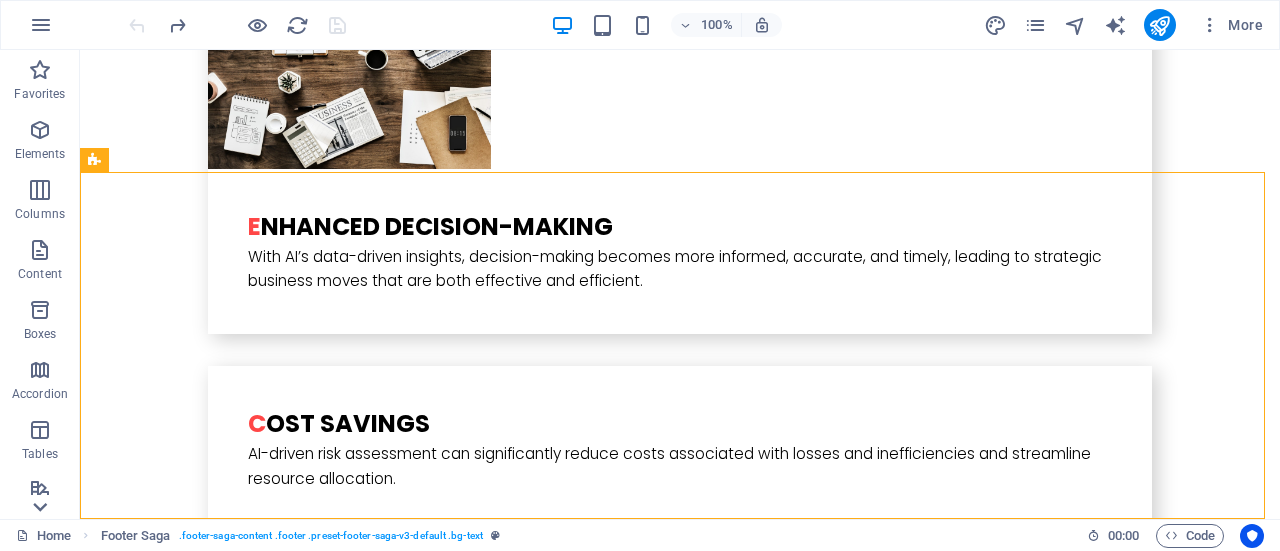 click 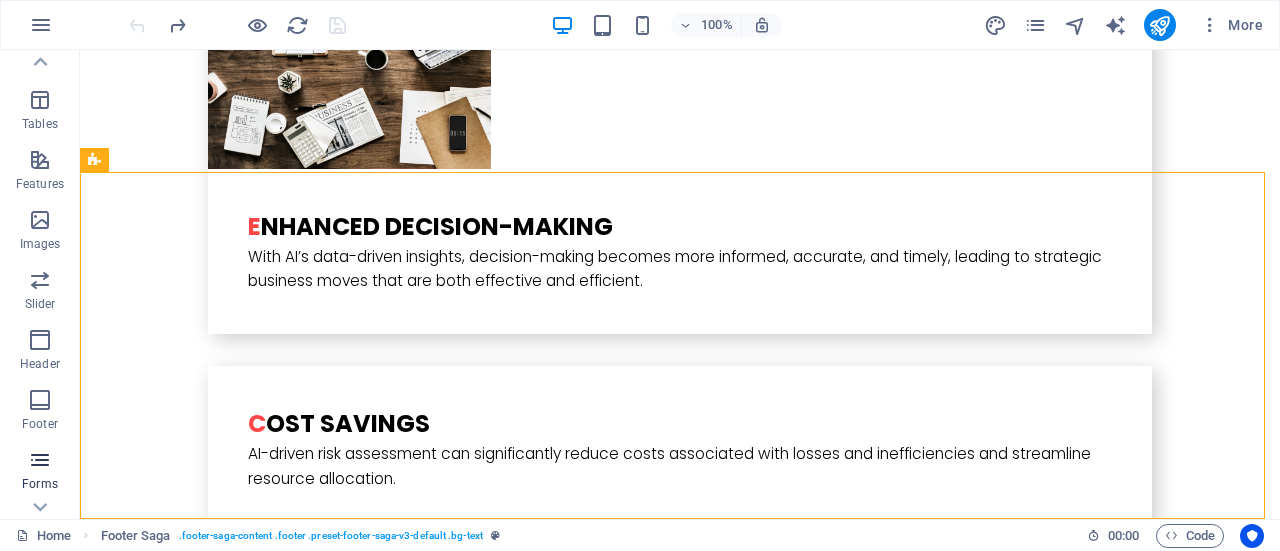 scroll, scrollTop: 430, scrollLeft: 0, axis: vertical 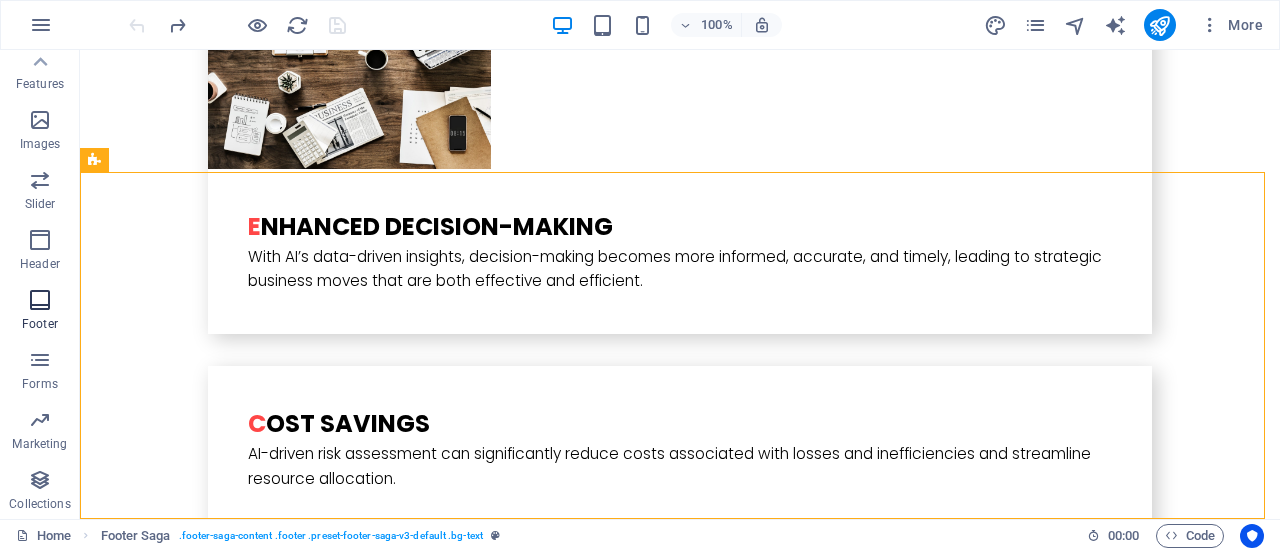 click at bounding box center [40, 300] 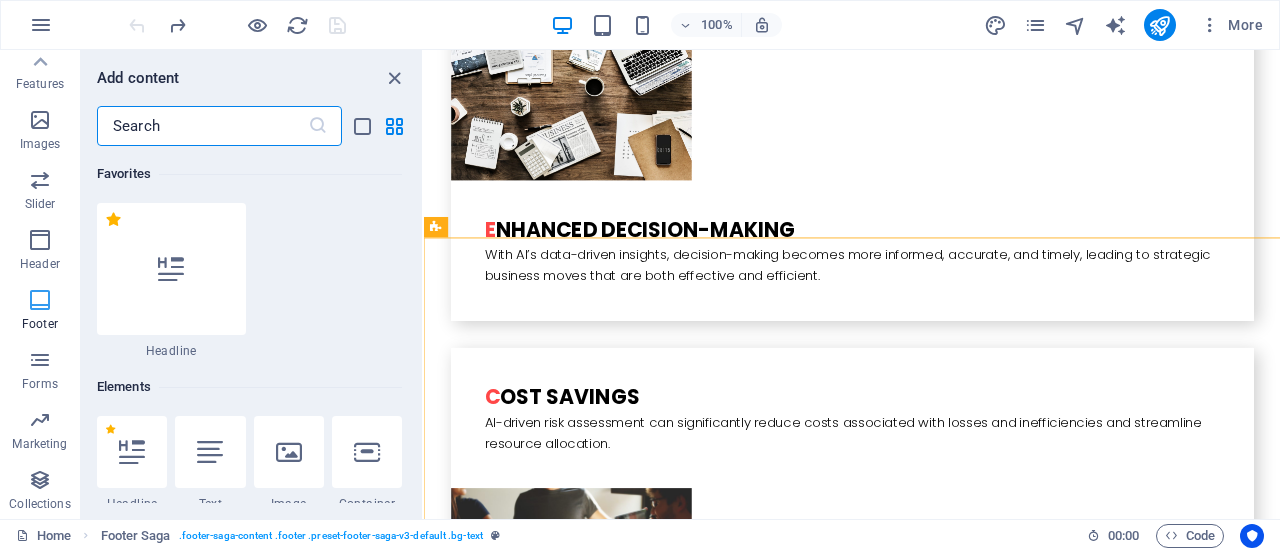 scroll, scrollTop: 3933, scrollLeft: 0, axis: vertical 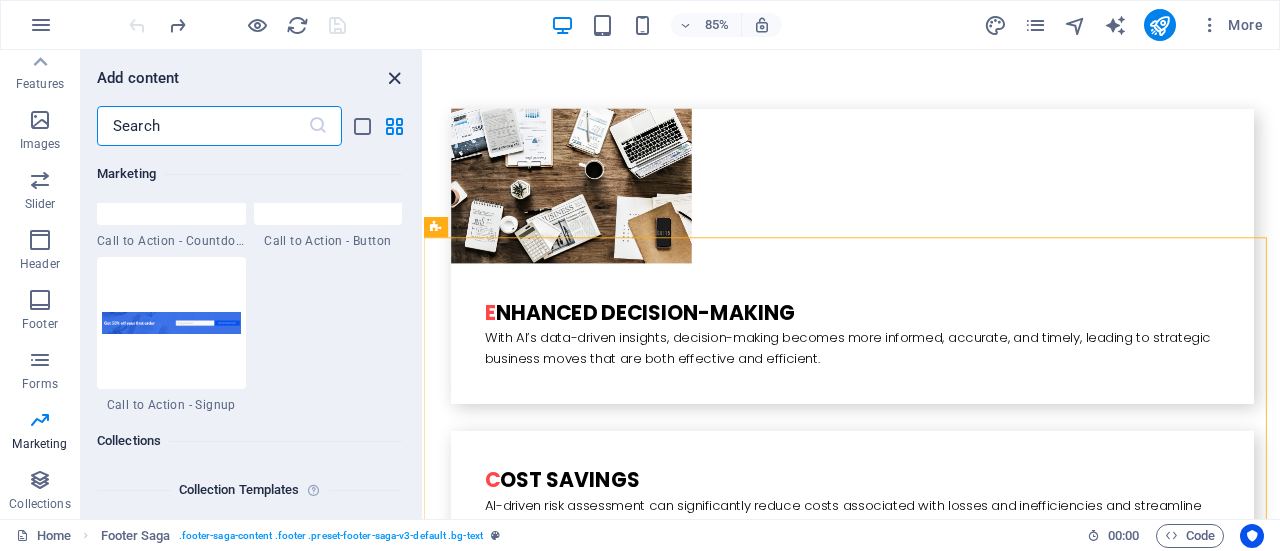 click at bounding box center [394, 78] 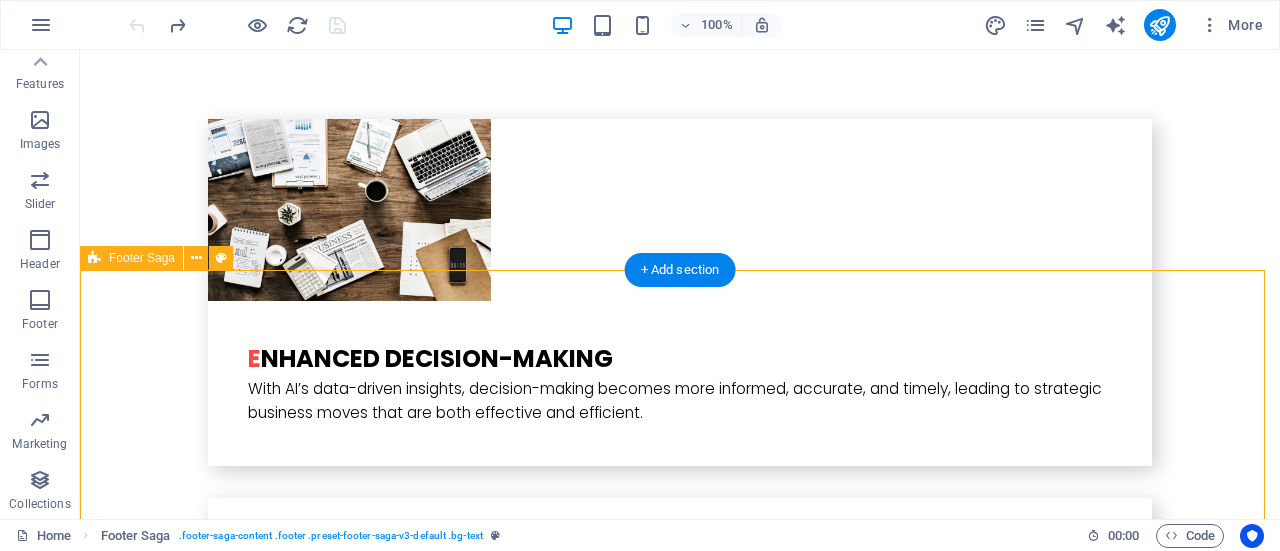 click on "AI nvest group Legal Notice Privacy Policy Navigation Home What is it Who is this for Business Value How it works Social Media Facebook Twitter Instagram Linked In" at bounding box center [680, 3420] 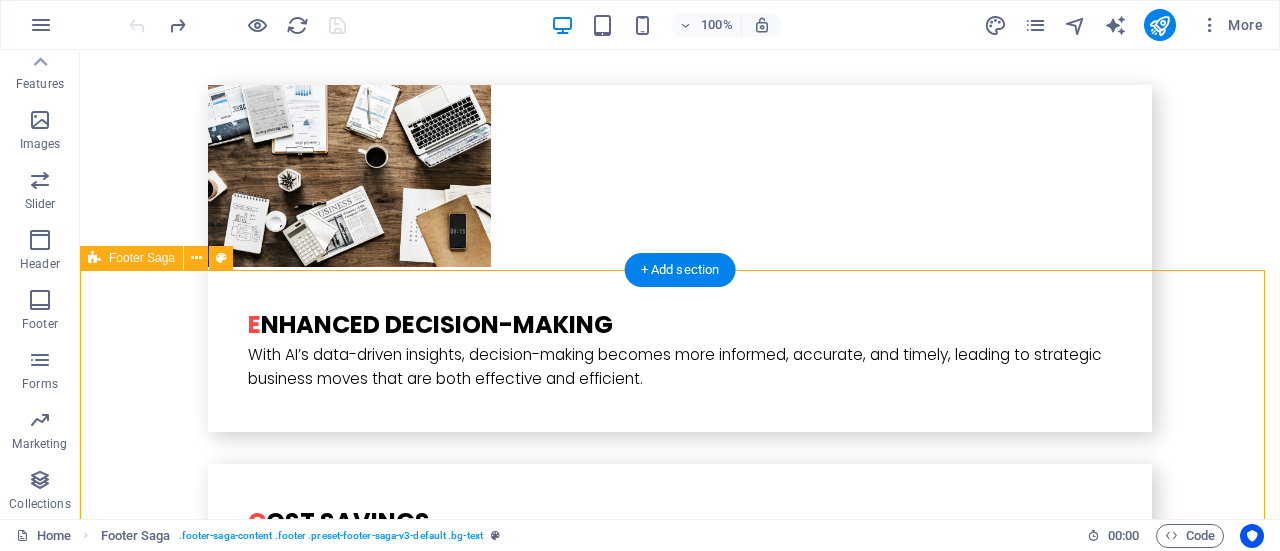 scroll, scrollTop: 4031, scrollLeft: 0, axis: vertical 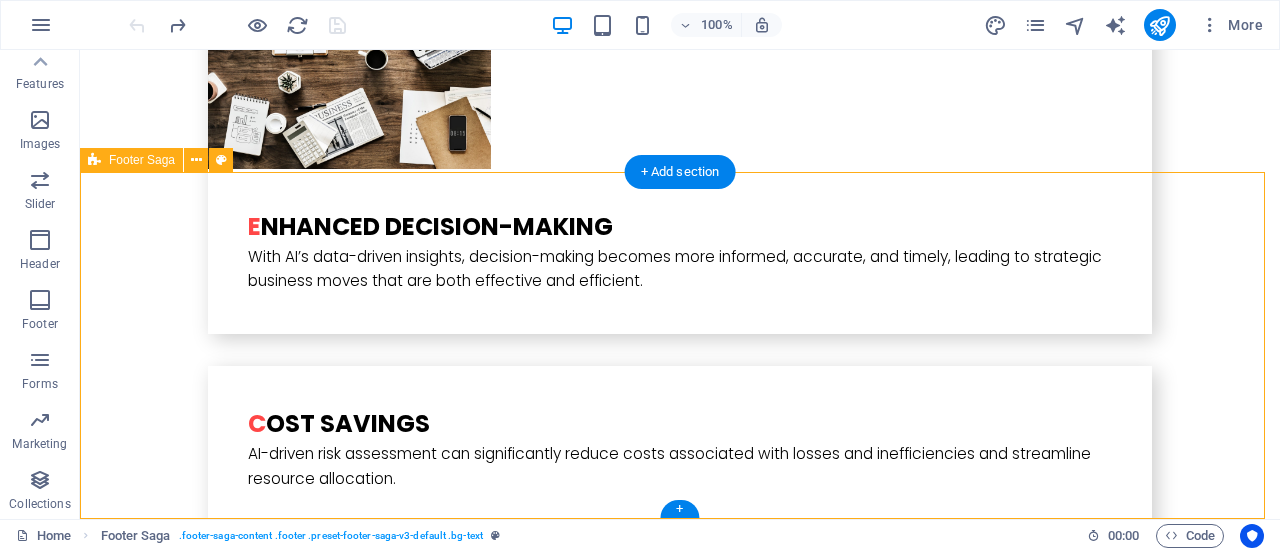 click on "AI nvest group Legal Notice Privacy Policy Navigation Home What is it Who is this for Business Value How it works Social Media Facebook Twitter Instagram Linked In" at bounding box center [680, 3288] 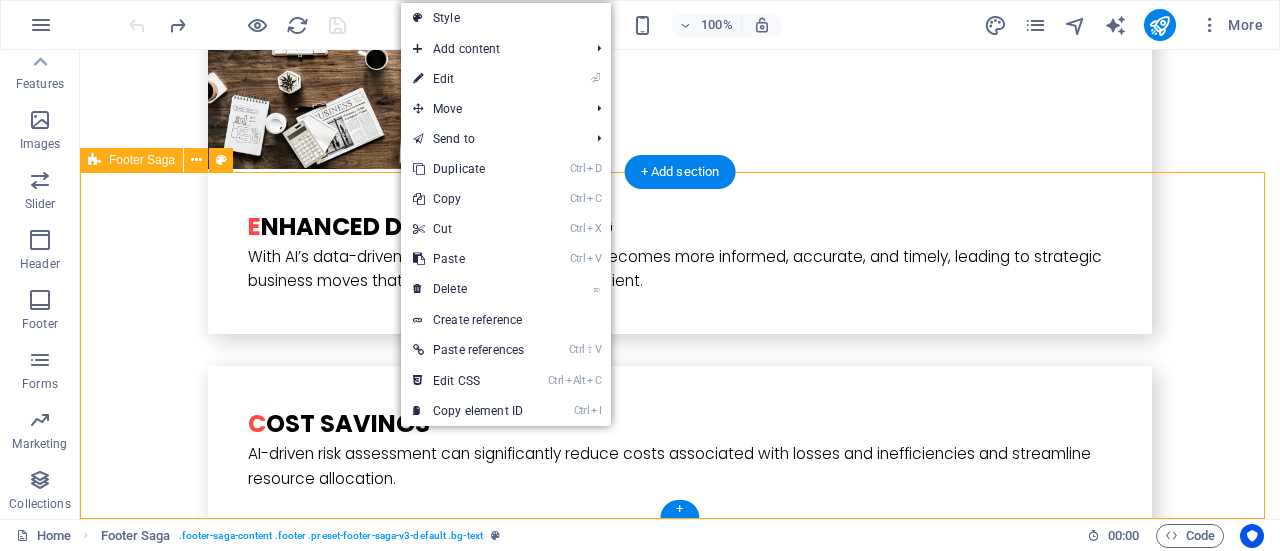 click on "AI nvest group Legal Notice Privacy Policy Navigation Home What is it Who is this for Business Value How it works Social Media Facebook Twitter Instagram Linked In" at bounding box center [680, 3288] 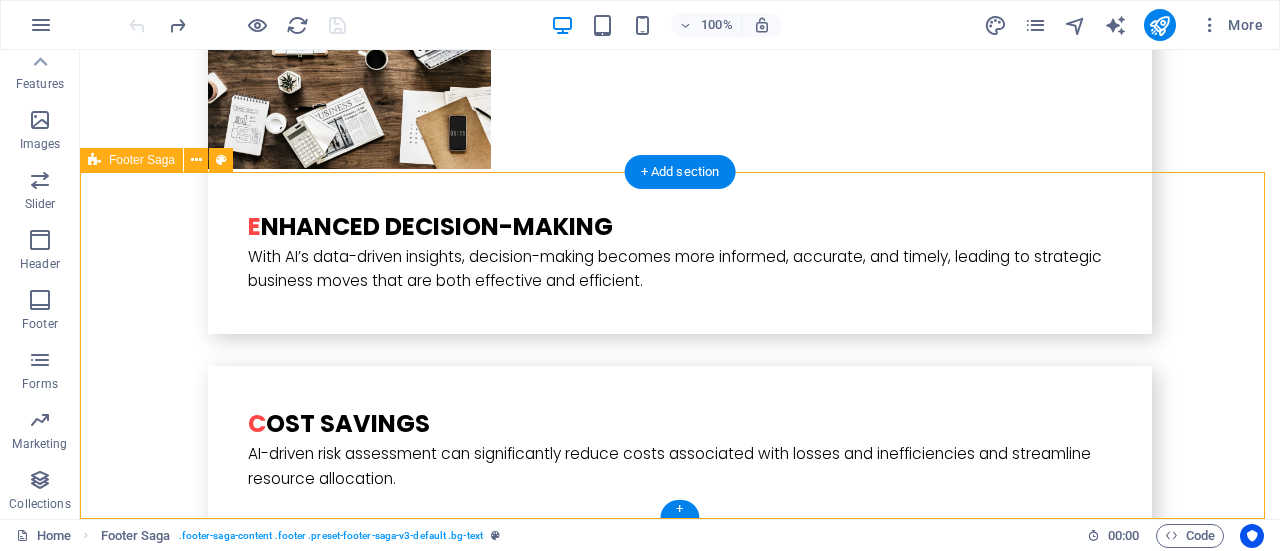 click on "AI nvest group Legal Notice Privacy Policy Navigation Home What is it Who is this for Business Value How it works Social Media Facebook Twitter Instagram Linked In" at bounding box center [680, 3288] 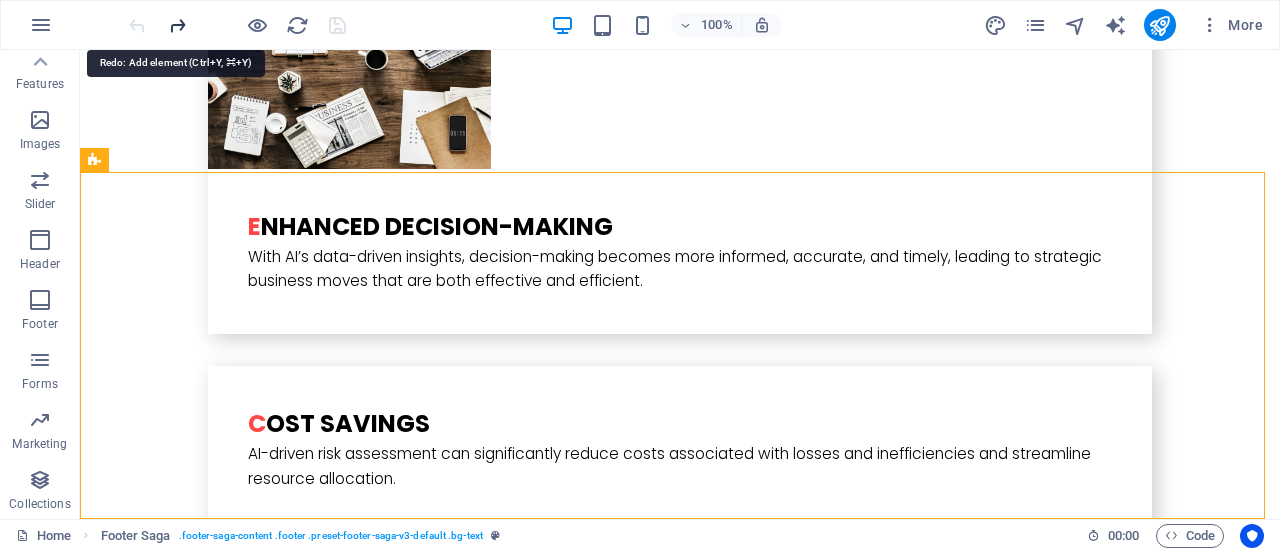 click at bounding box center [177, 25] 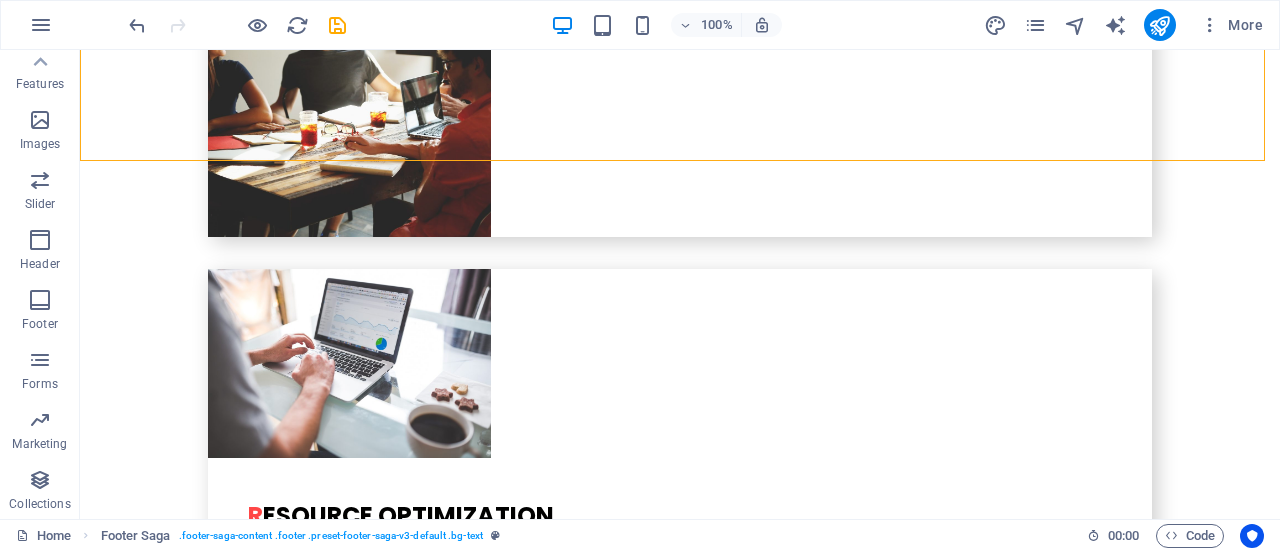 scroll, scrollTop: 4520, scrollLeft: 0, axis: vertical 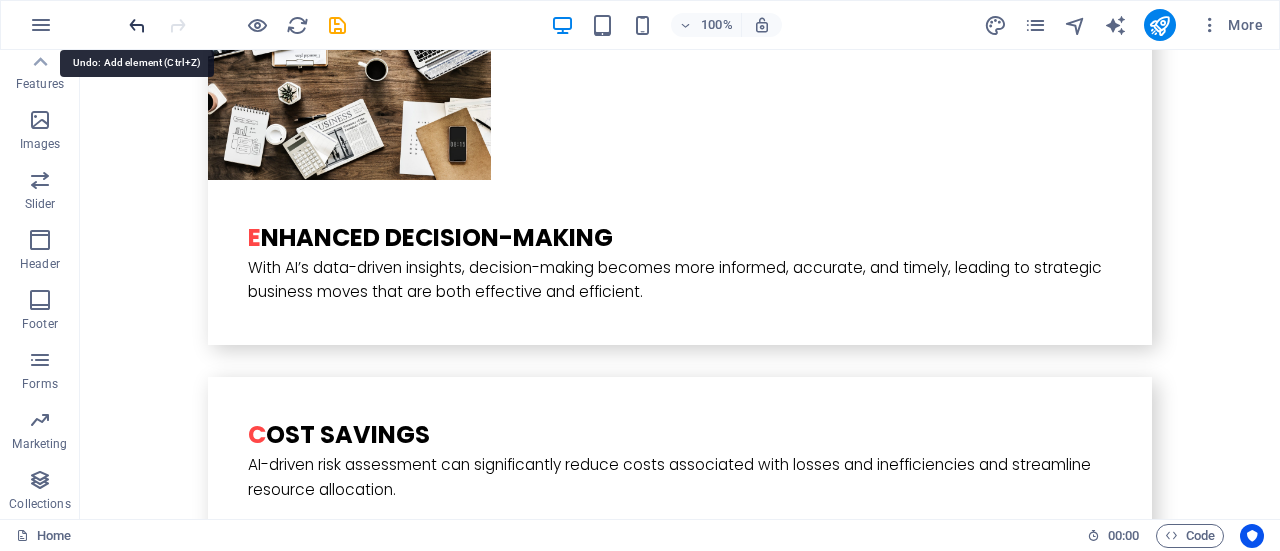 click at bounding box center (137, 25) 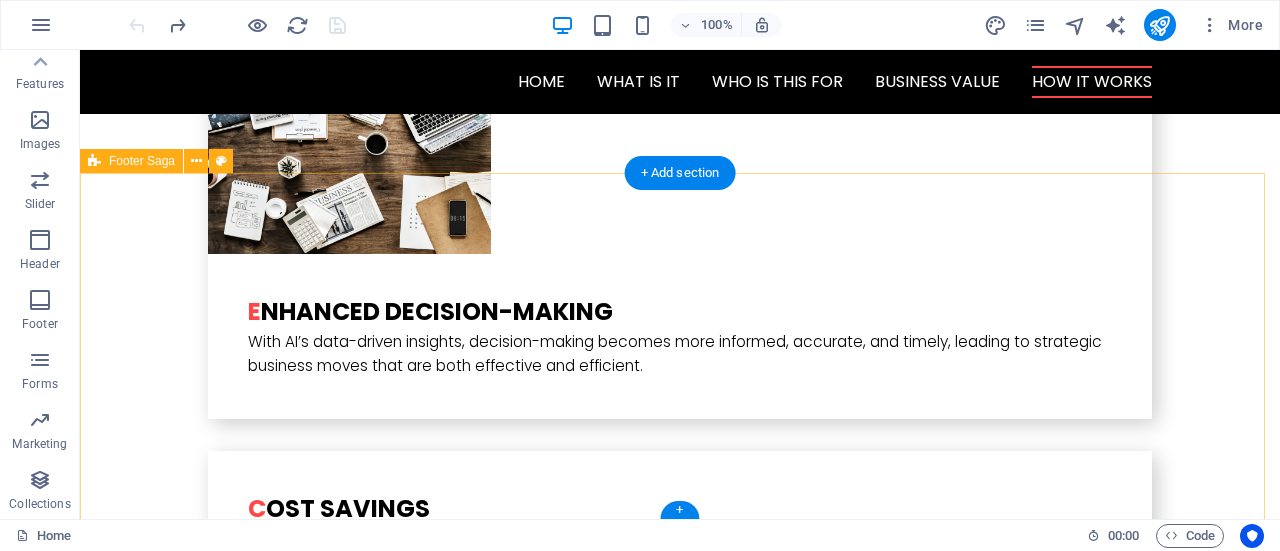 scroll, scrollTop: 3831, scrollLeft: 0, axis: vertical 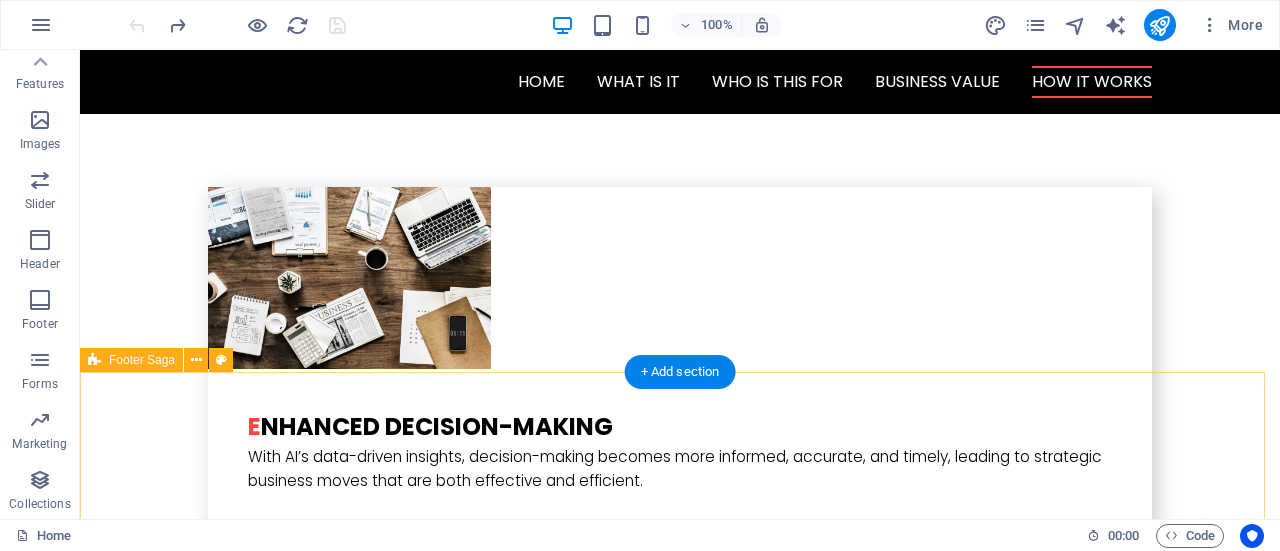 click on "AI nvest group Legal Notice Privacy Policy Navigation Home What is it Who is this for Business Value How it works Social Media Facebook Twitter Instagram Linked In" at bounding box center (680, 3488) 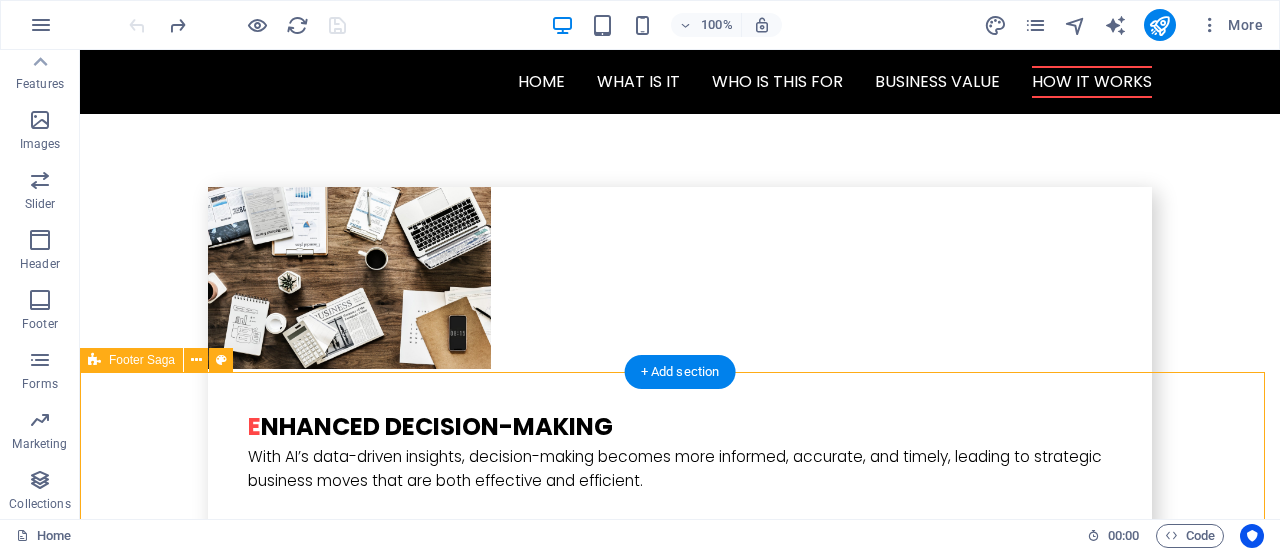 click on "AI nvest group Legal Notice Privacy Policy Navigation Home What is it Who is this for Business Value How it works Social Media Facebook Twitter Instagram Linked In" at bounding box center [680, 3488] 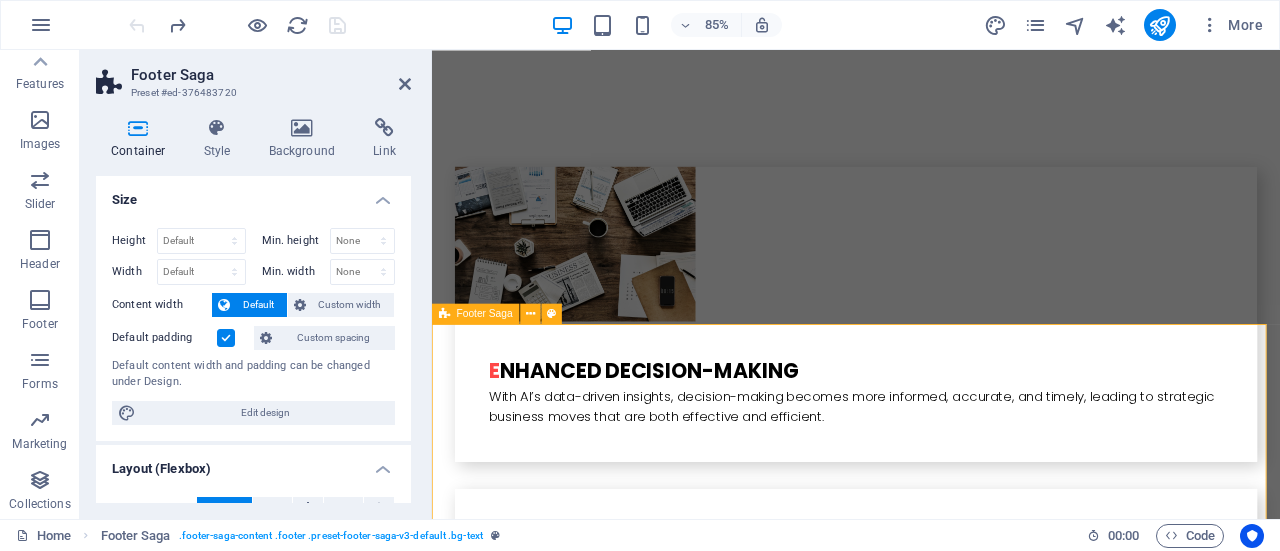click on "AI nvest group Legal Notice Privacy Policy Navigation Home What is it Who is this for Business Value How it works Social Media Facebook Twitter Instagram Linked In" at bounding box center (931, 3488) 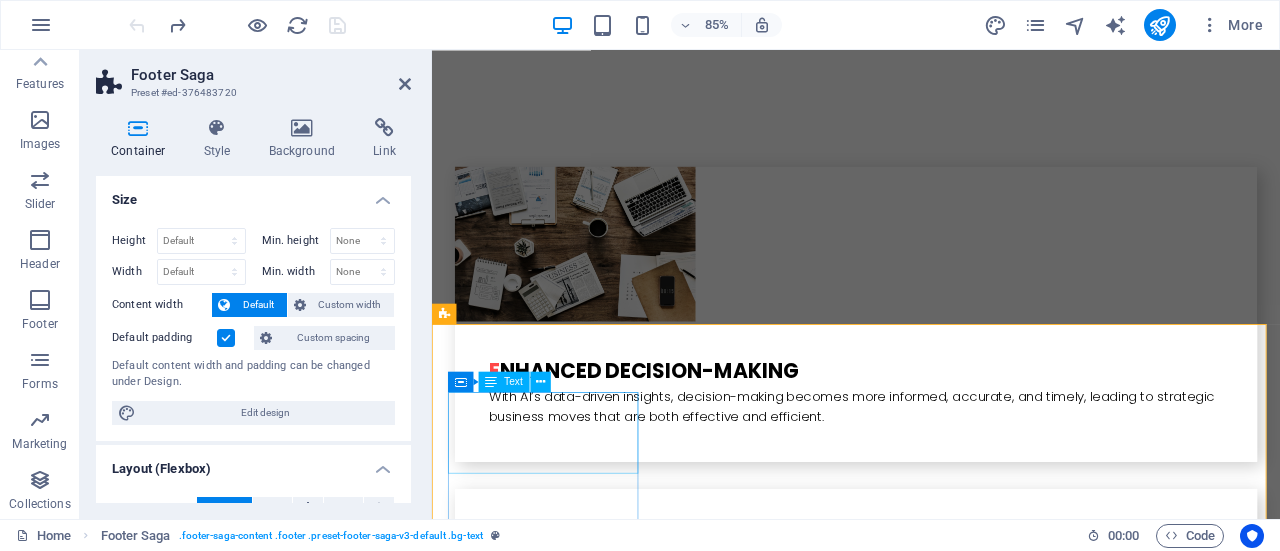 click on "AI nvest group" at bounding box center [532, 3223] 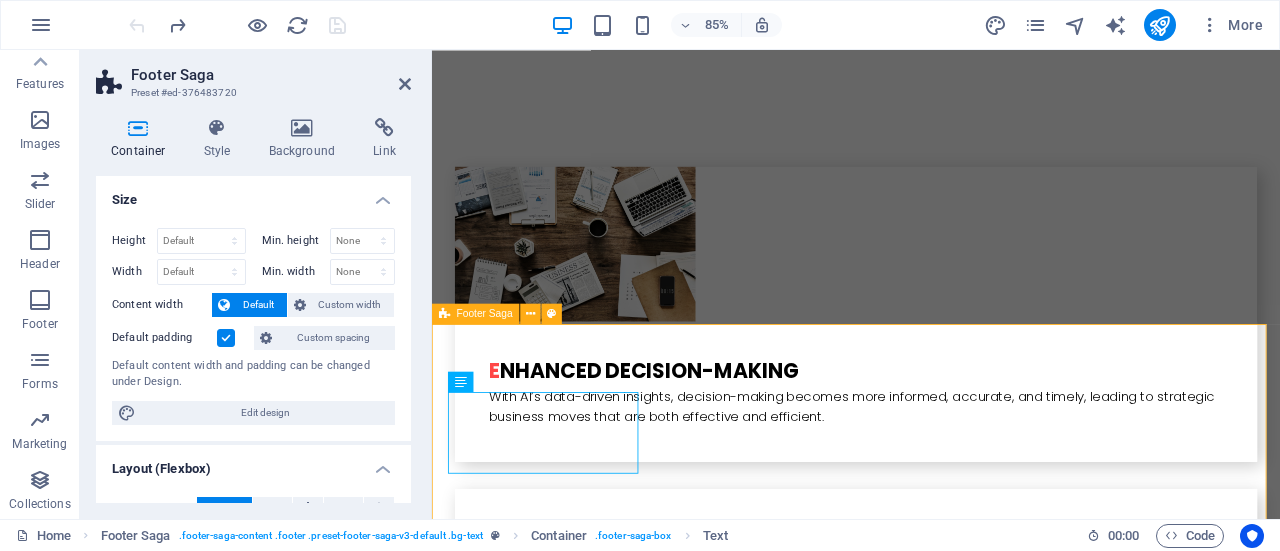 click on "AI nv est group Legal Notice Privacy Policy Navigation Home What is it Who is this for Business Value How it works Social Media Facebook Twitter Instagram Linked In" at bounding box center [931, 3488] 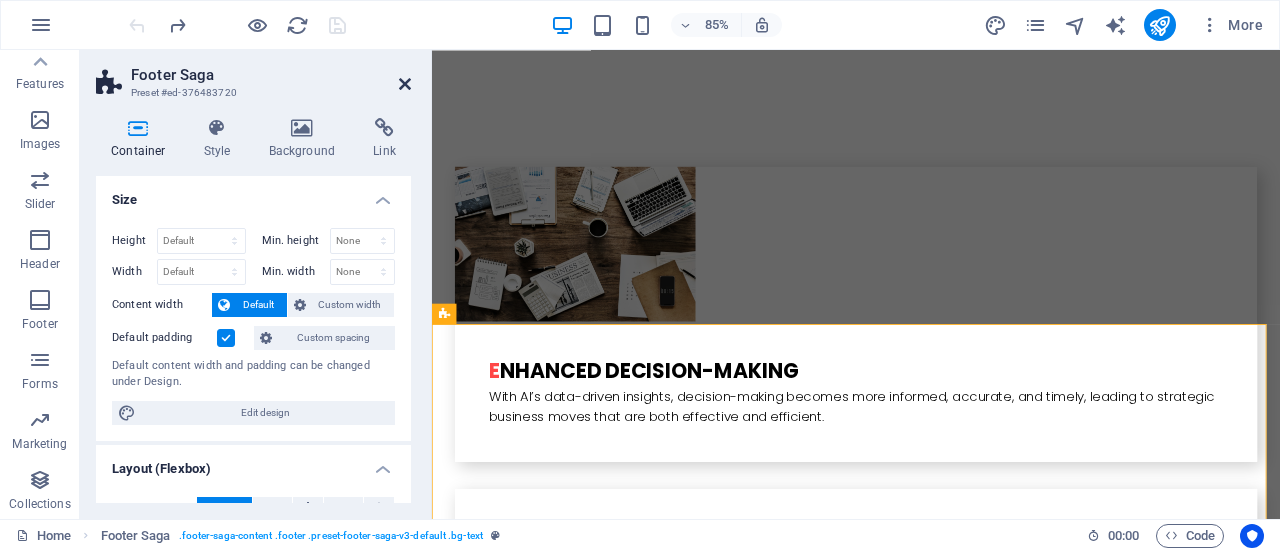 click at bounding box center [405, 84] 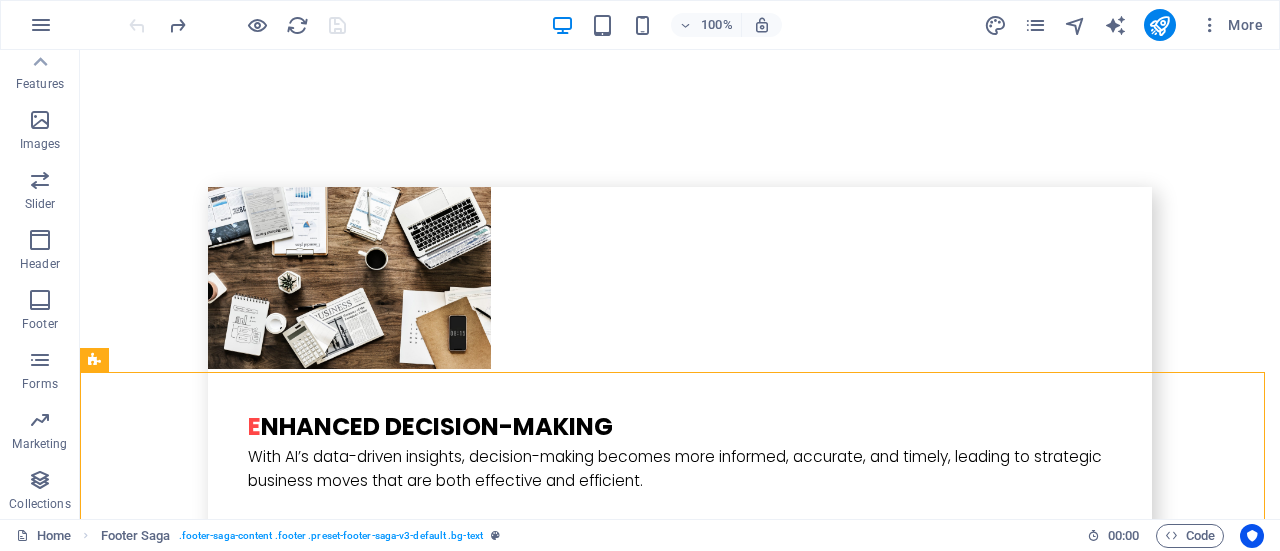 click at bounding box center (237, 25) 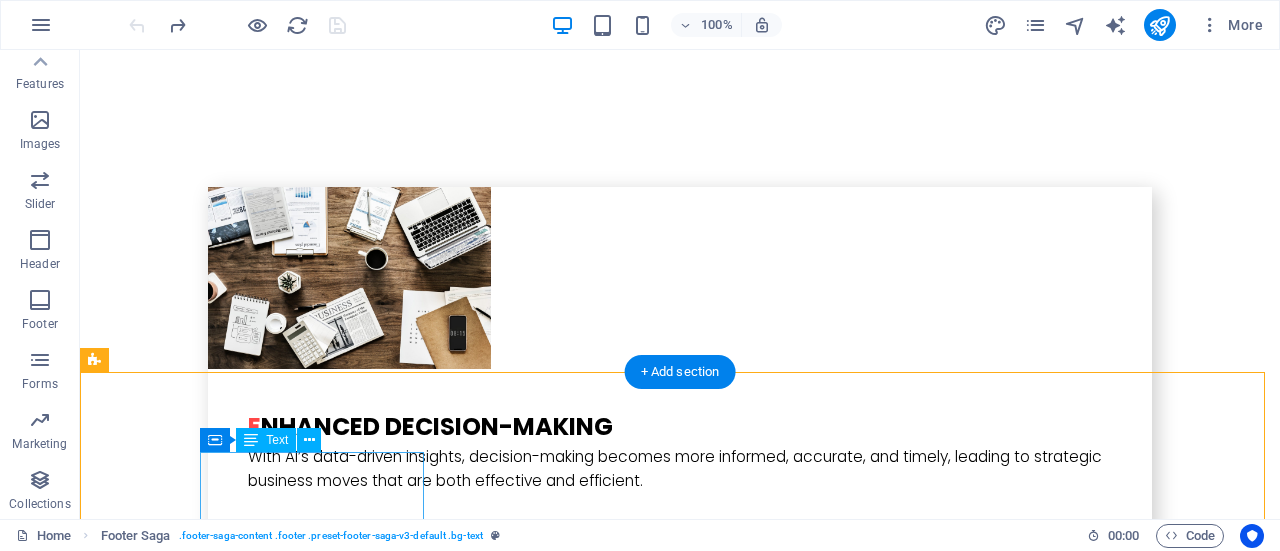 click on "AI nv est group" at bounding box center [184, 3223] 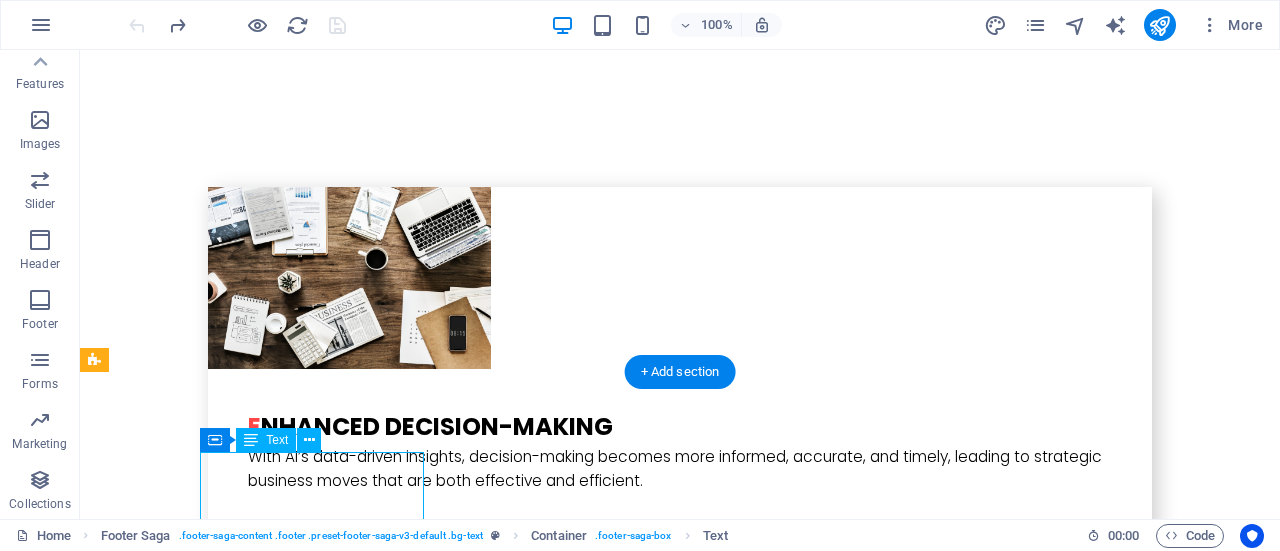 click on "AI nv est group" at bounding box center [184, 3223] 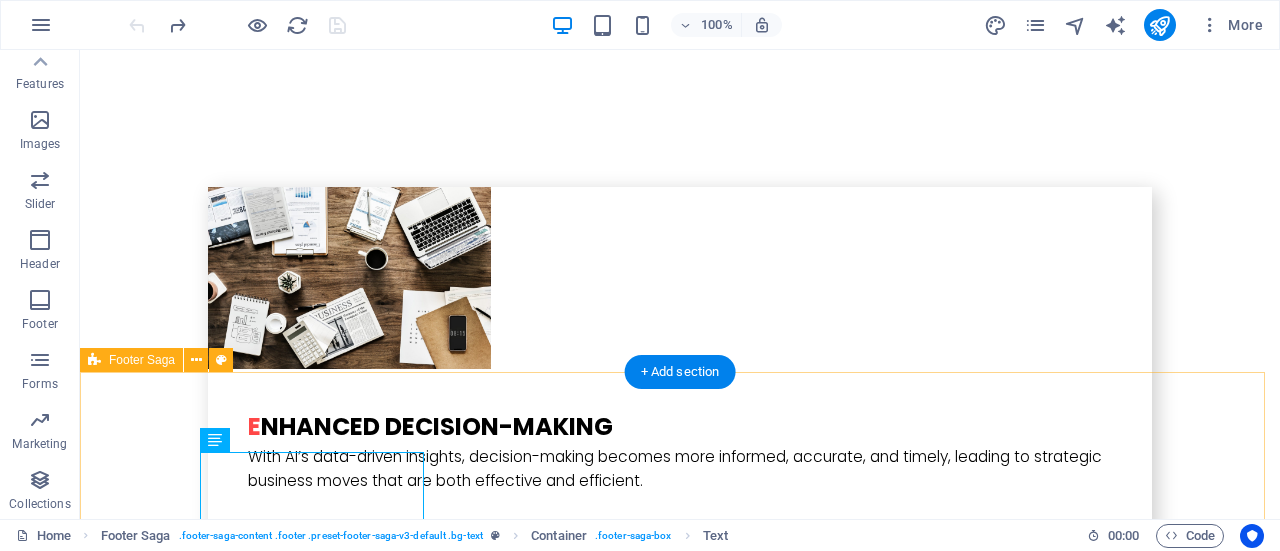 click on "AI nvest group Legal Notice Privacy Policy Navigation Home What is it Who is this for Business Value How it works Social Media Facebook Twitter Instagram Linked In" at bounding box center [680, 3488] 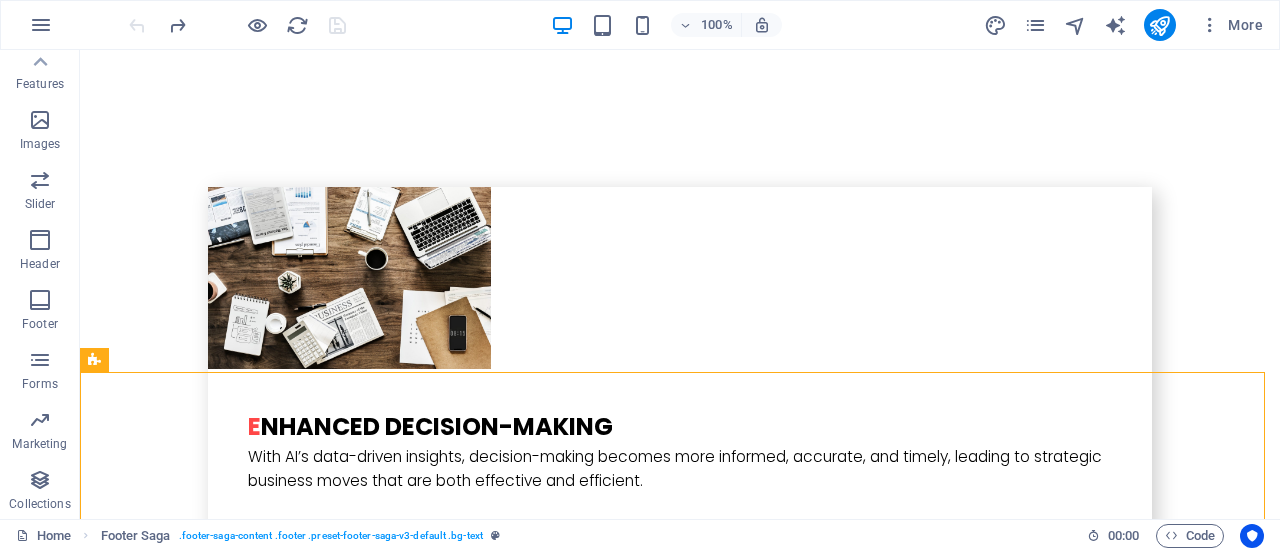click at bounding box center (237, 25) 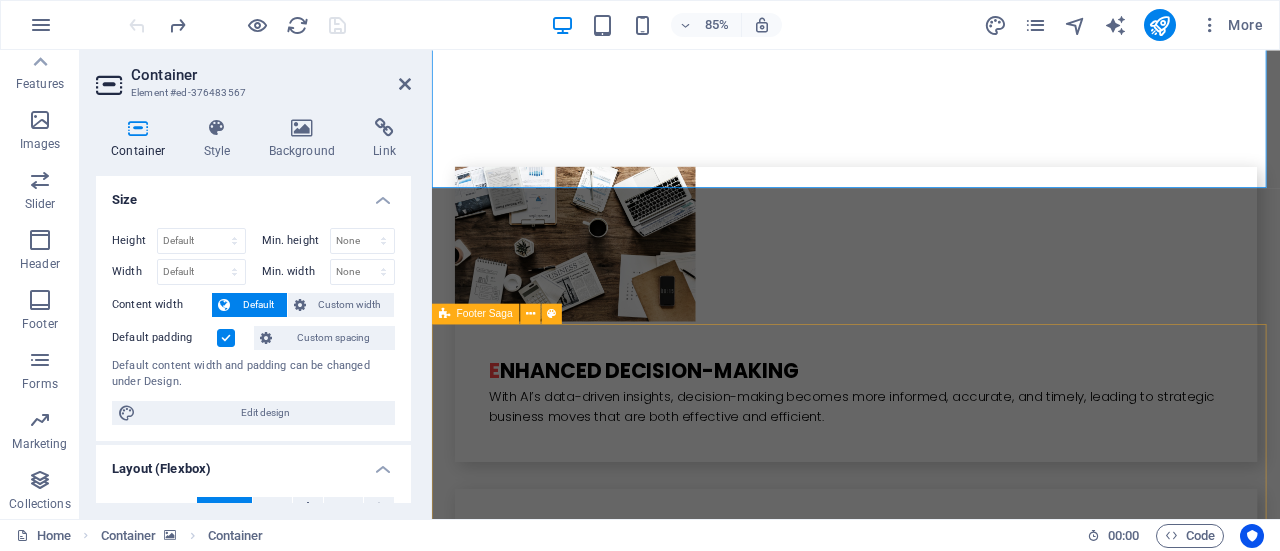 click on "AI nvest group Legal Notice Privacy Policy Navigation Home What is it Who is this for Business Value How it works Social Media Facebook Twitter Instagram Linked In" at bounding box center (931, 3488) 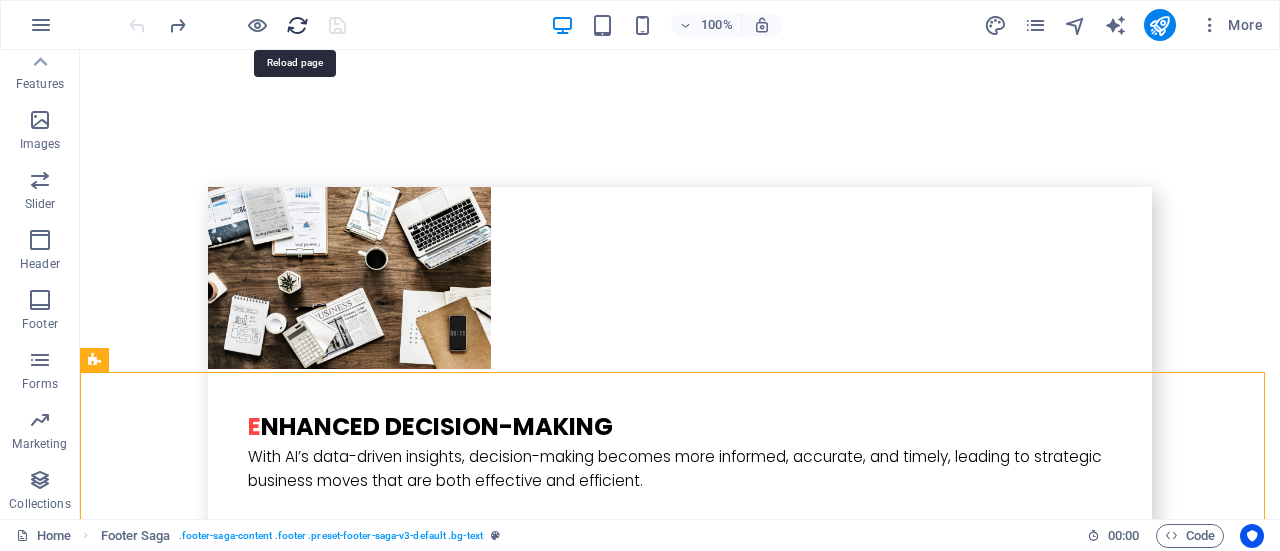 click at bounding box center [297, 25] 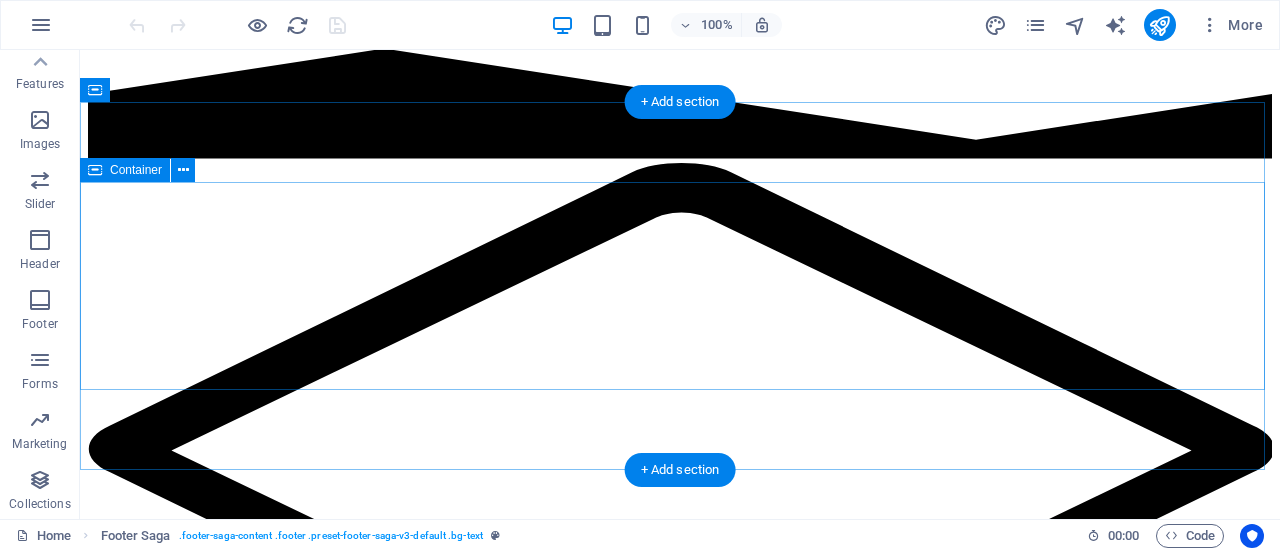 scroll, scrollTop: 4031, scrollLeft: 0, axis: vertical 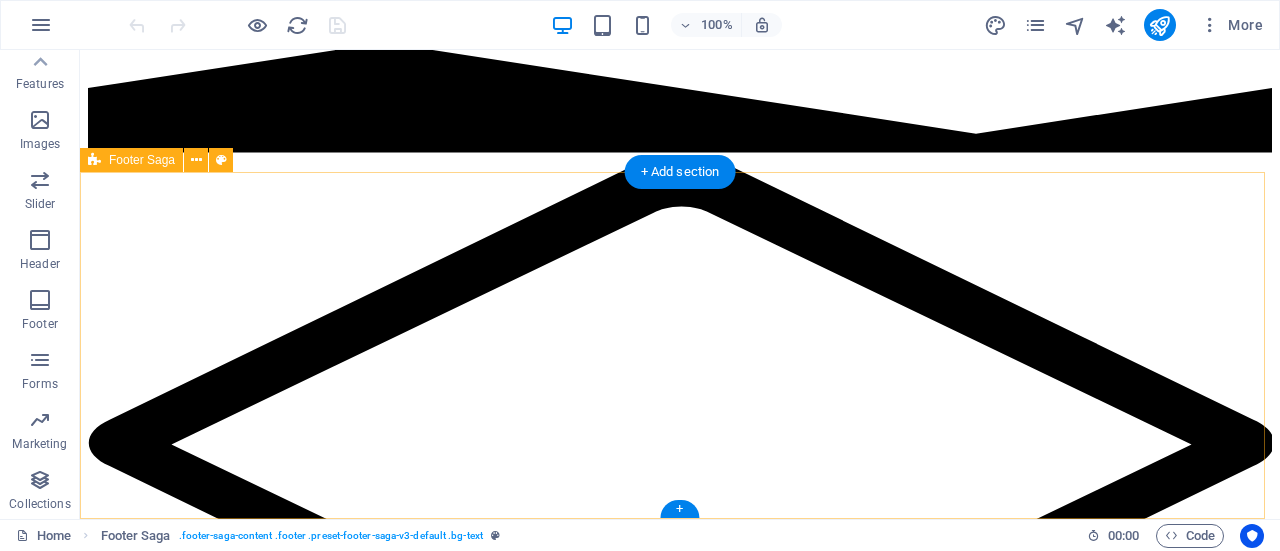 click on "AI  invest group Legal Notice Privacy Policy Navigation Home What is it Who is this for Business Value How it works Social Media Facebook Twitter Instagram Linked In" at bounding box center [680, 10644] 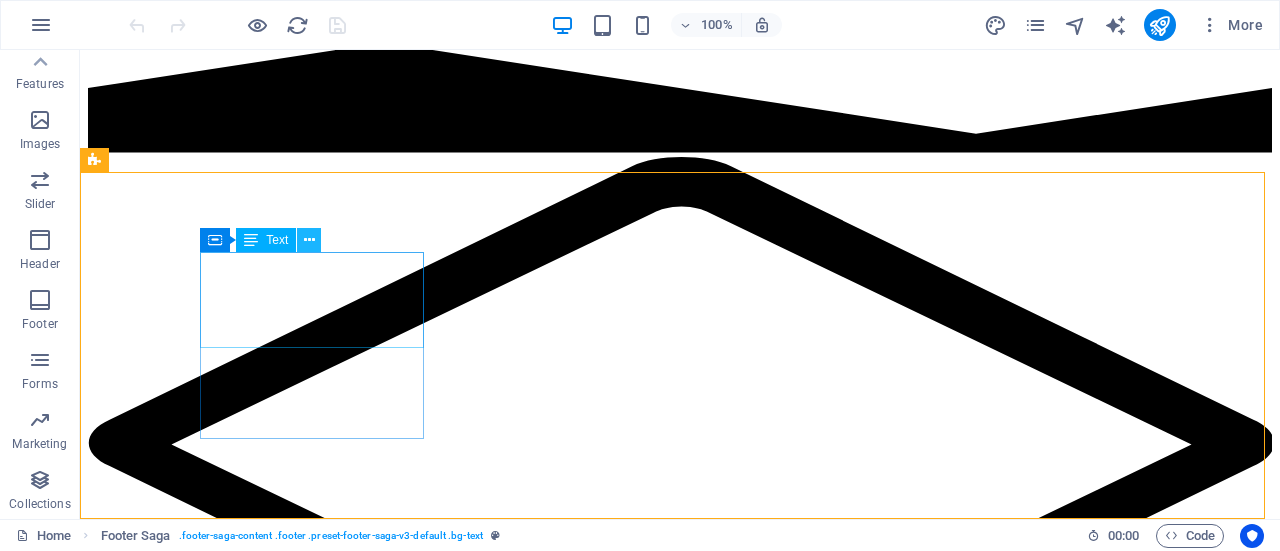 click at bounding box center [309, 240] 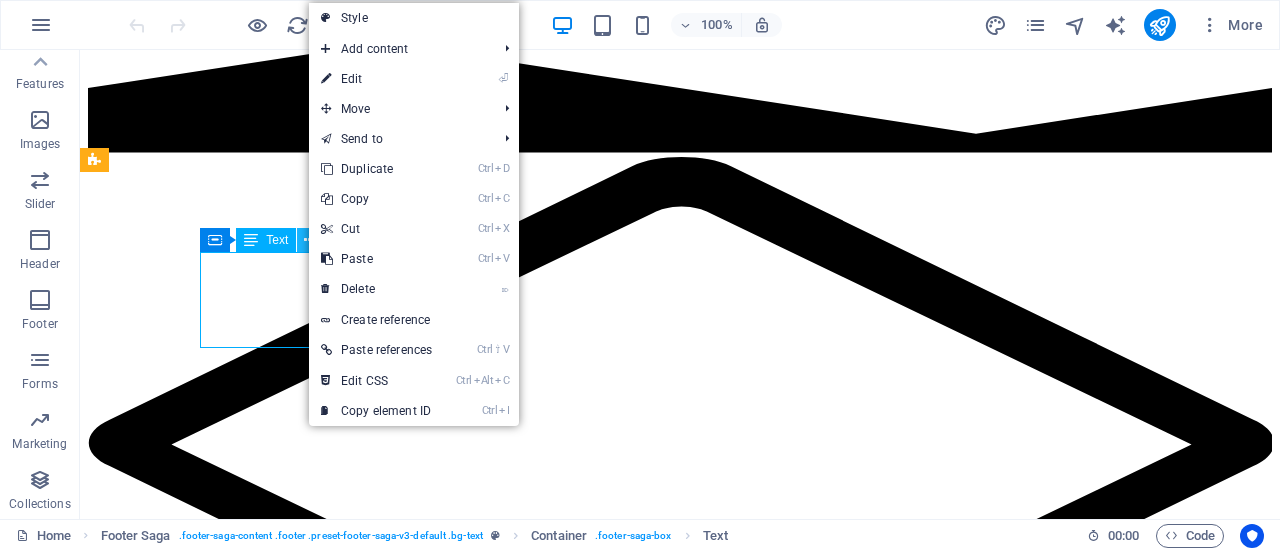 click at bounding box center [309, 240] 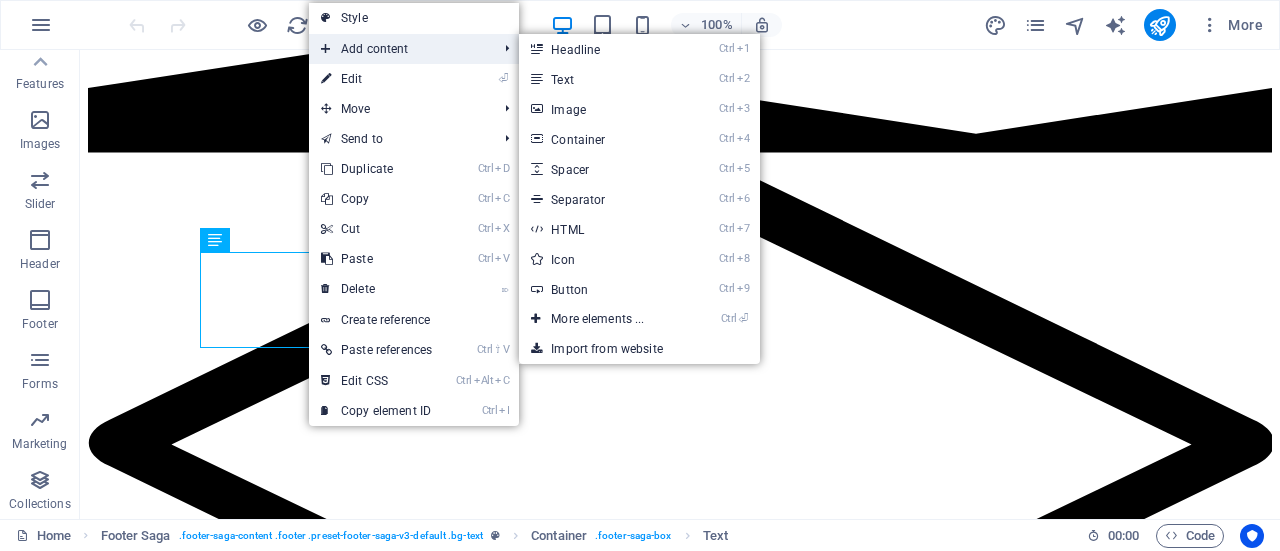 click on "Add content" at bounding box center (399, 49) 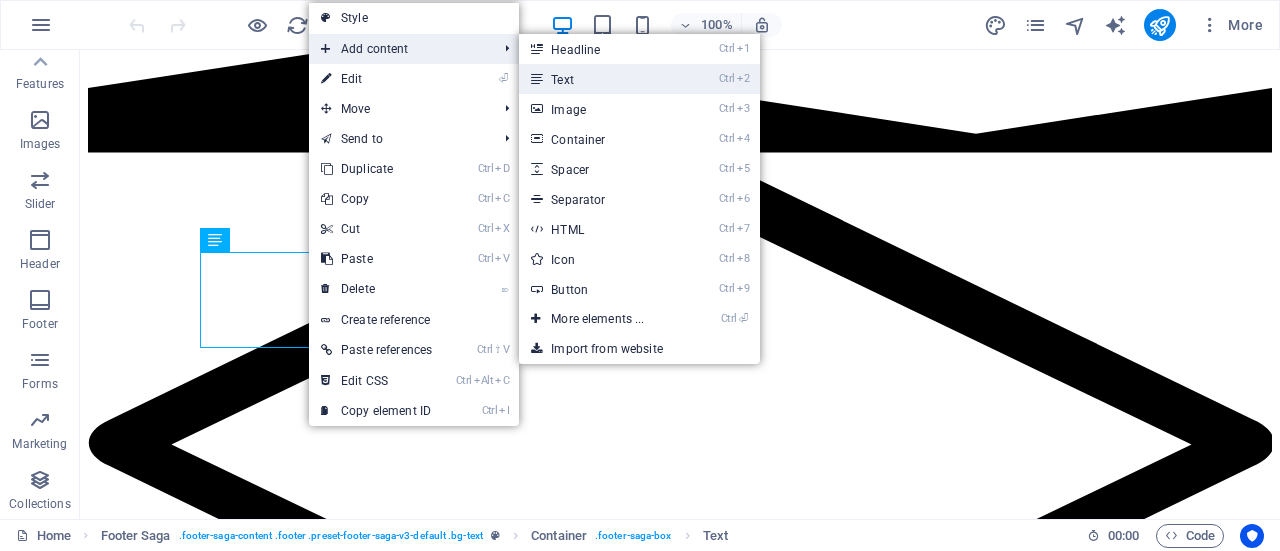 click on "Ctrl 2  Text" at bounding box center [601, 79] 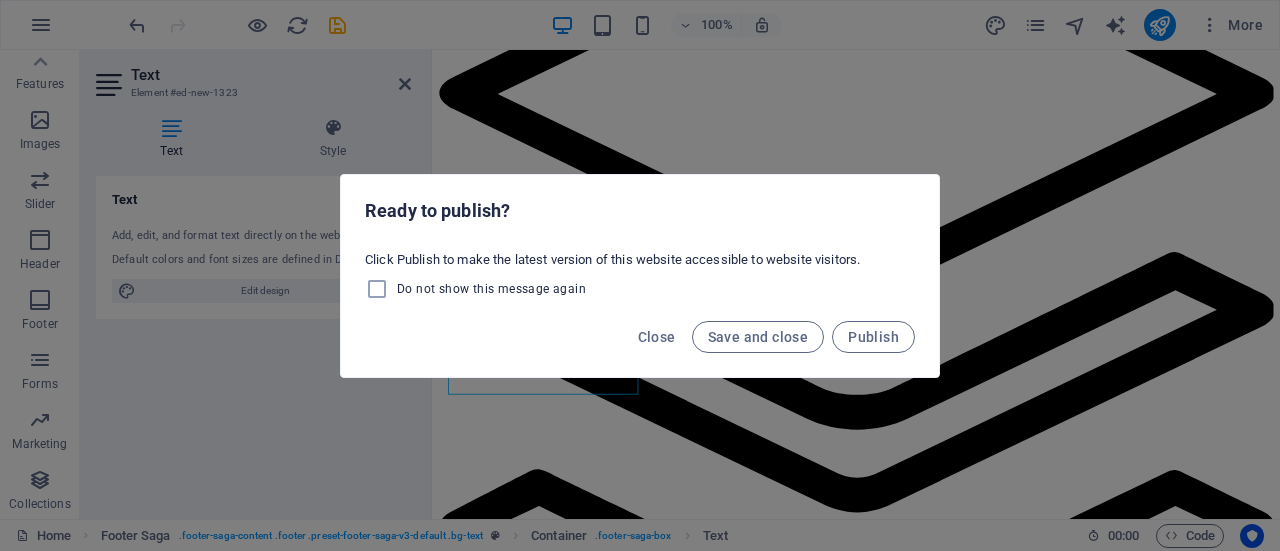 scroll, scrollTop: 3948, scrollLeft: 0, axis: vertical 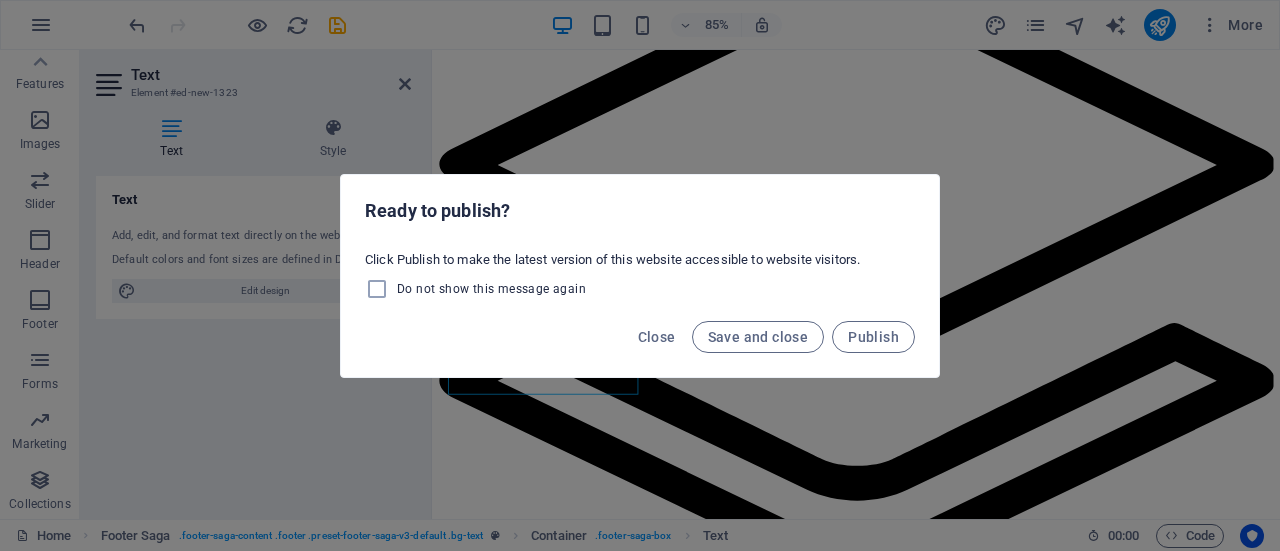 click on "Ready to publish? Click Publish to make the latest version of this website accessible to website visitors. Do not show this message again Close Save and close Publish" at bounding box center [640, 275] 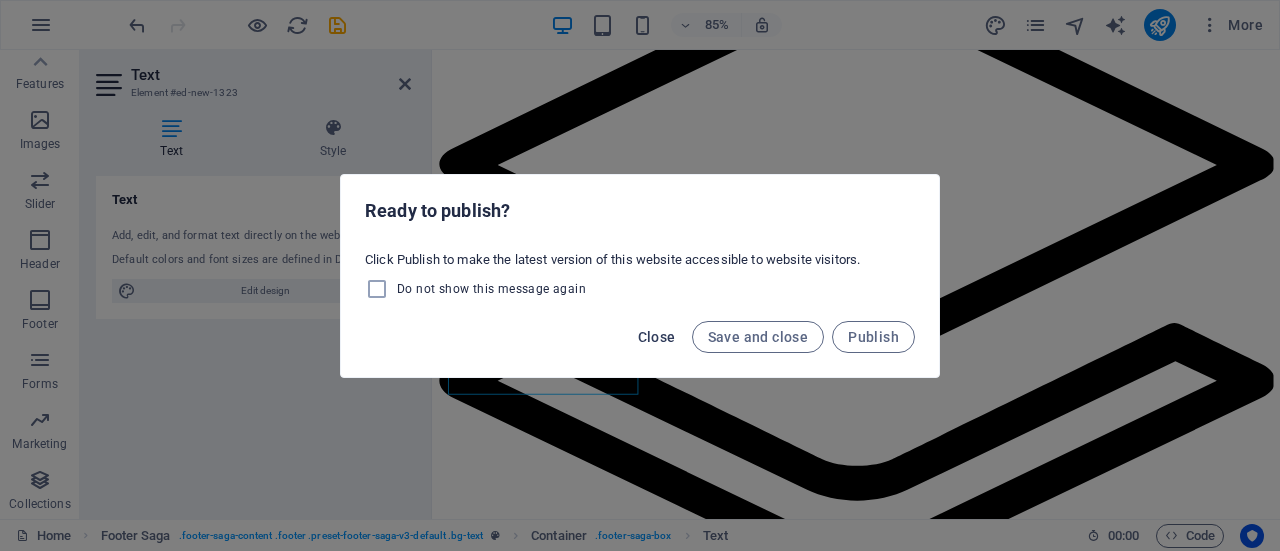 click on "Close" at bounding box center (657, 337) 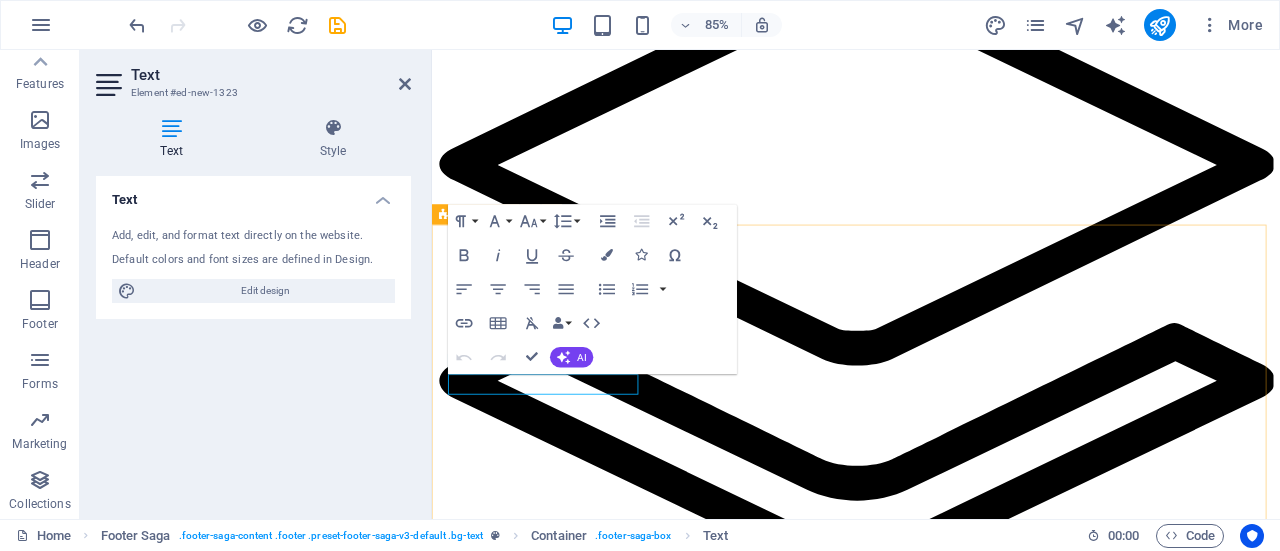 click on "AI  invest group New text element Legal Notice Privacy Policy Navigation Home What is it Who is this for Business Value How it works Social Media Facebook Twitter Instagram Linked In" at bounding box center (931, 9186) 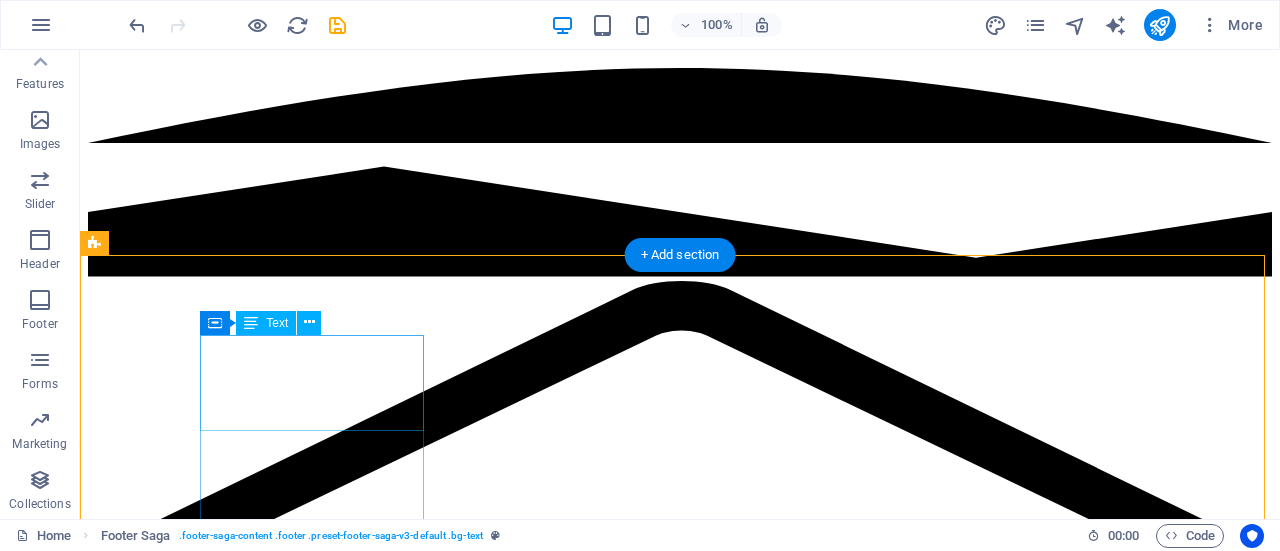 click on "AI  invest group" at bounding box center (165, 8271) 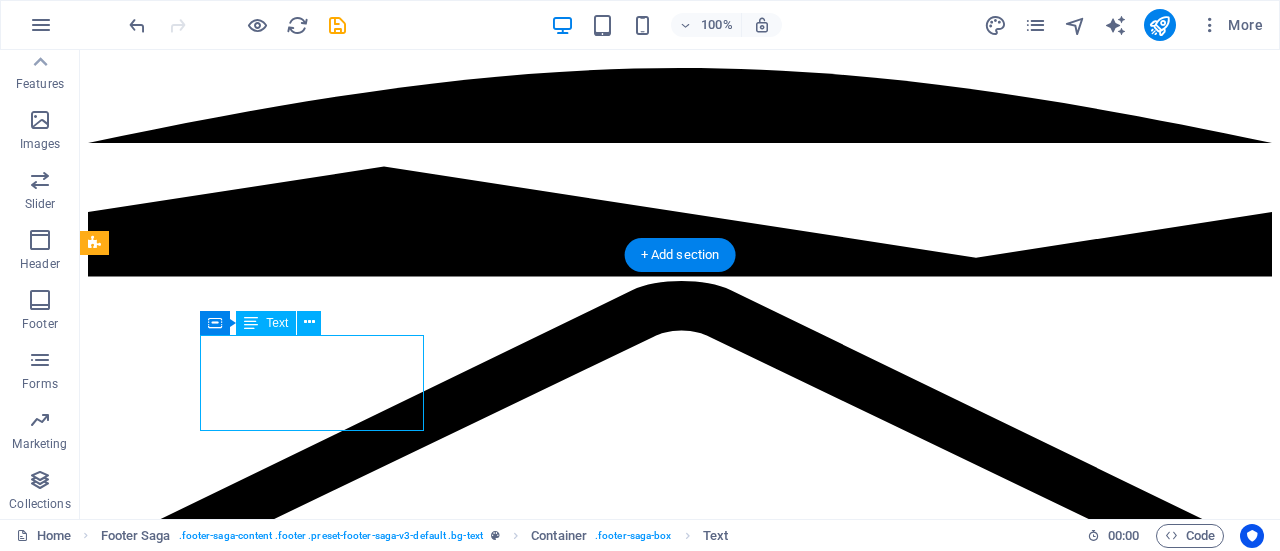type 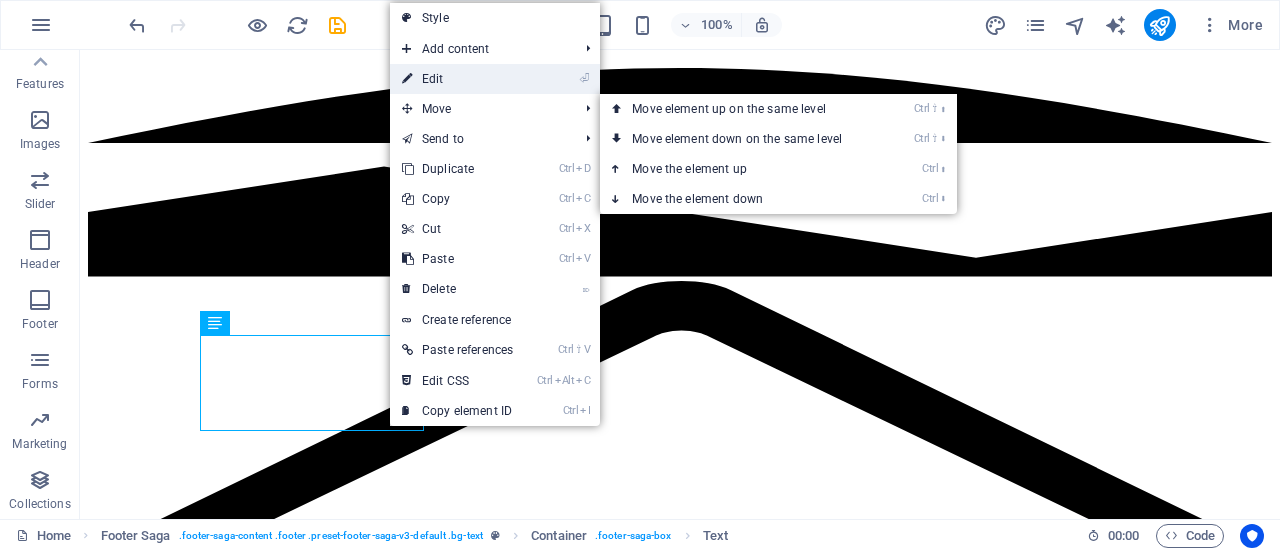click on "⏎  Edit" at bounding box center [457, 79] 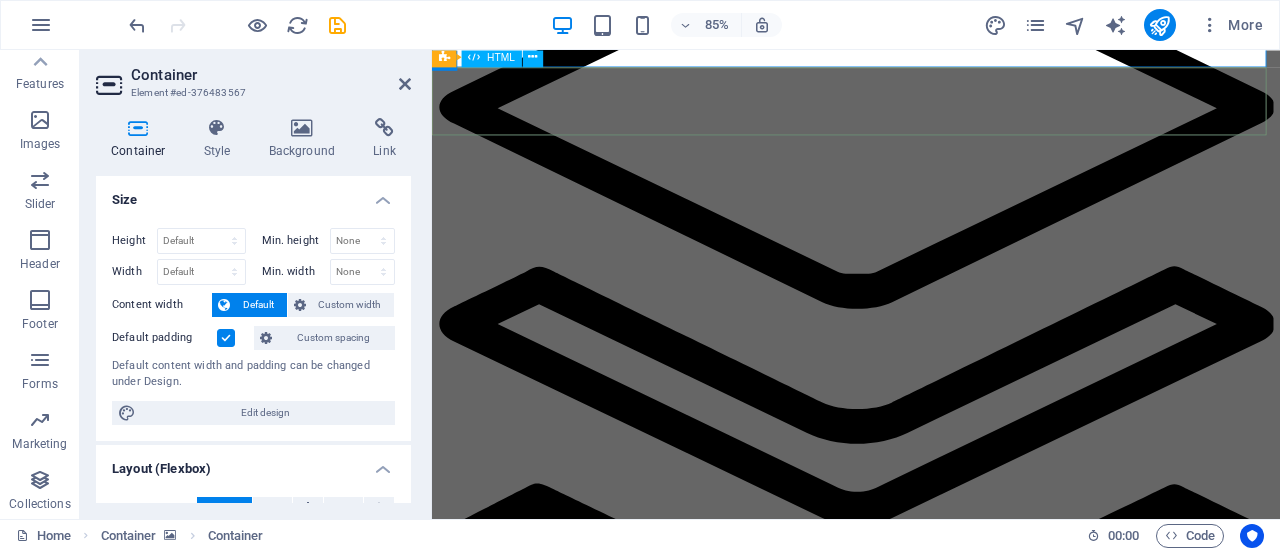 scroll, scrollTop: 3613, scrollLeft: 0, axis: vertical 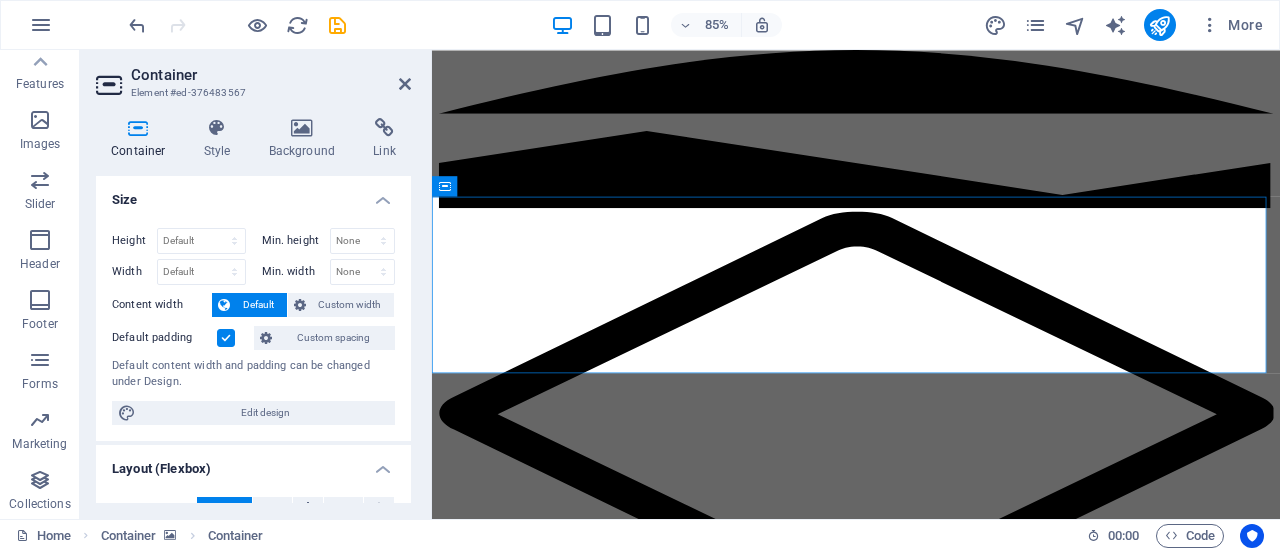 click on "Container Element #ed-376483567
Container Style Background Link Size Height Default px rem % vh vw Min. height None px rem % vh vw Width Default px rem % em vh vw Min. width None px rem % vh vw Content width Default Custom width Width Default px rem % em vh vw Min. width None px rem % vh vw Default padding Custom spacing Default content width and padding can be changed under Design. Edit design Layout (Flexbox) Alignment Determines the flex direction. Default Main axis Determine how elements should behave along the main axis inside this container (justify content). Default Side axis Control the vertical direction of the element inside of the container (align items). Default Wrap Default On Off Fill Controls the distances and direction of elements on the y-axis across several lines (align content). Default Accessibility ARIA helps assistive technologies (like screen readers) to understand the role, state, and behavior of web elements Role The ARIA role defines the purpose of an element.  None" at bounding box center (256, 284) 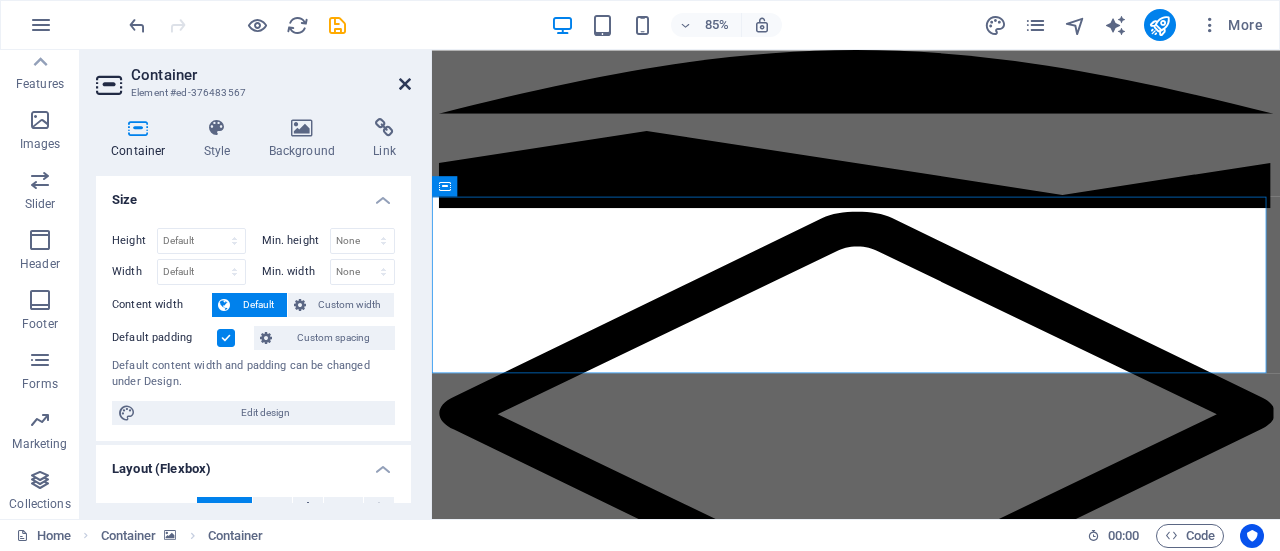 drag, startPoint x: 326, startPoint y: 32, endPoint x: 407, endPoint y: 82, distance: 95.189285 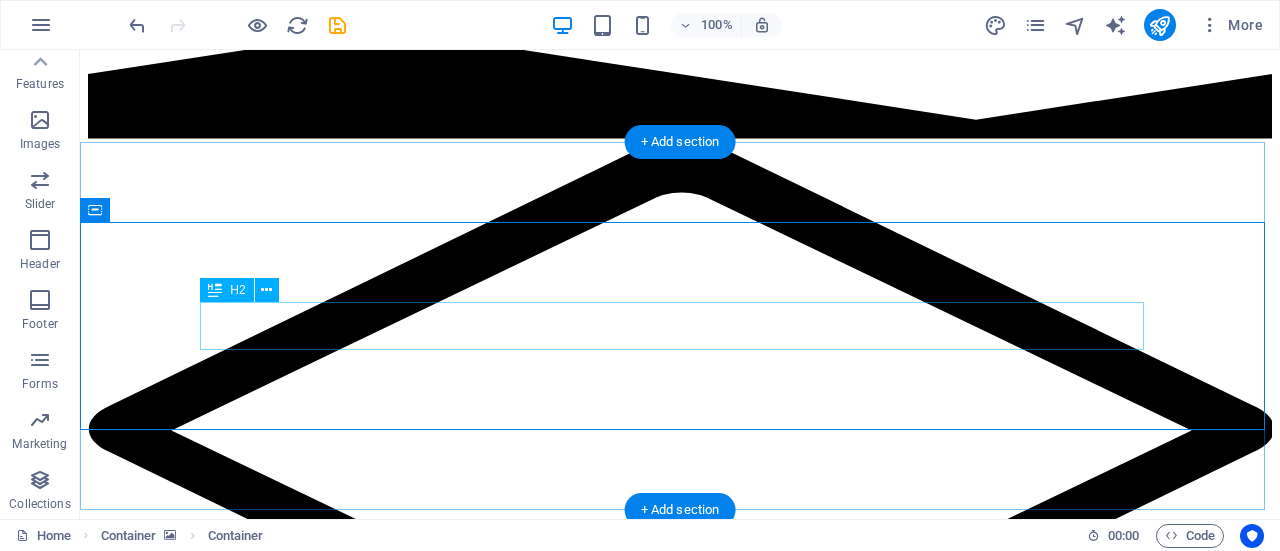 scroll, scrollTop: 4056, scrollLeft: 0, axis: vertical 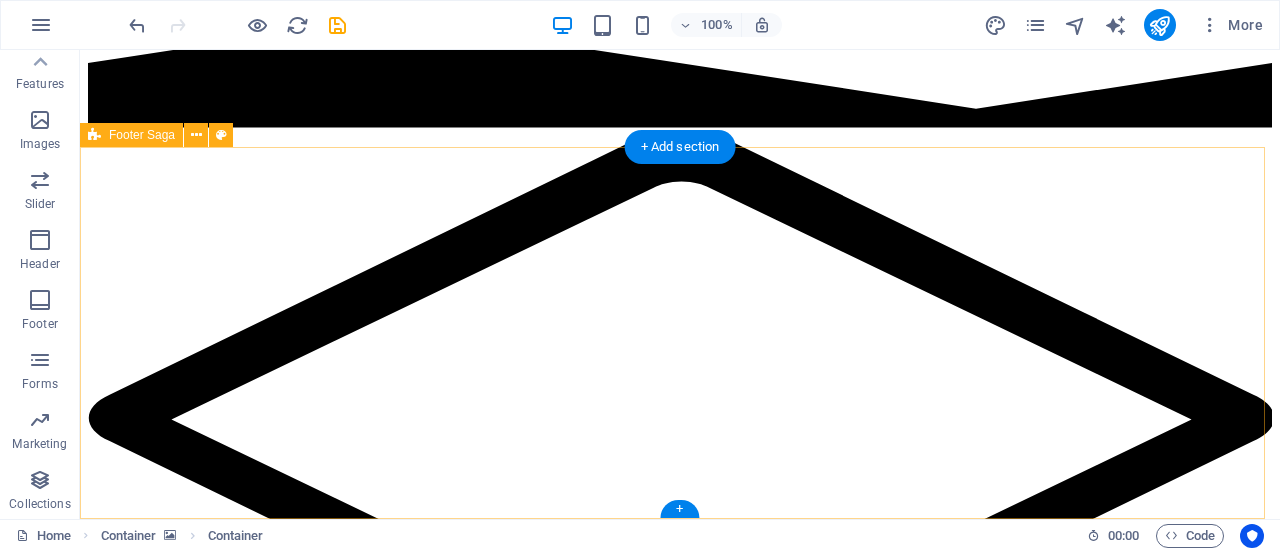 click on "AInvest group New text element Legal Notice Privacy Policy Navigation Home What is it Who is this for Business Value How it works Social Media Facebook Twitter Instagram Linked In" at bounding box center (680, 10636) 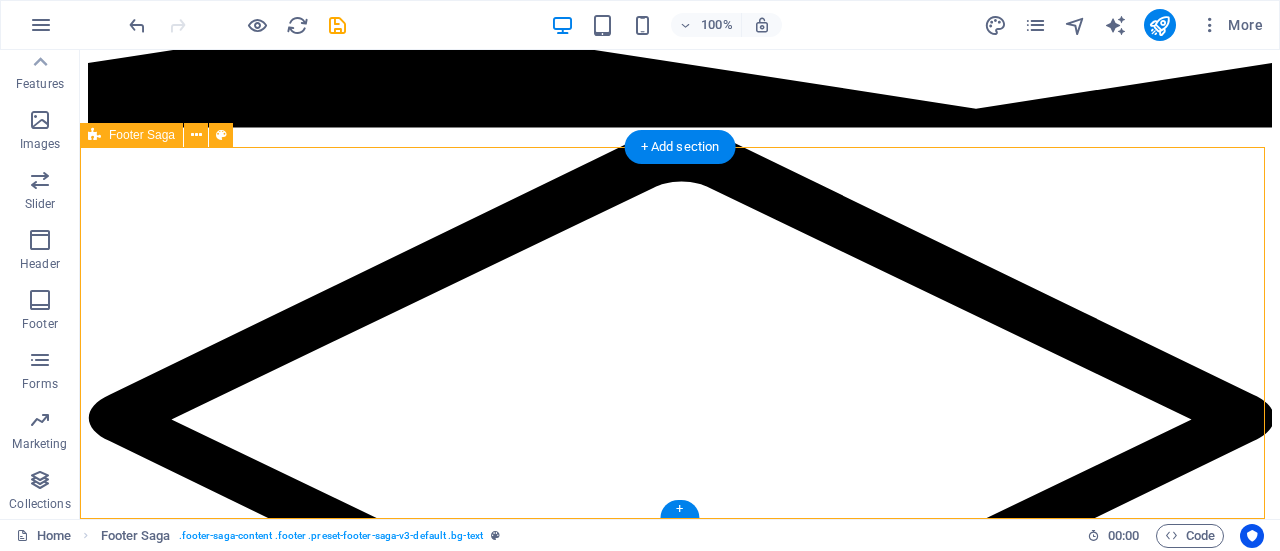 click on "AInvest group New text element Legal Notice Privacy Policy Navigation Home What is it Who is this for Business Value How it works Social Media Facebook Twitter Instagram Linked In" at bounding box center [680, 10636] 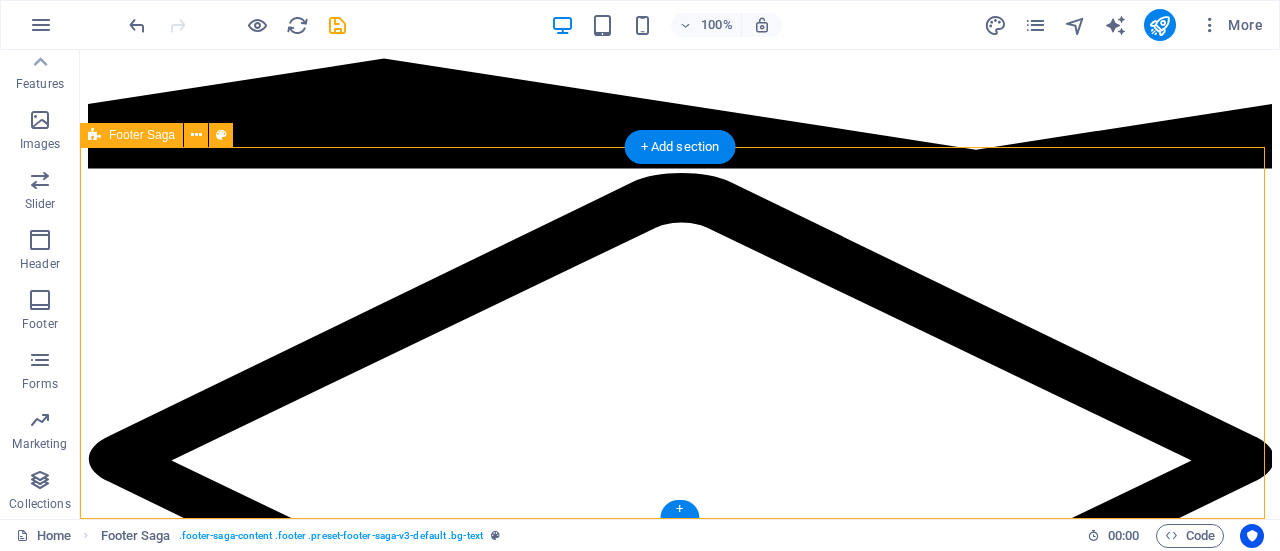 scroll, scrollTop: 3973, scrollLeft: 0, axis: vertical 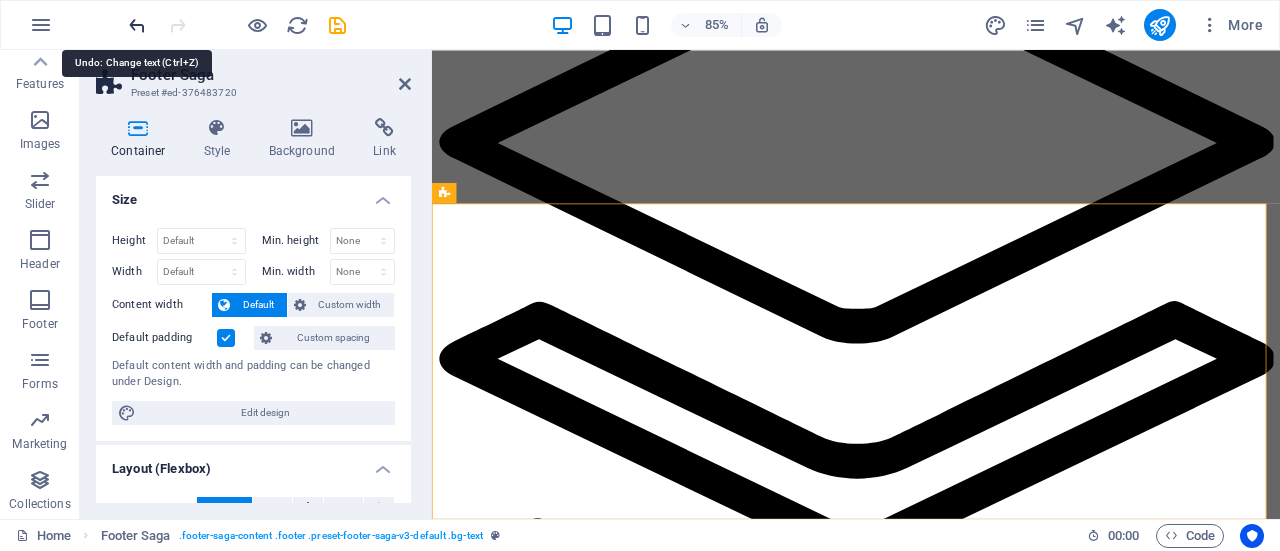 click at bounding box center [137, 25] 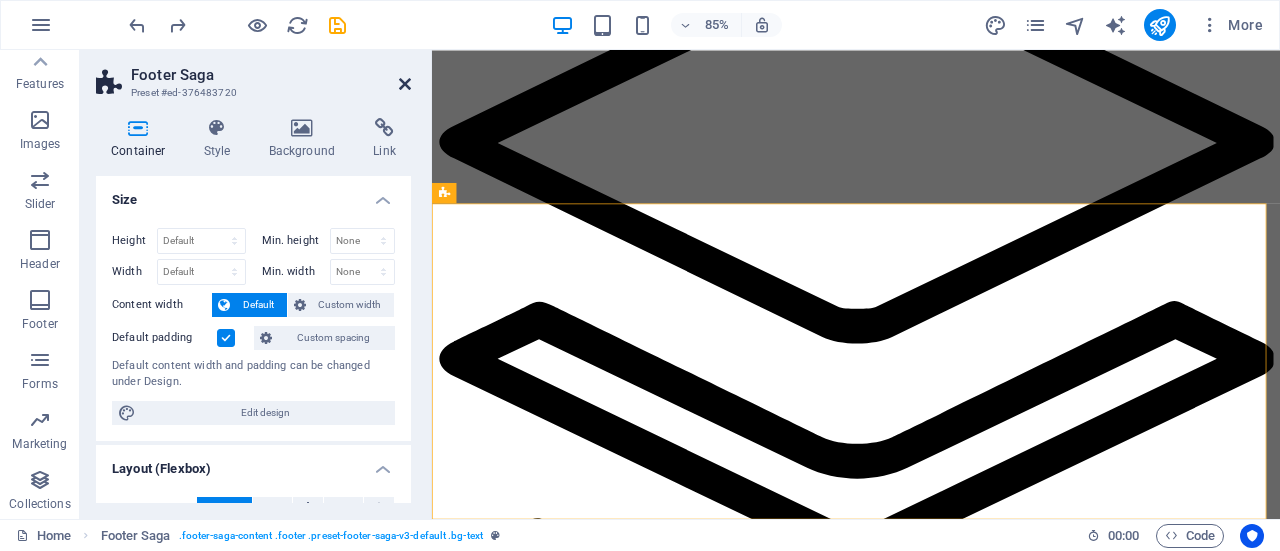 click at bounding box center [405, 84] 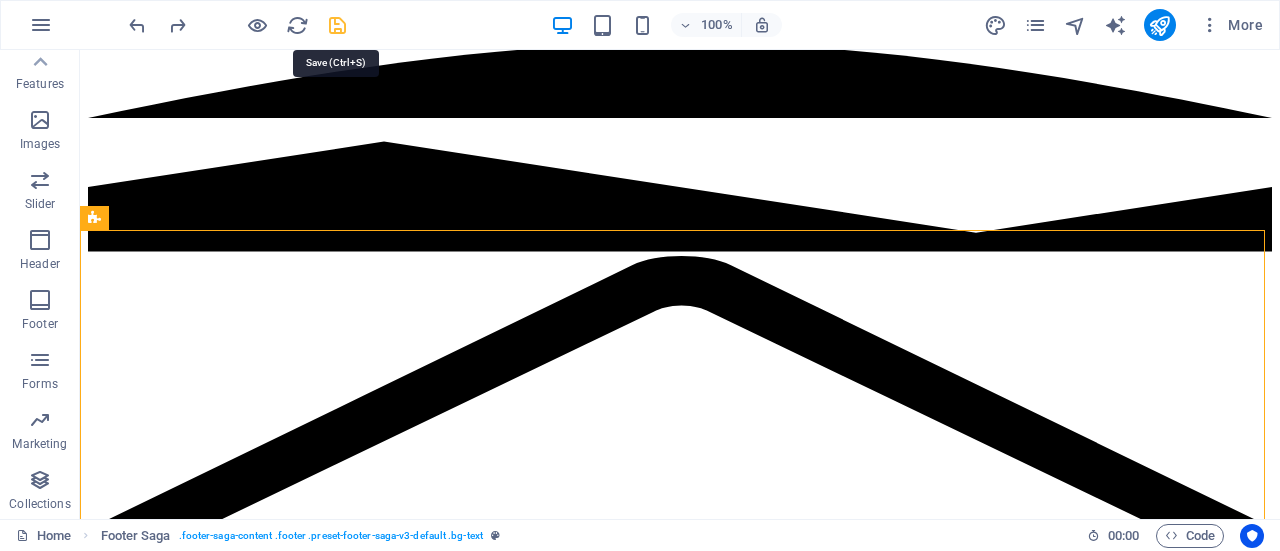 click at bounding box center (337, 25) 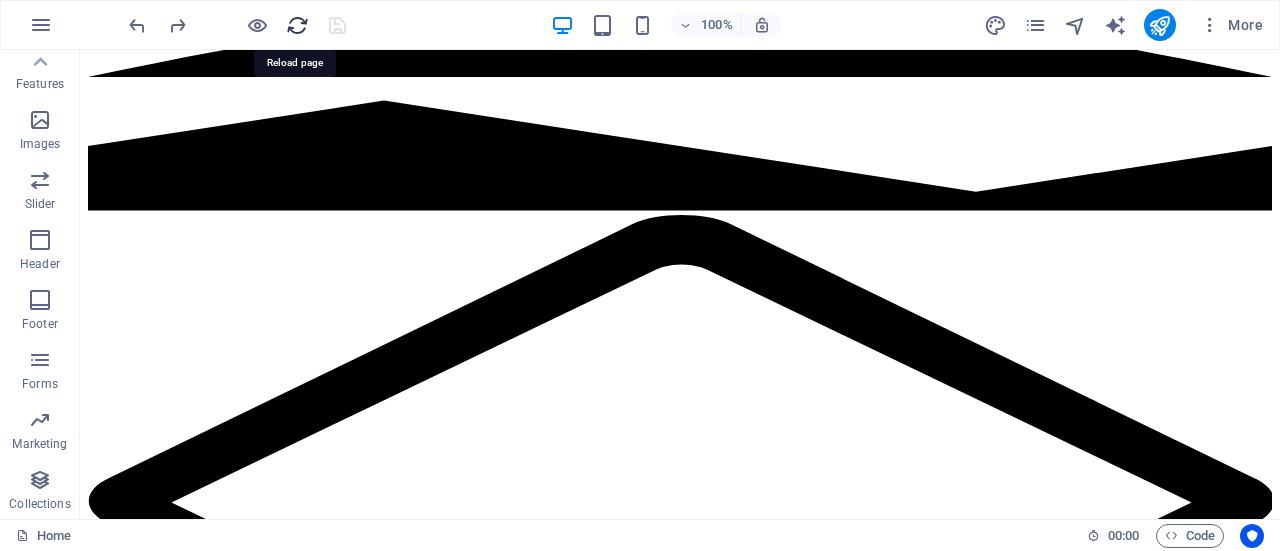 click at bounding box center (297, 25) 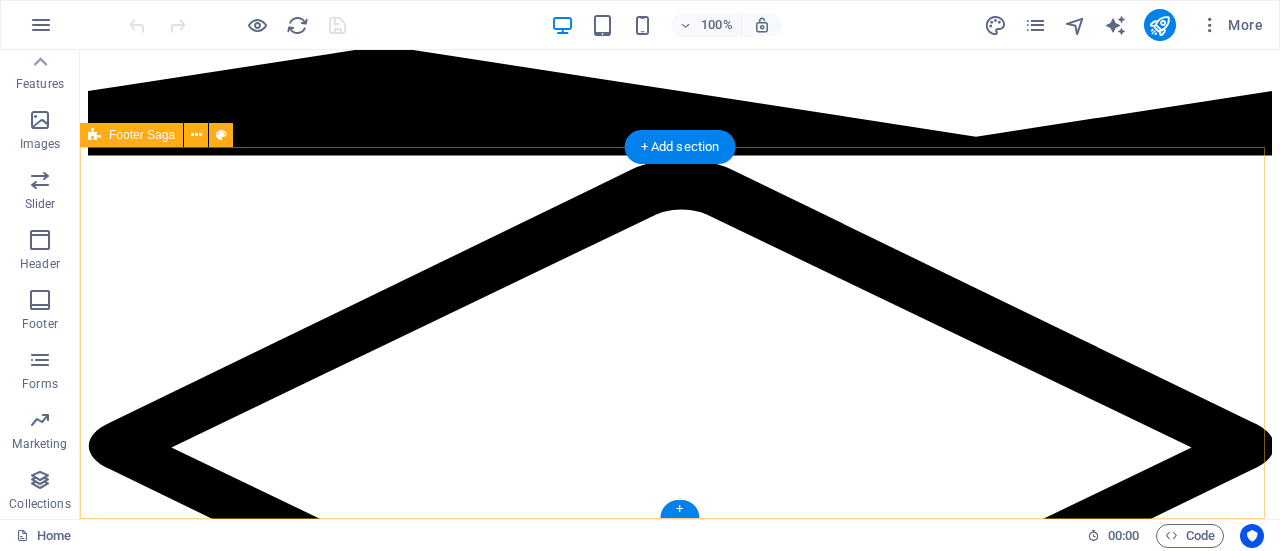 scroll, scrollTop: 4056, scrollLeft: 0, axis: vertical 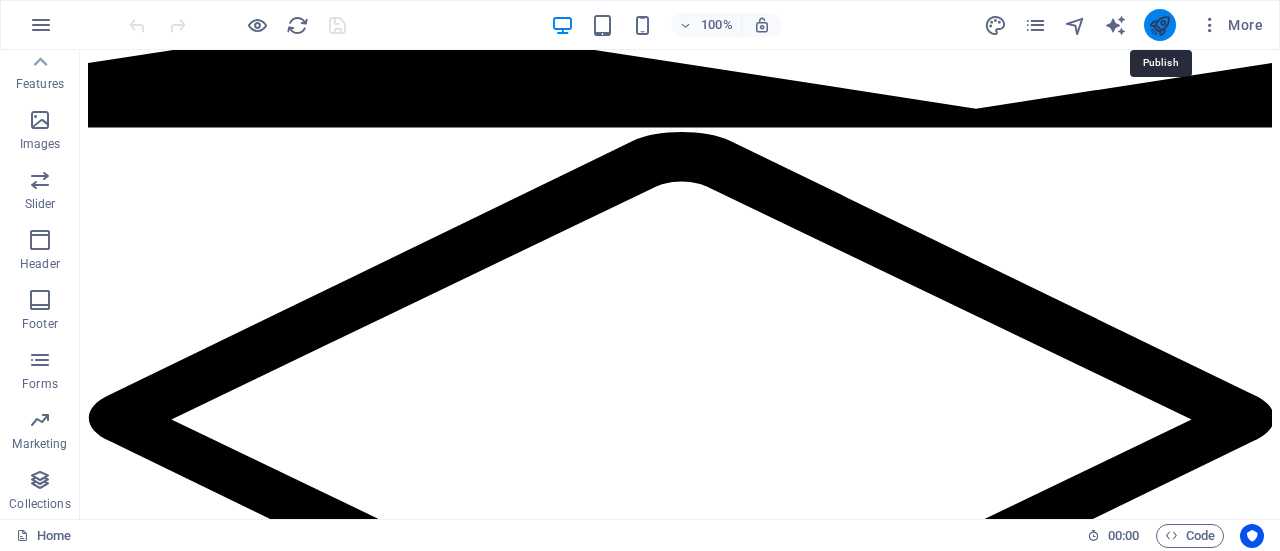 click at bounding box center (1159, 25) 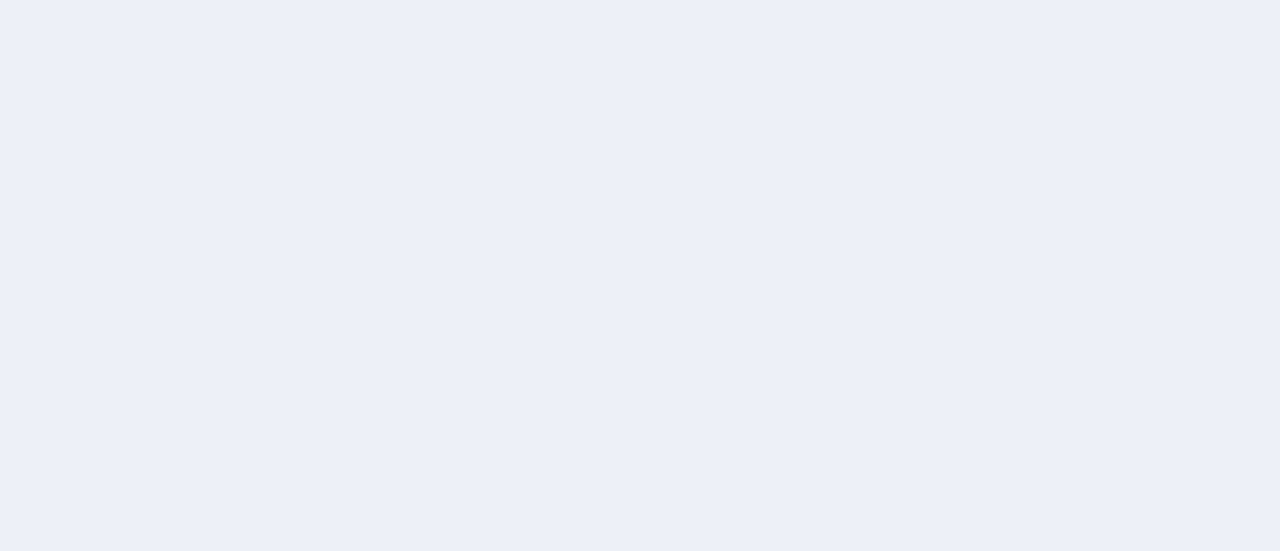 scroll, scrollTop: 0, scrollLeft: 0, axis: both 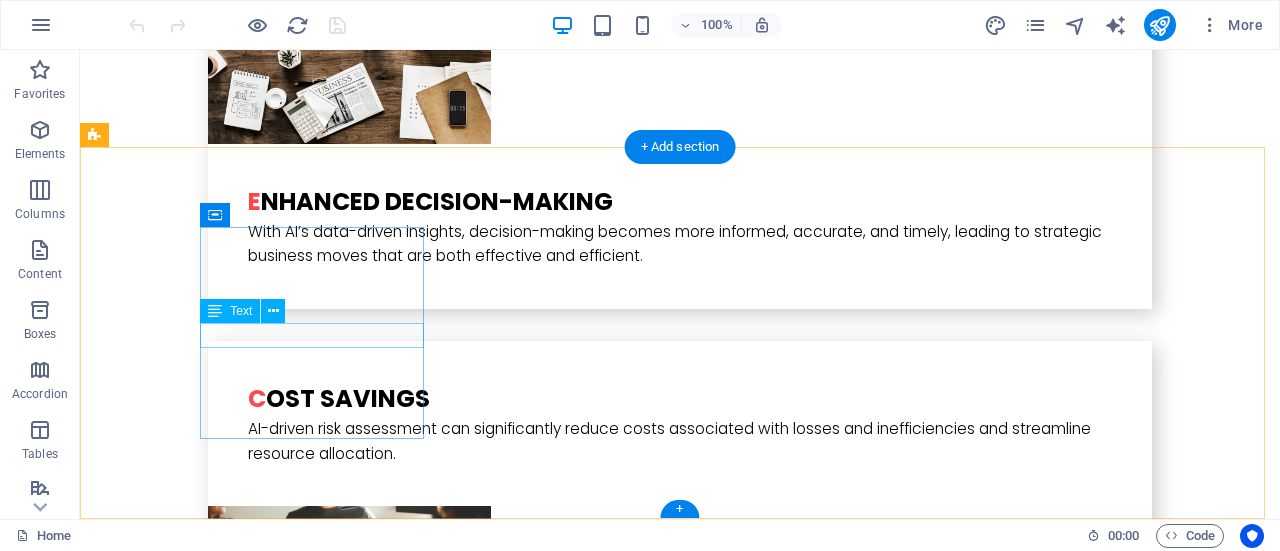 click on "New text element" at bounding box center (208, 3058) 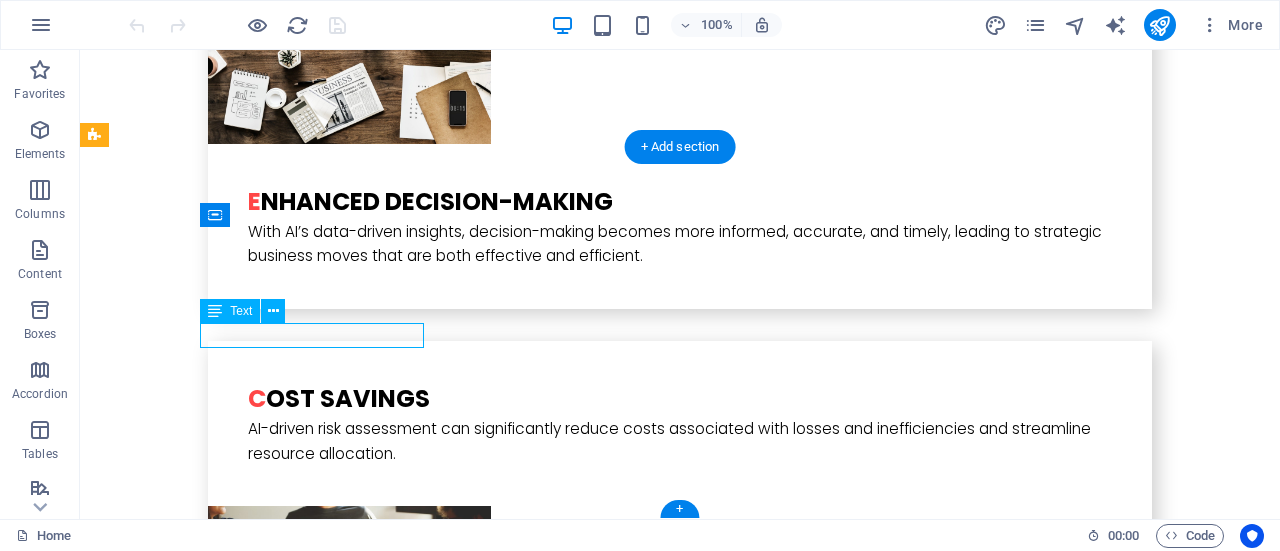 click on "New text element" at bounding box center (208, 3058) 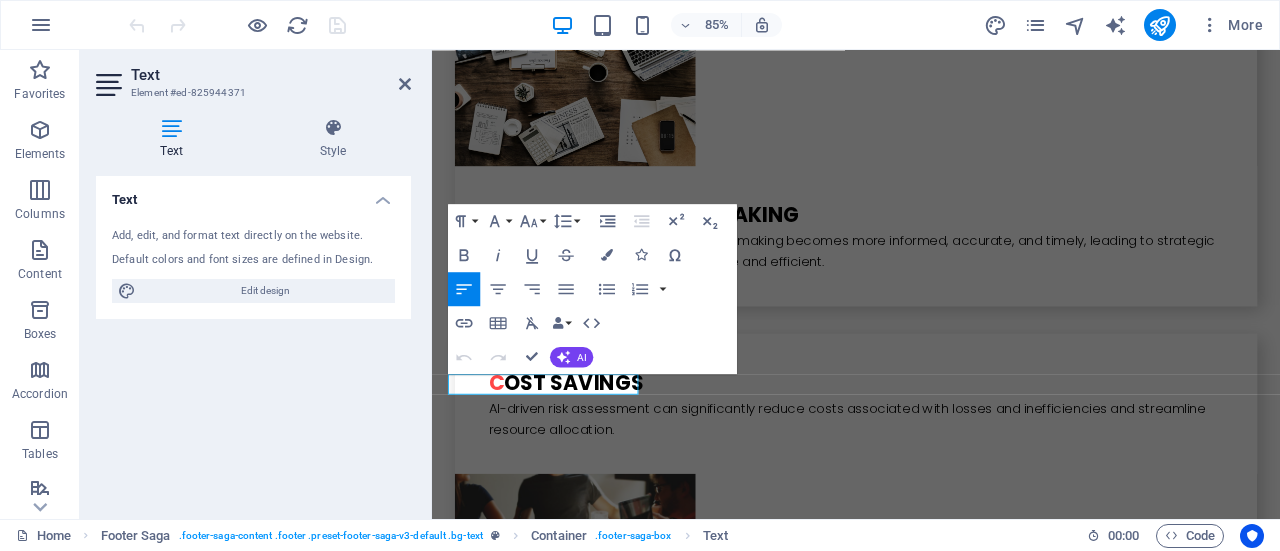 scroll, scrollTop: 3948, scrollLeft: 0, axis: vertical 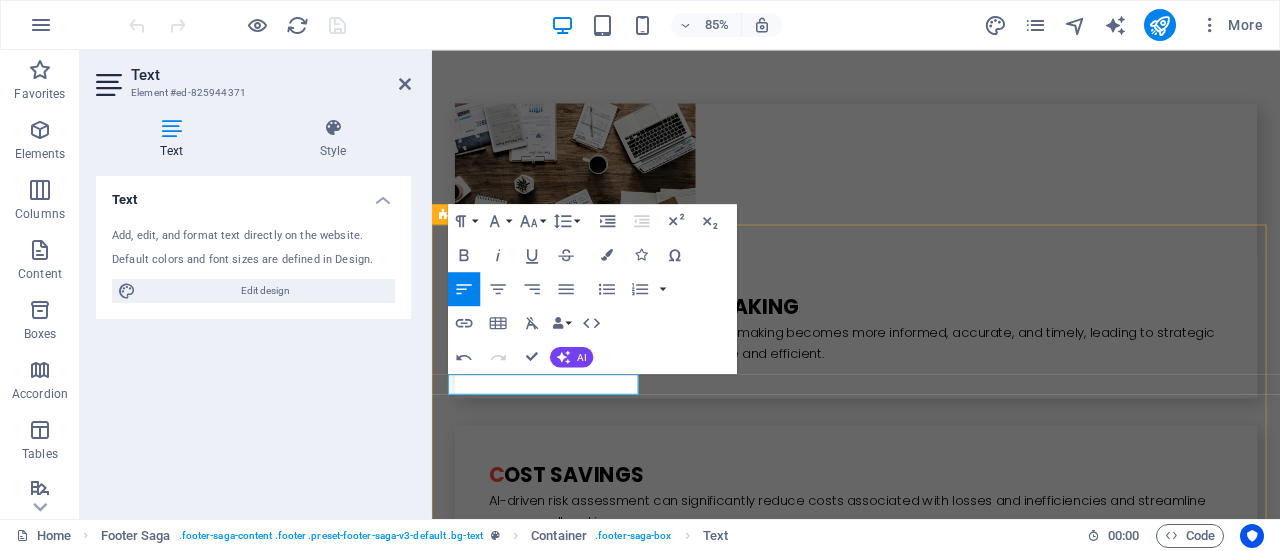 click on "AI nvest group Legal Notice Privacy Policy Navigation Home What is it Who is this for Business Value How it works Social Media Facebook Twitter Instagram Linked In" at bounding box center [931, 3425] 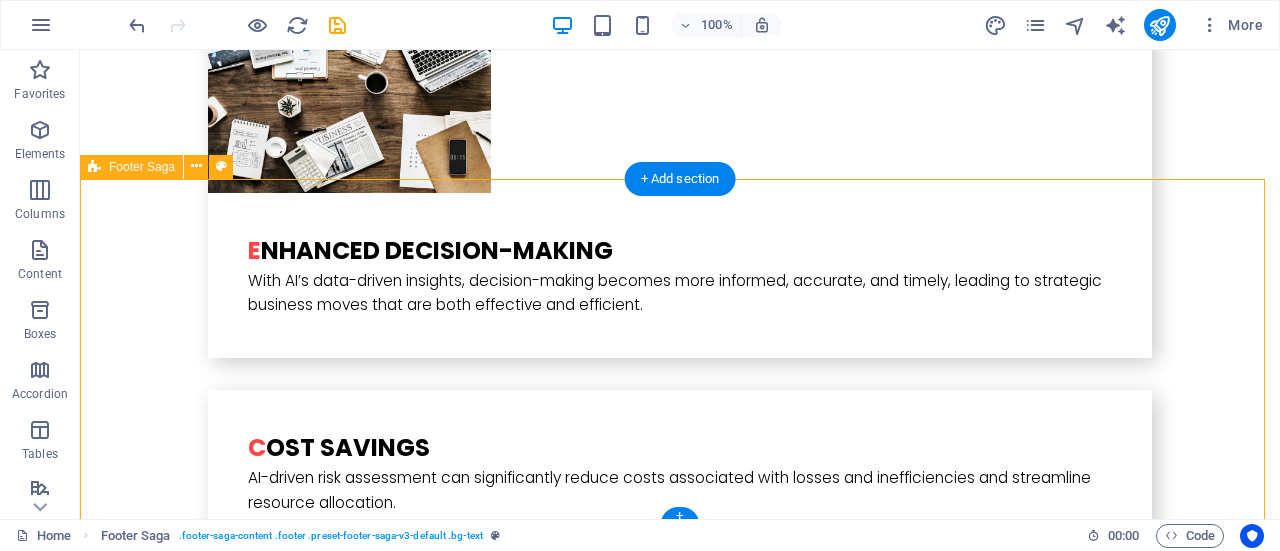 scroll, scrollTop: 4031, scrollLeft: 0, axis: vertical 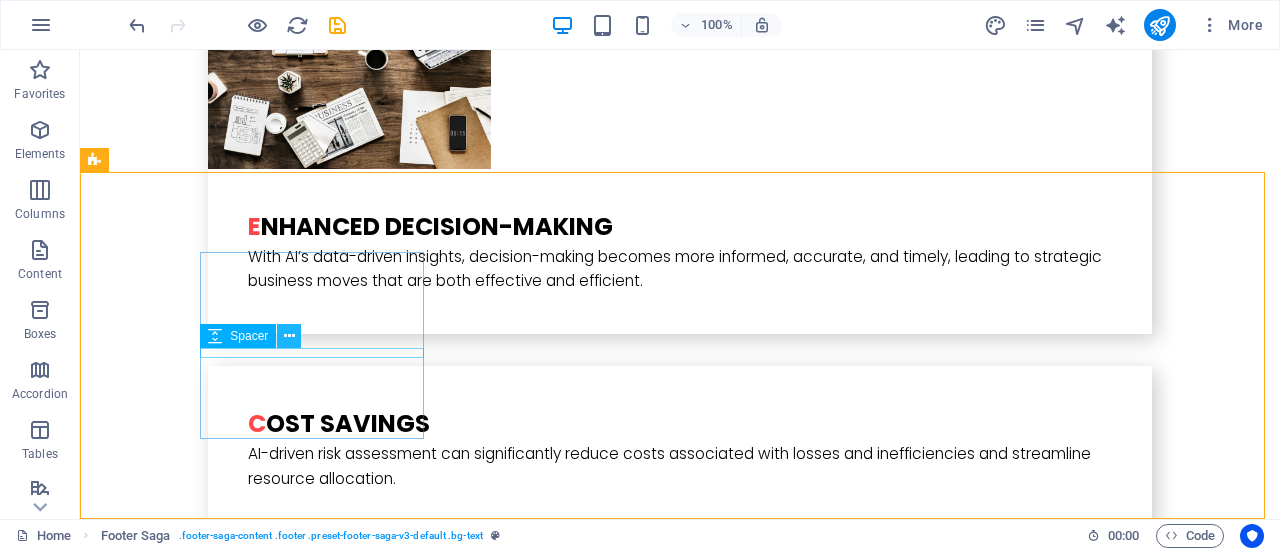 click at bounding box center [289, 336] 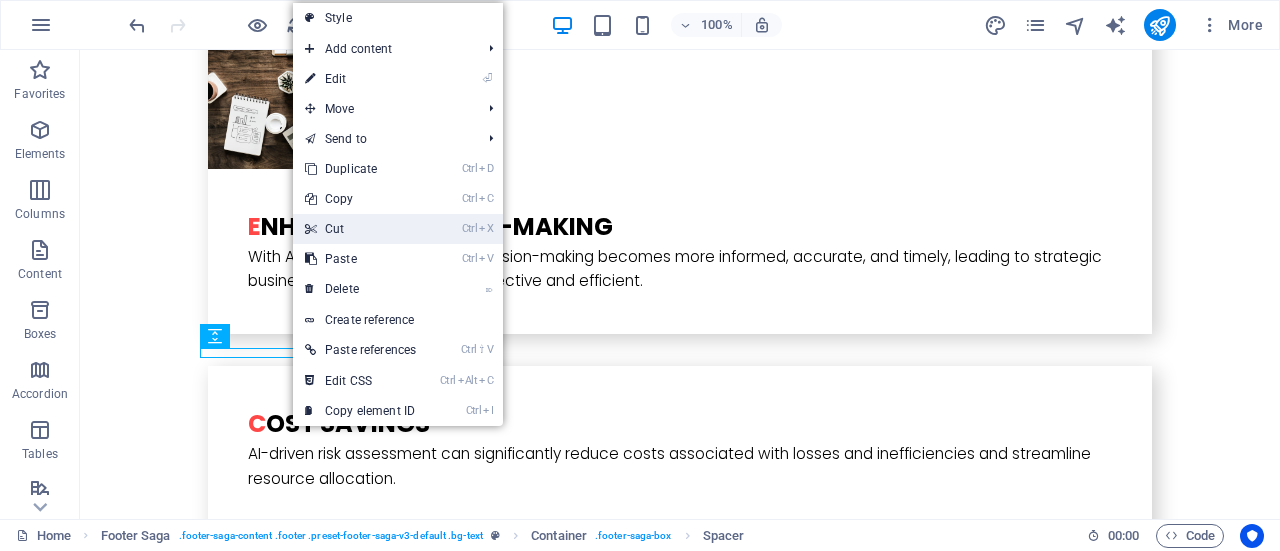 click on "Ctrl X  Cut" at bounding box center (360, 229) 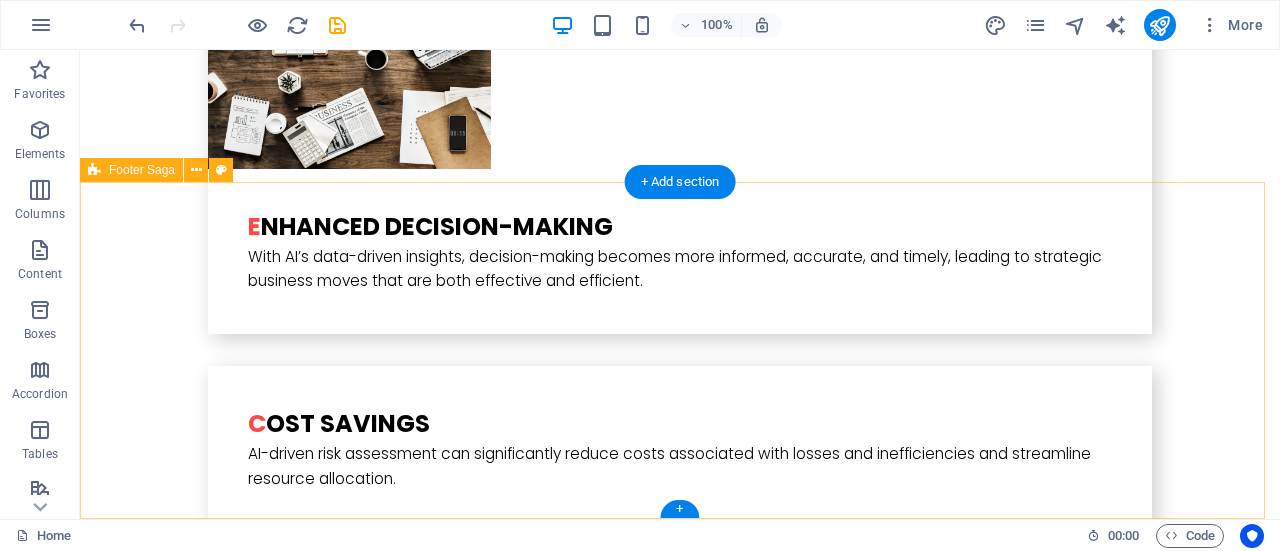 click on "AI nvest group Legal Notice Privacy Policy Navigation Home What is it Who is this for Business Value How it works Social Media Facebook Twitter Instagram Linked In" at bounding box center (680, 3288) 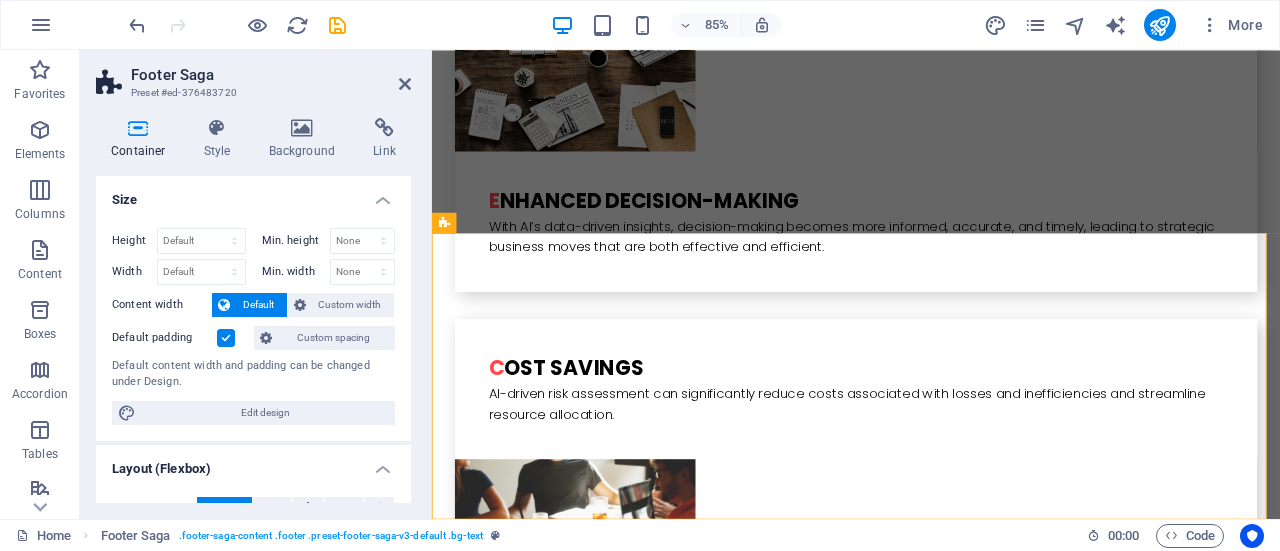 scroll, scrollTop: 3938, scrollLeft: 0, axis: vertical 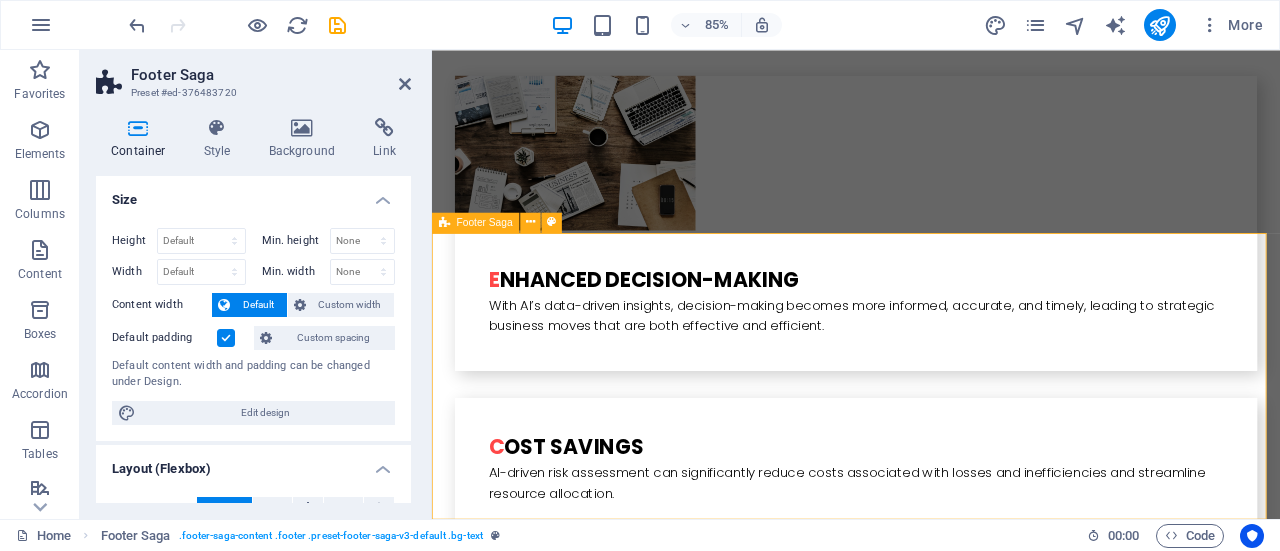 click on "AI nvest group Legal Notice Privacy Policy Navigation Home What is it Who is this for Business Value How it works Social Media Facebook Twitter Instagram Linked In" at bounding box center (931, 3376) 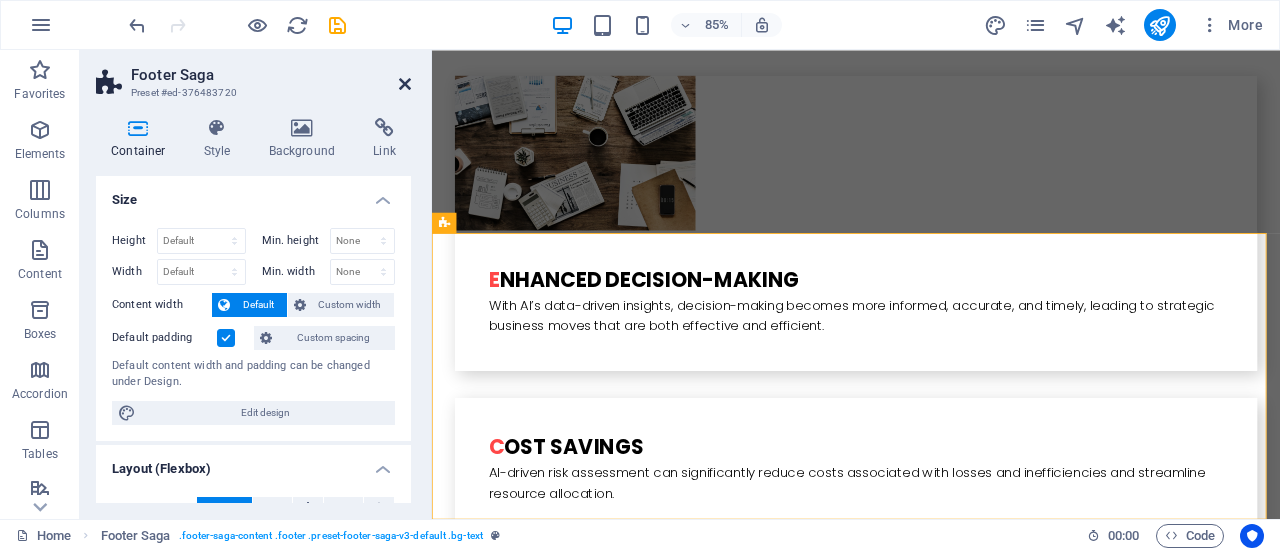 click at bounding box center (405, 84) 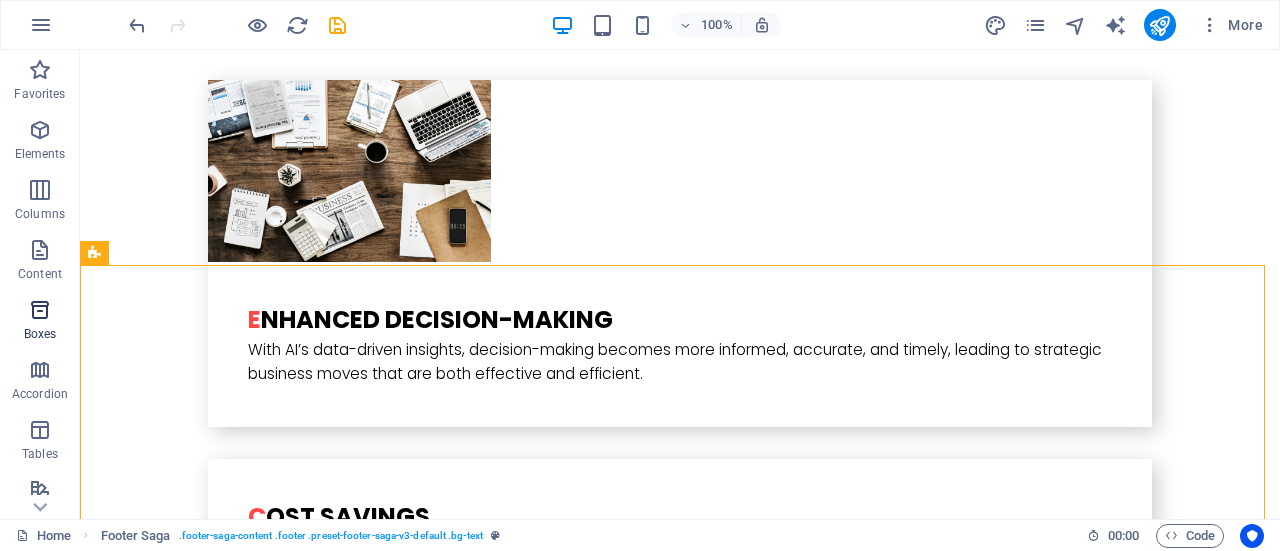 scroll, scrollTop: 200, scrollLeft: 0, axis: vertical 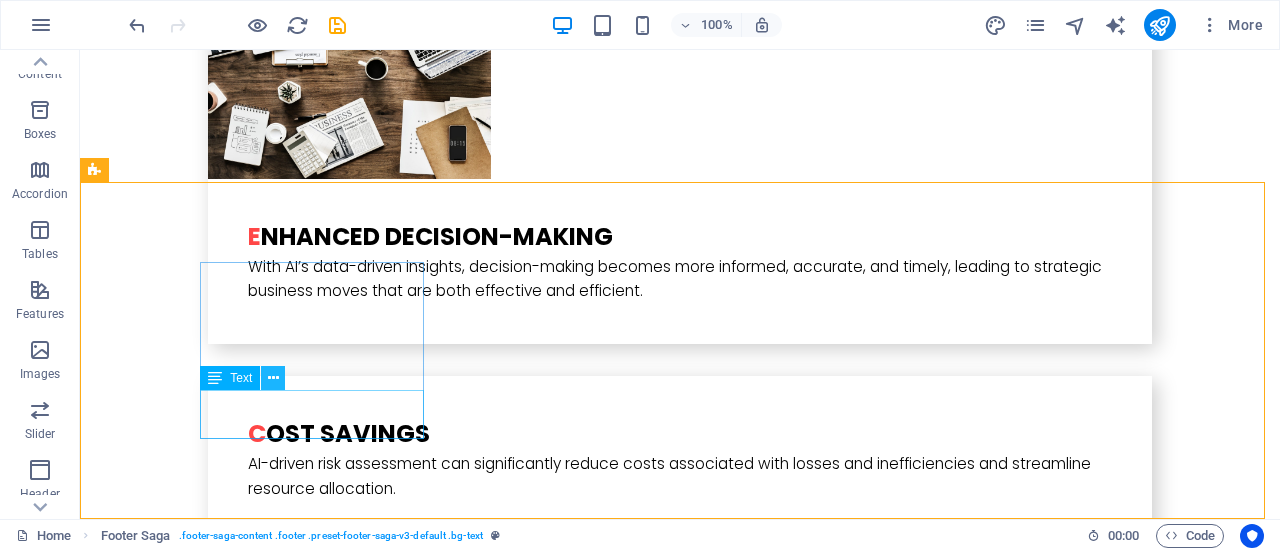 click at bounding box center (273, 378) 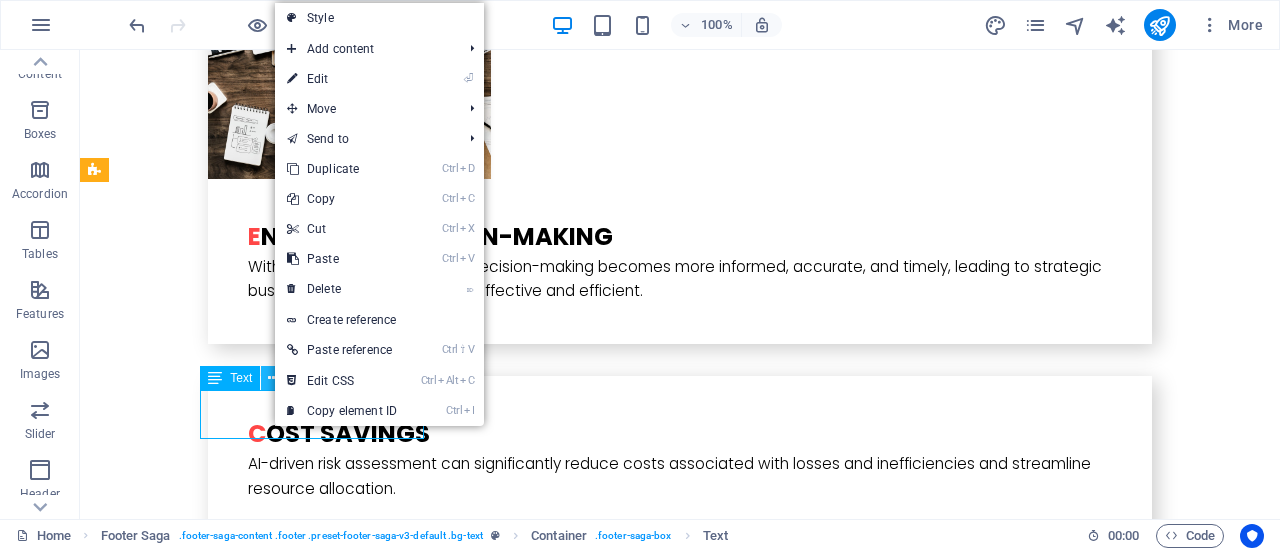 click at bounding box center [273, 378] 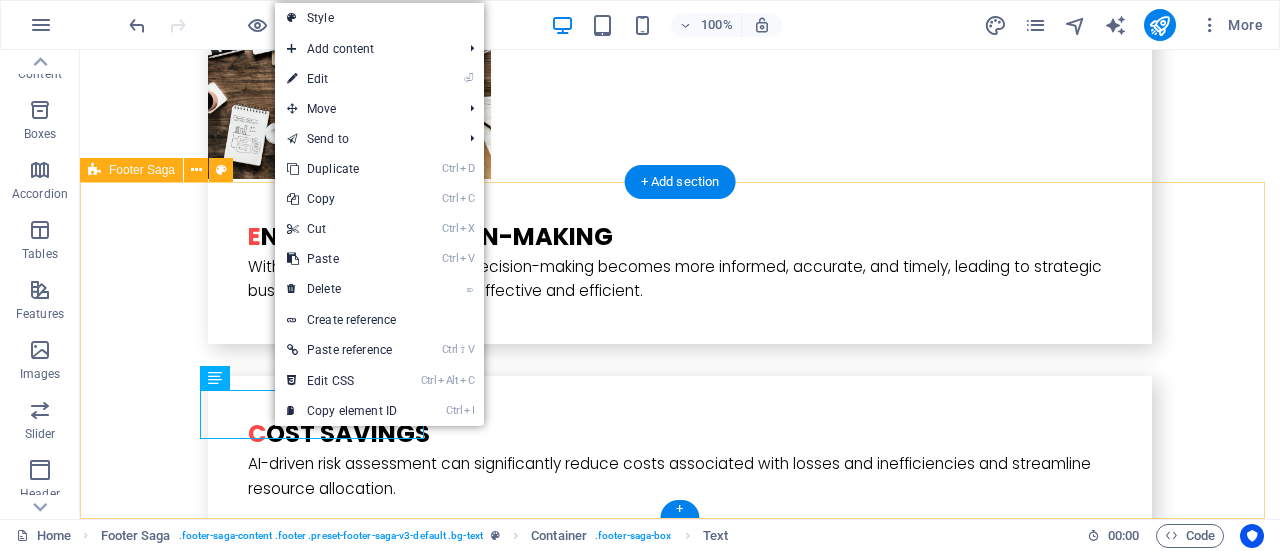 click on "AI nvest group Legal Notice Privacy Policy Navigation Home What is it Who is this for Business Value How it works Social Media Facebook Twitter Instagram Linked In" at bounding box center [680, 3293] 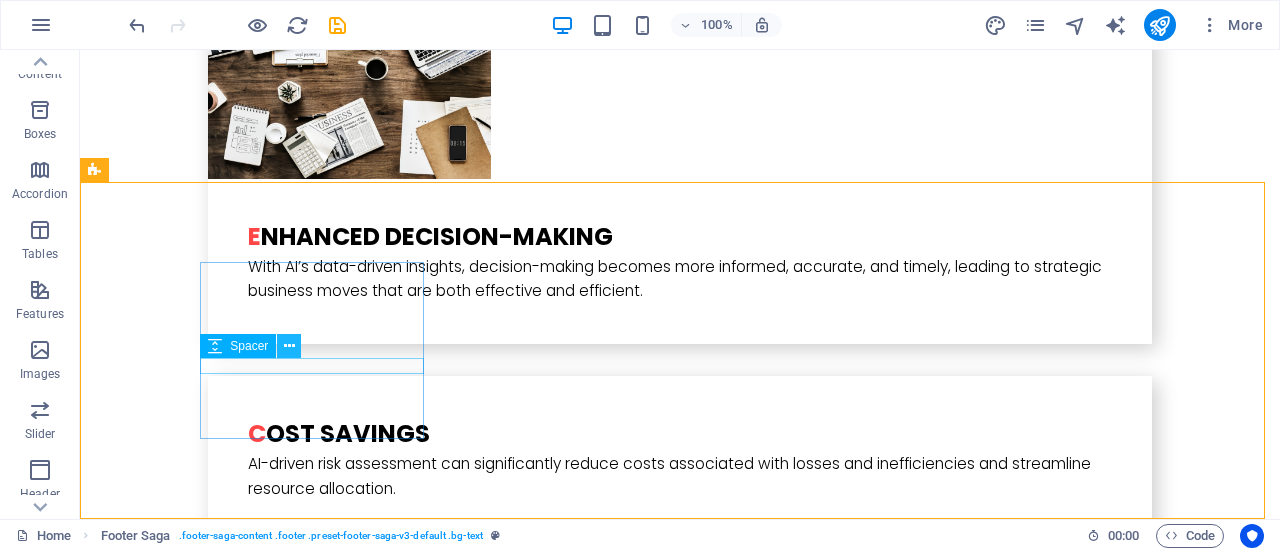 click at bounding box center [289, 346] 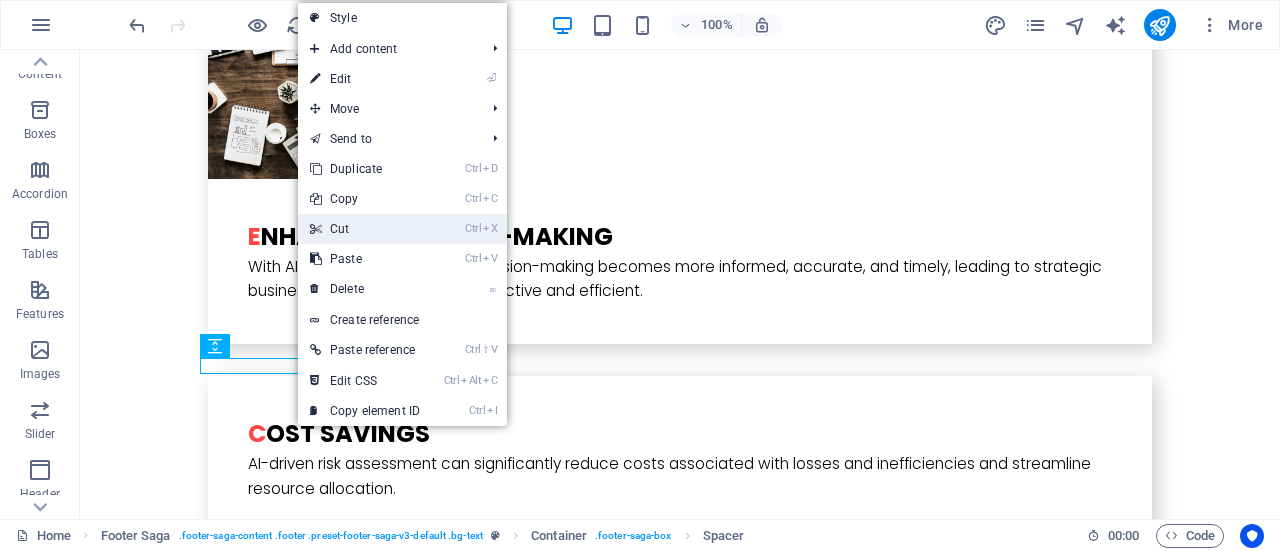 click on "Ctrl X  Cut" at bounding box center (365, 229) 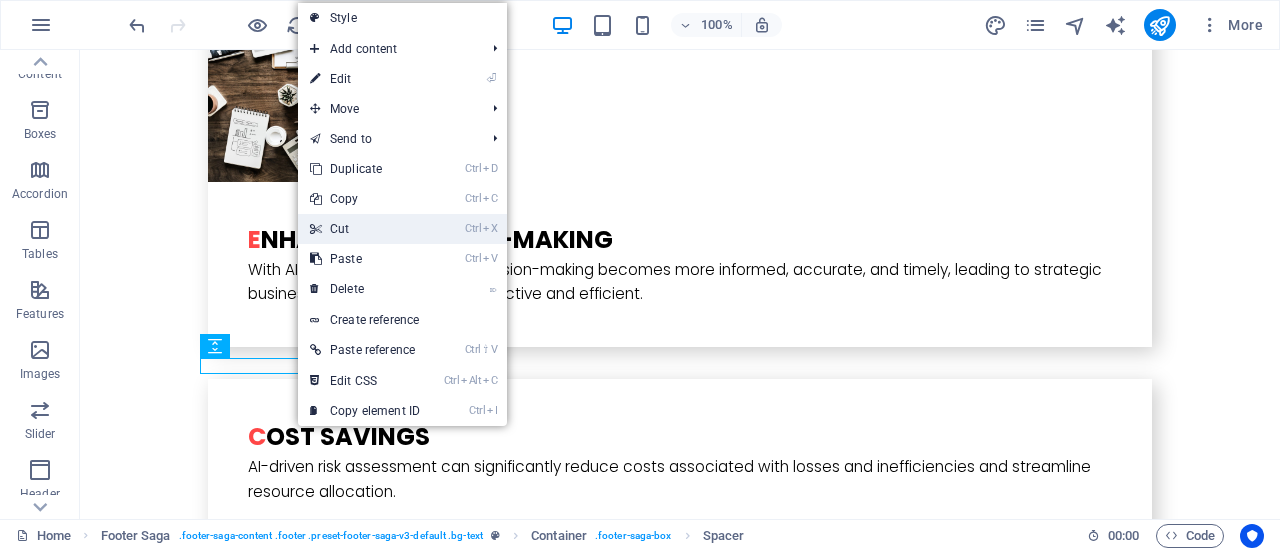 click on "AI nvest group Legal Notice Privacy Policy Navigation Home What is it Who is this for Business Value How it works Social Media Facebook Twitter Instagram Linked In" at bounding box center [680, 3296] 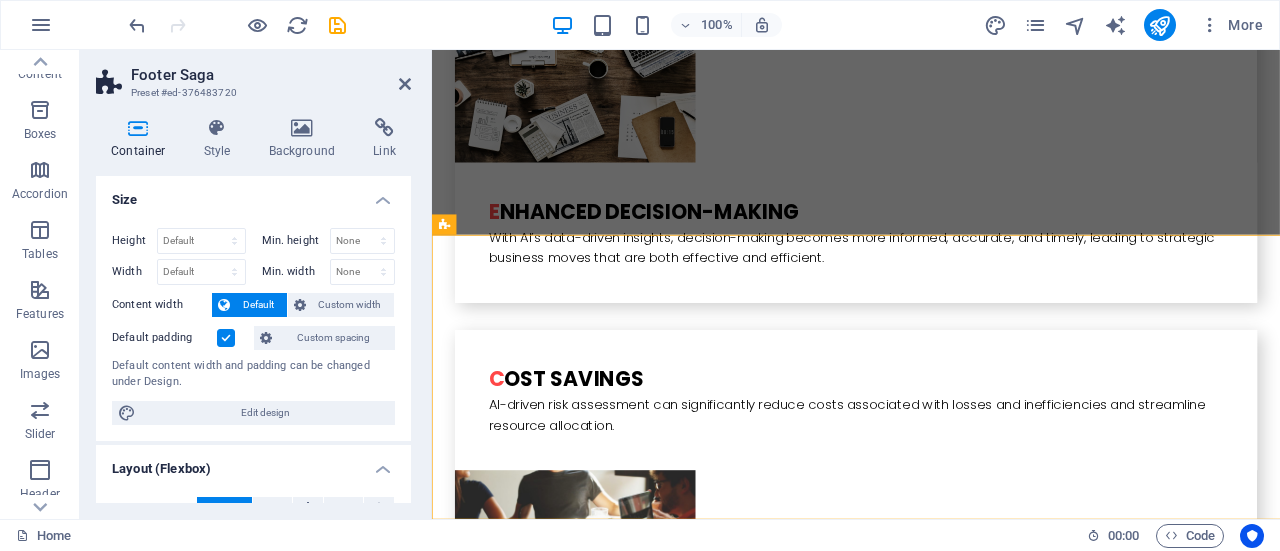 scroll, scrollTop: 3936, scrollLeft: 0, axis: vertical 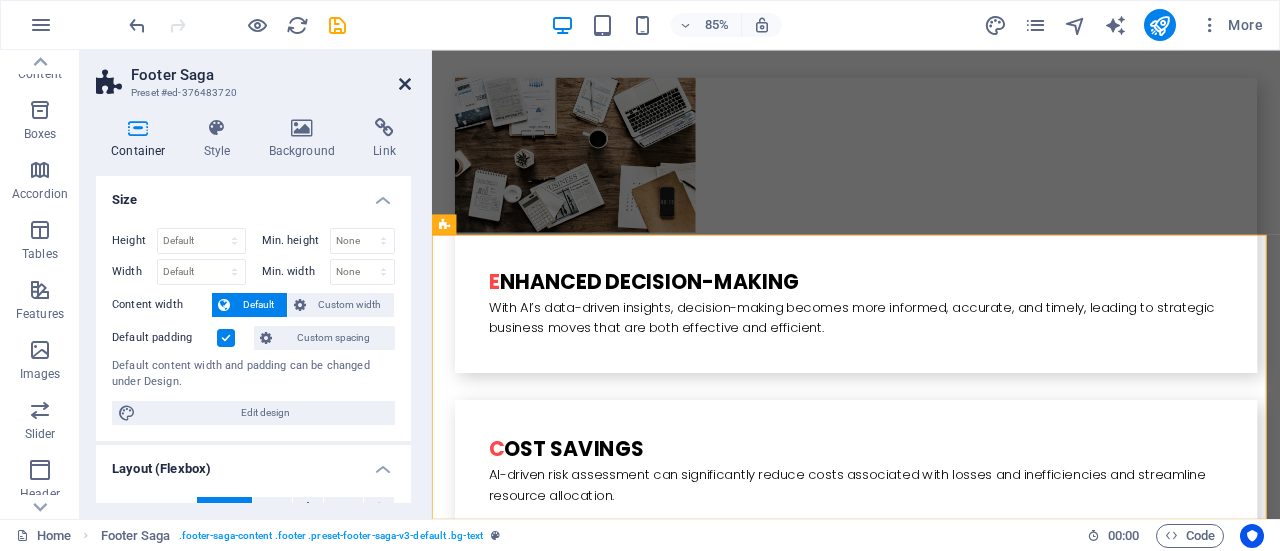 click at bounding box center [405, 84] 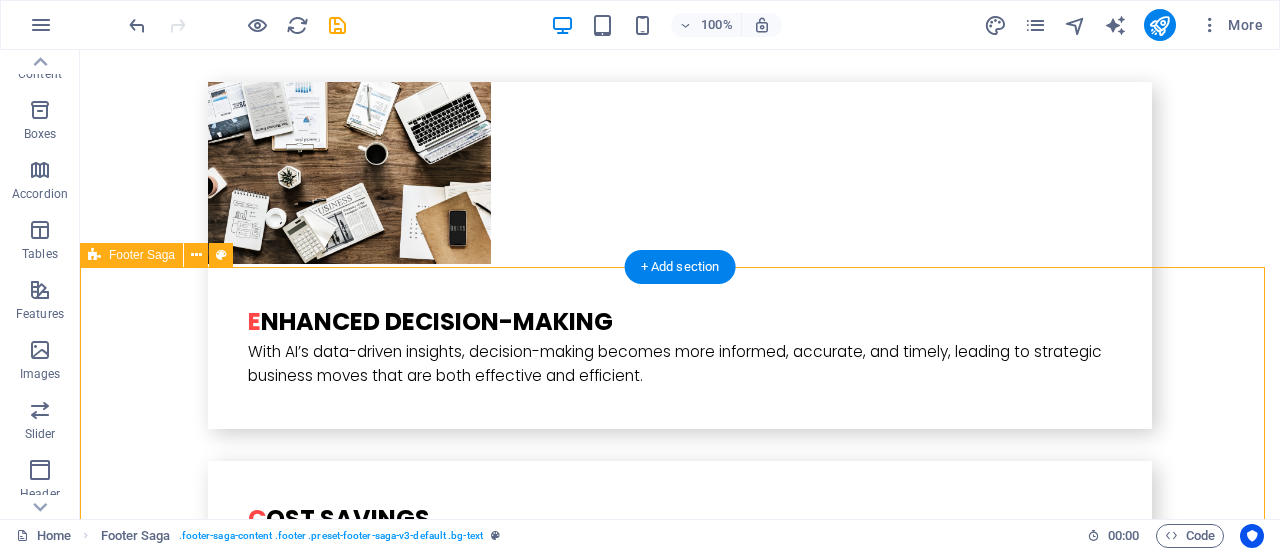 scroll, scrollTop: 4018, scrollLeft: 0, axis: vertical 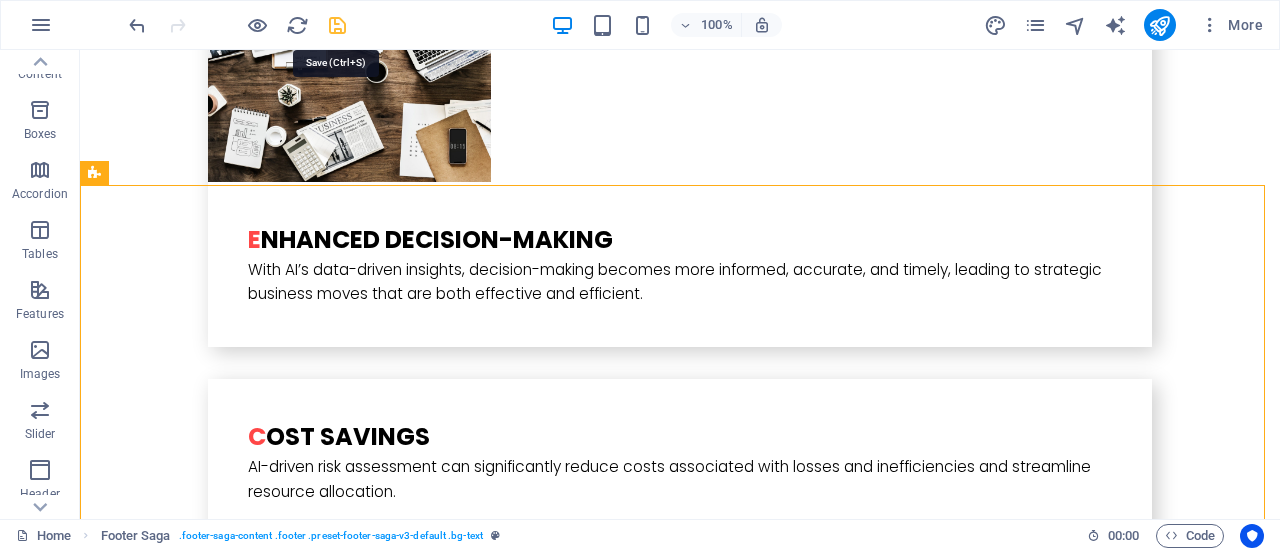 click at bounding box center (337, 25) 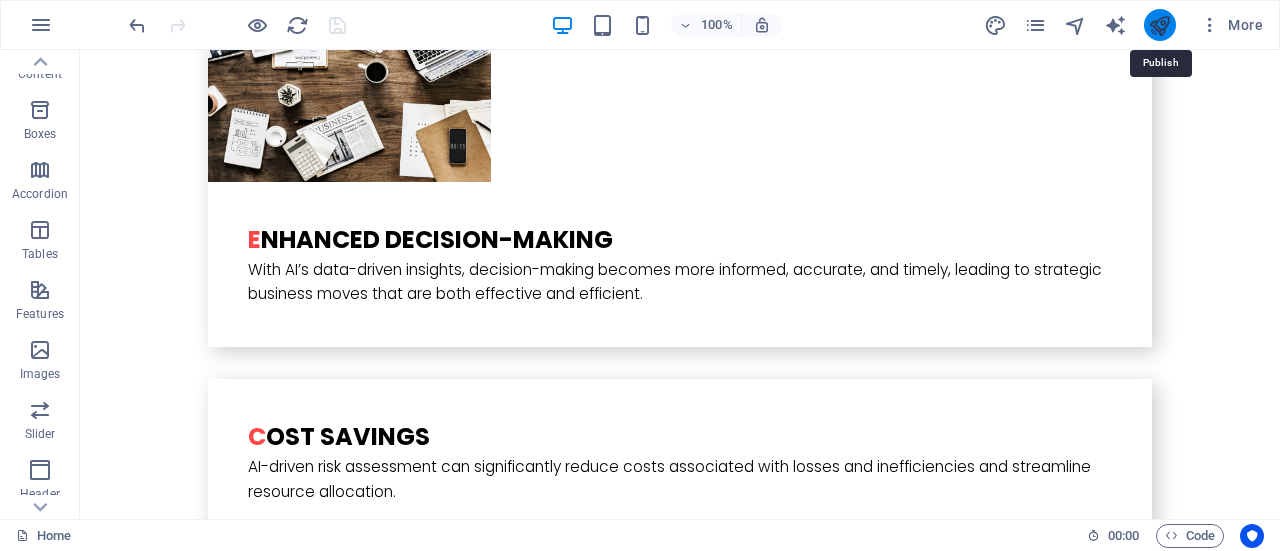 click at bounding box center [1159, 25] 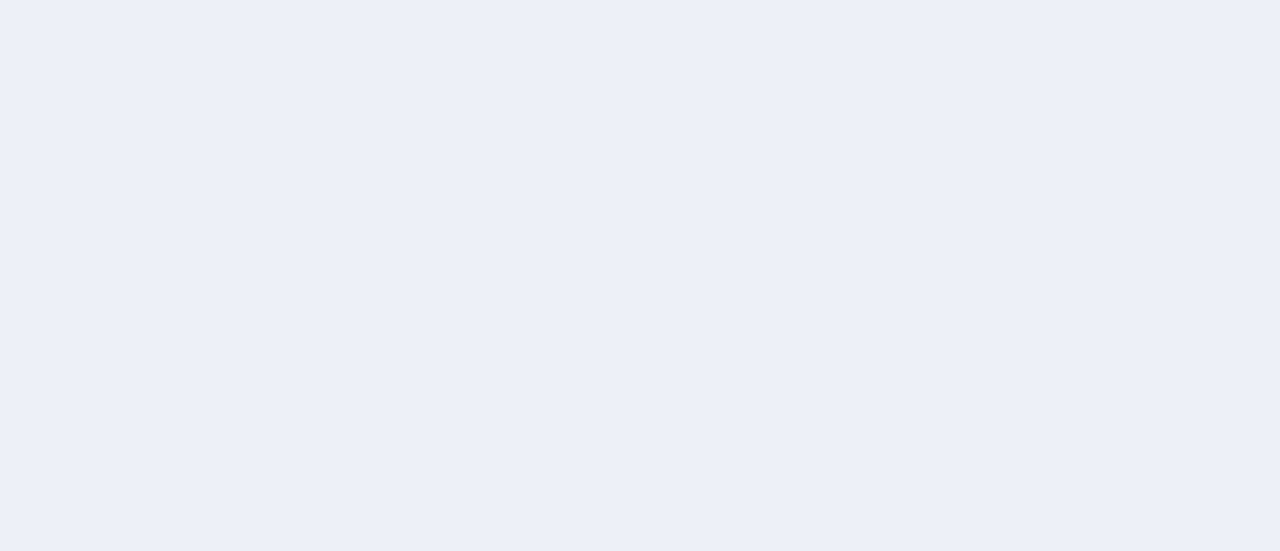 scroll, scrollTop: 0, scrollLeft: 0, axis: both 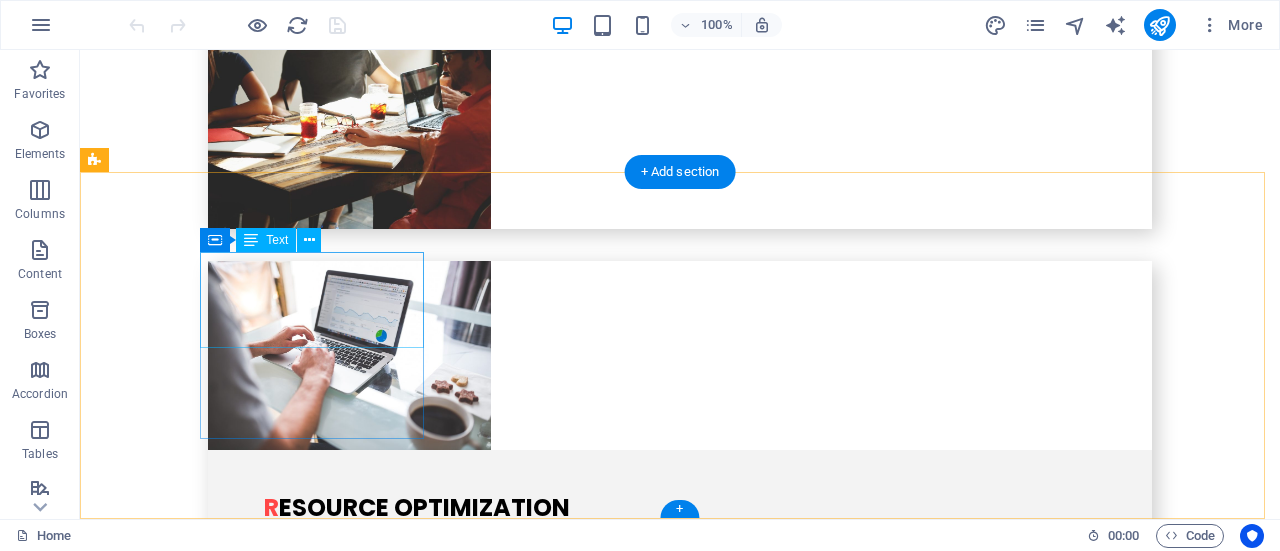 click on "AI  invest group" at bounding box center [185, 2714] 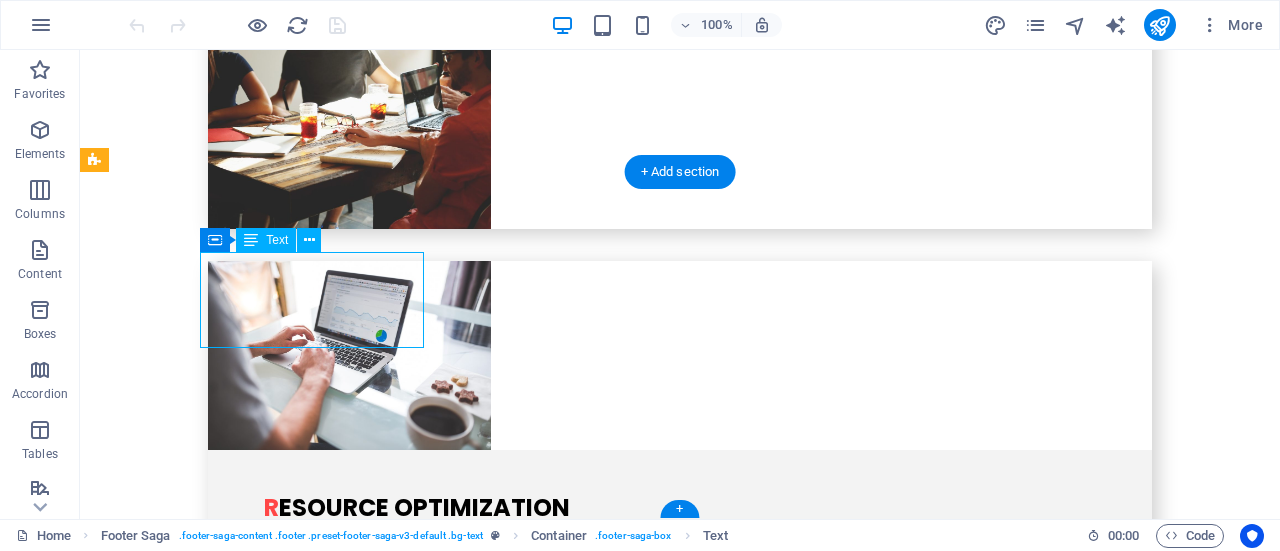 type 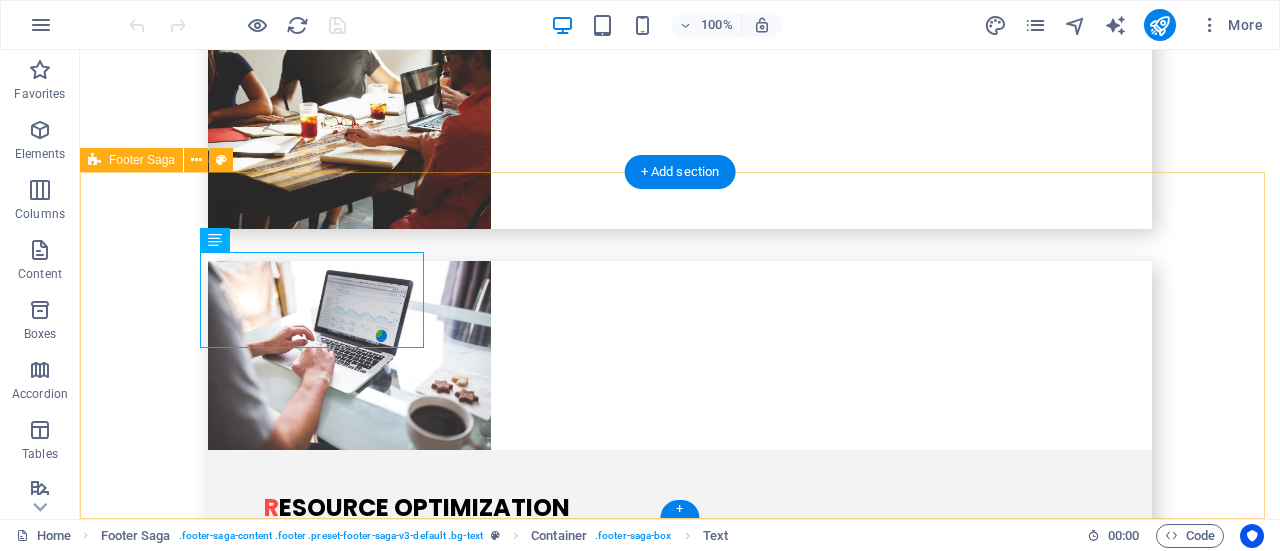 click on "AI nvest group Legal Notice Privacy Policy Navigation Home What is it Who is this for Business Value How it works Social Media Facebook Twitter Instagram Linked In" at bounding box center (680, 2979) 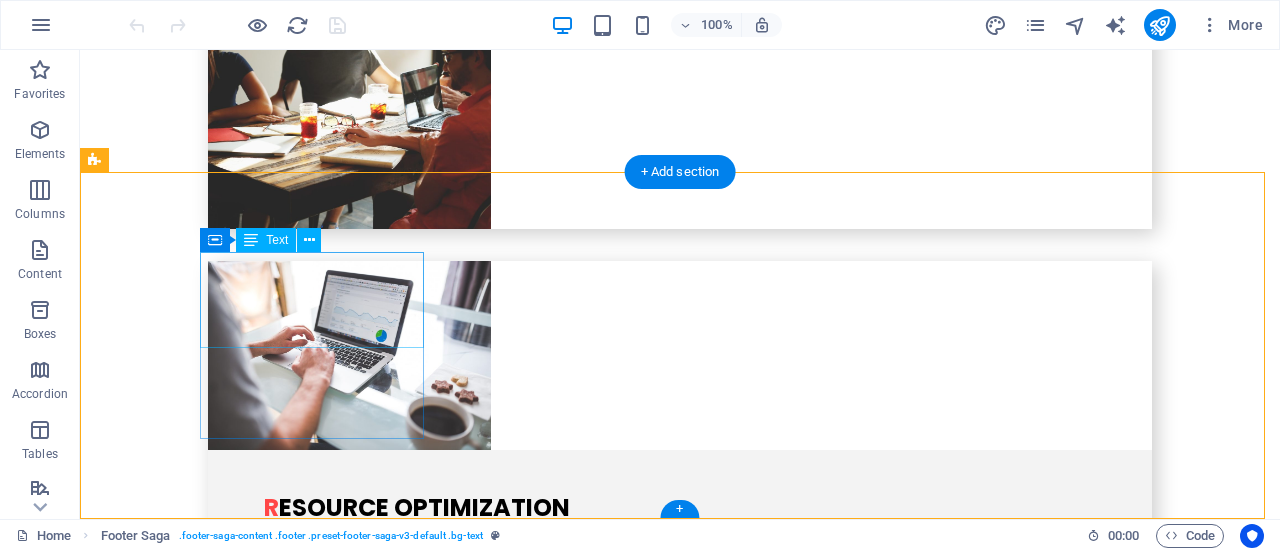 click on "AI nvest group" at bounding box center (180, 2714) 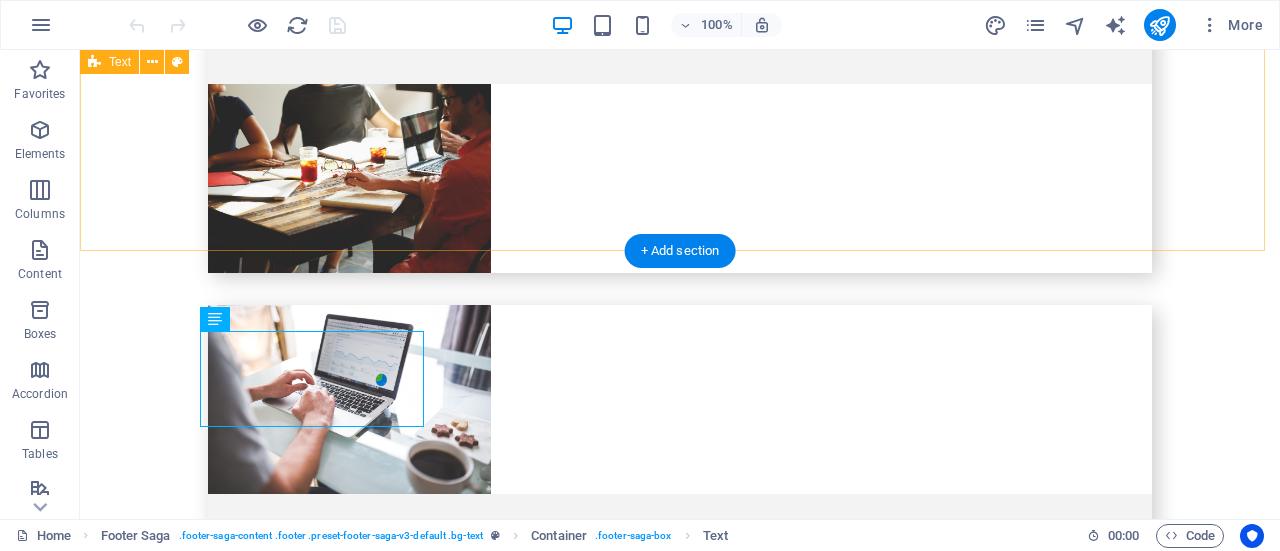 scroll, scrollTop: 4522, scrollLeft: 0, axis: vertical 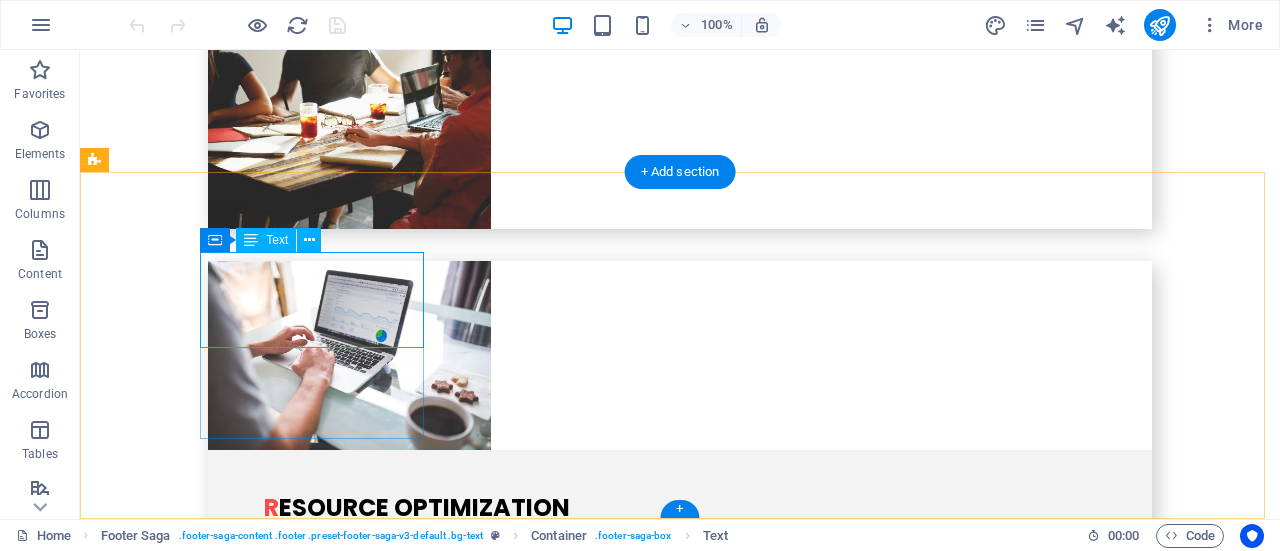 click on "AI nvest group" at bounding box center [208, 2714] 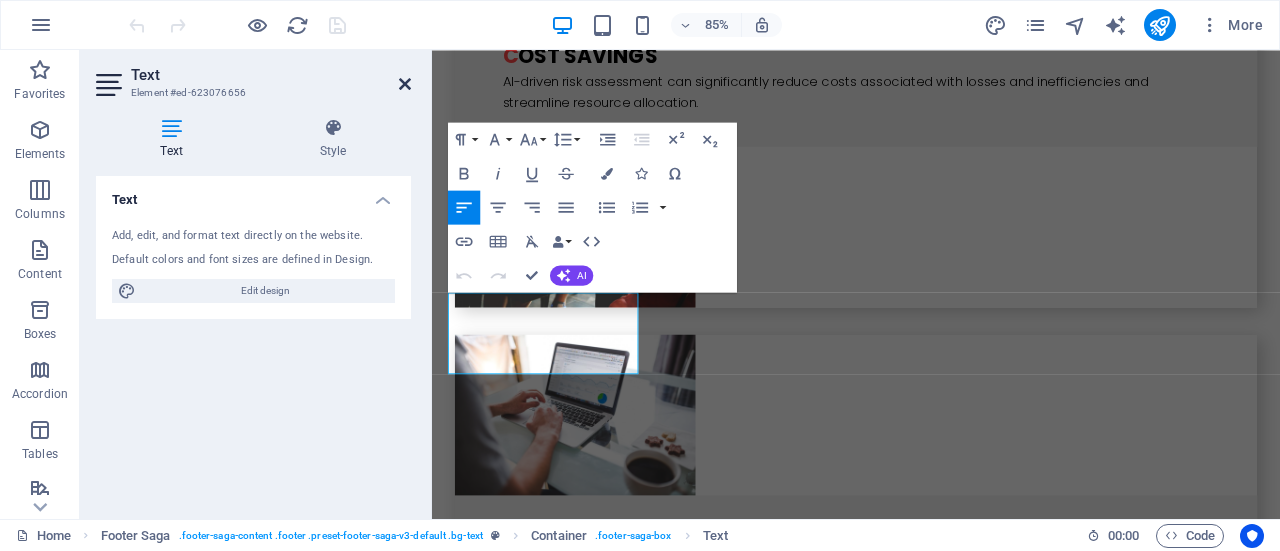 click on "Text" at bounding box center (271, 75) 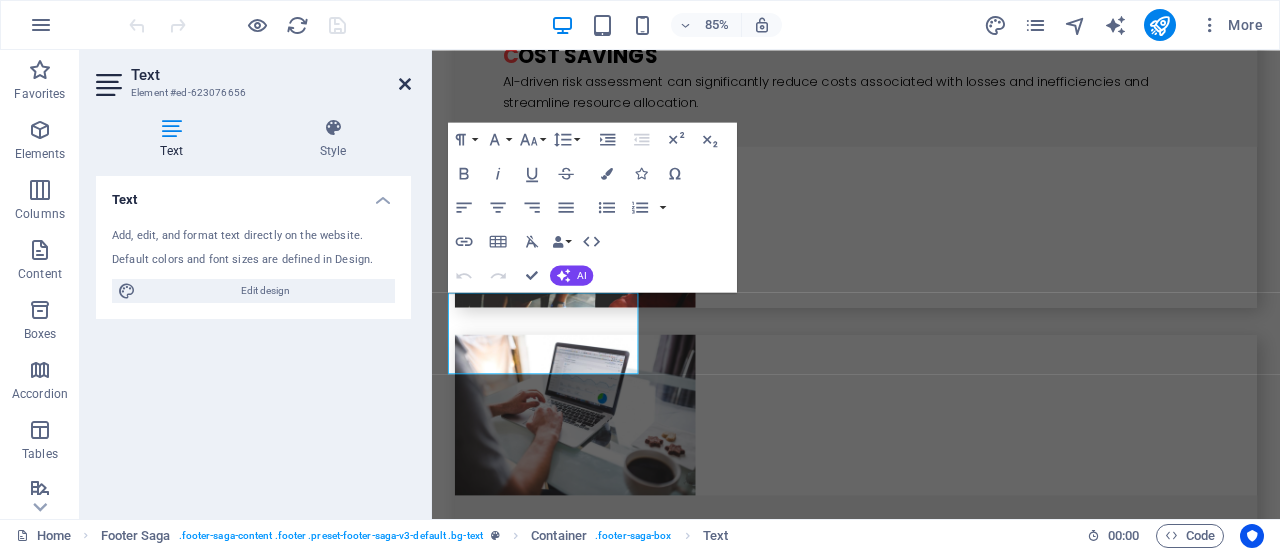 click at bounding box center [405, 84] 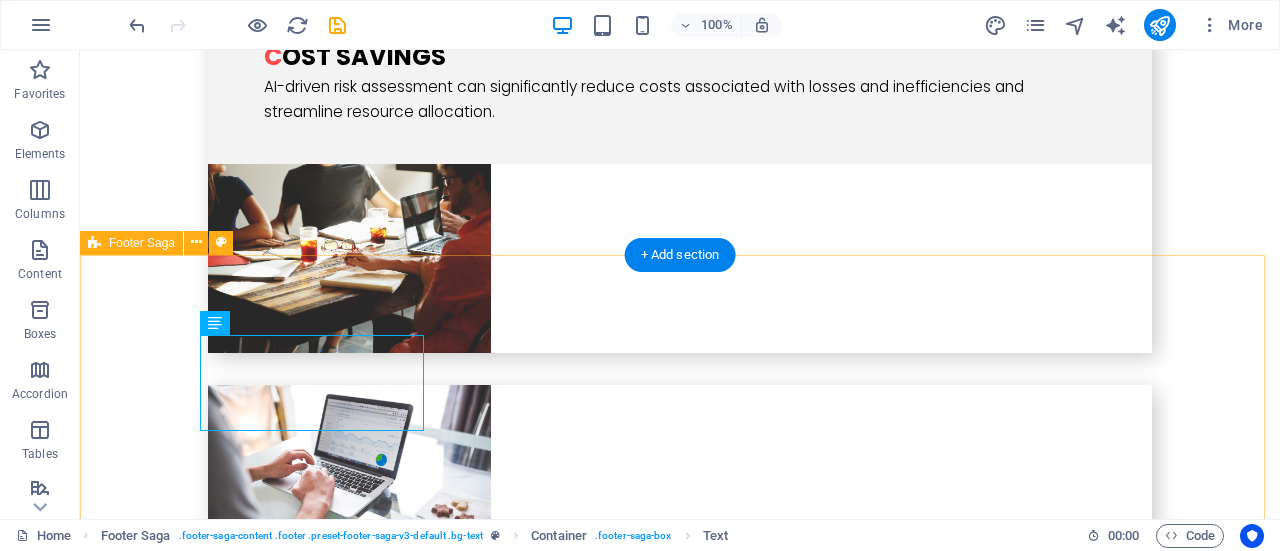 click on "AInvest group Legal Notice Privacy Policy Navigation Home What is it Who is this for Business Value How it works Social Media Facebook Twitter Instagram Linked In" at bounding box center [680, 3103] 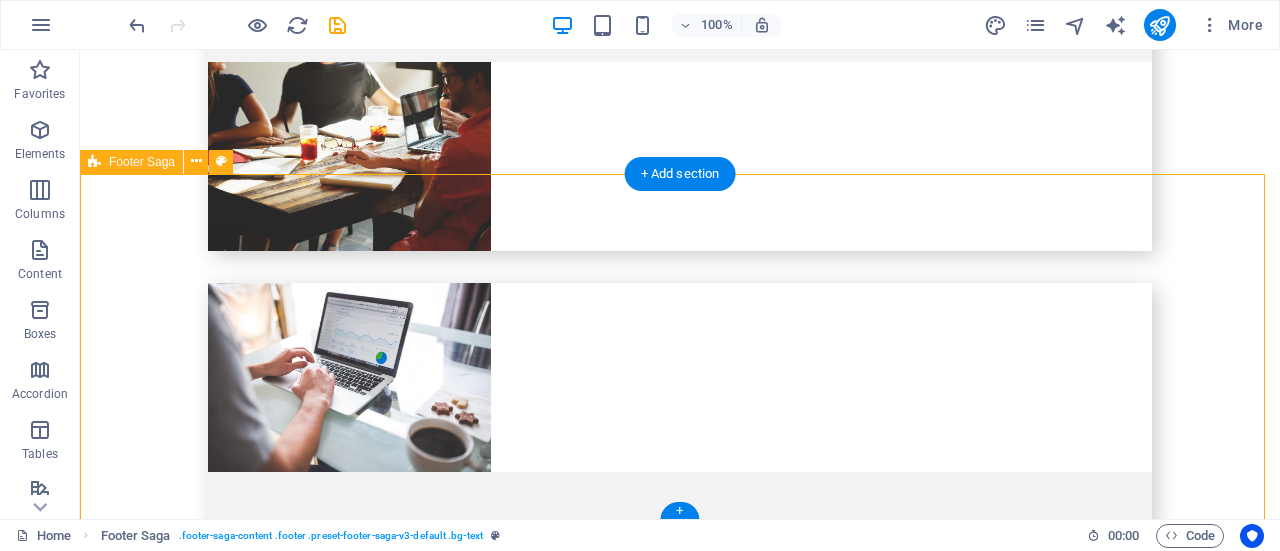 scroll, scrollTop: 4522, scrollLeft: 0, axis: vertical 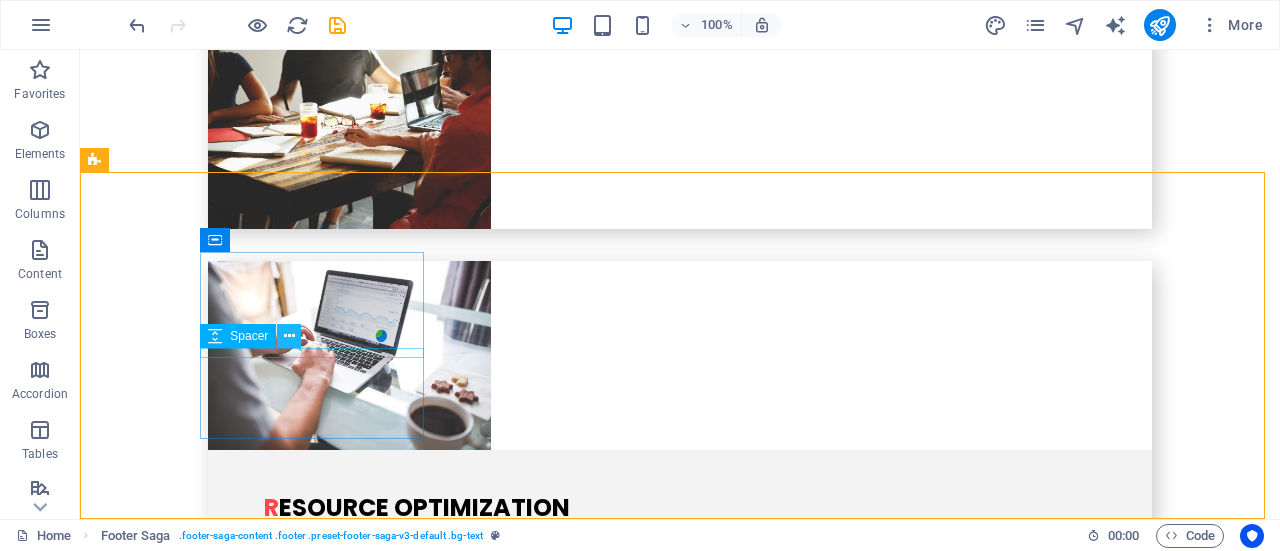 click at bounding box center [289, 336] 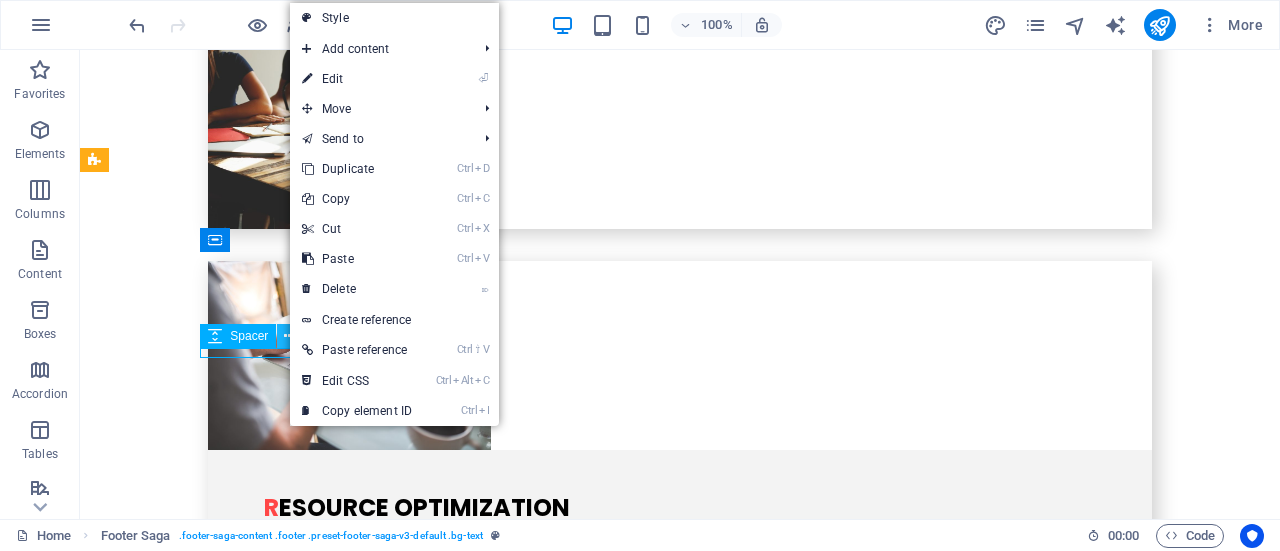 click at bounding box center [289, 336] 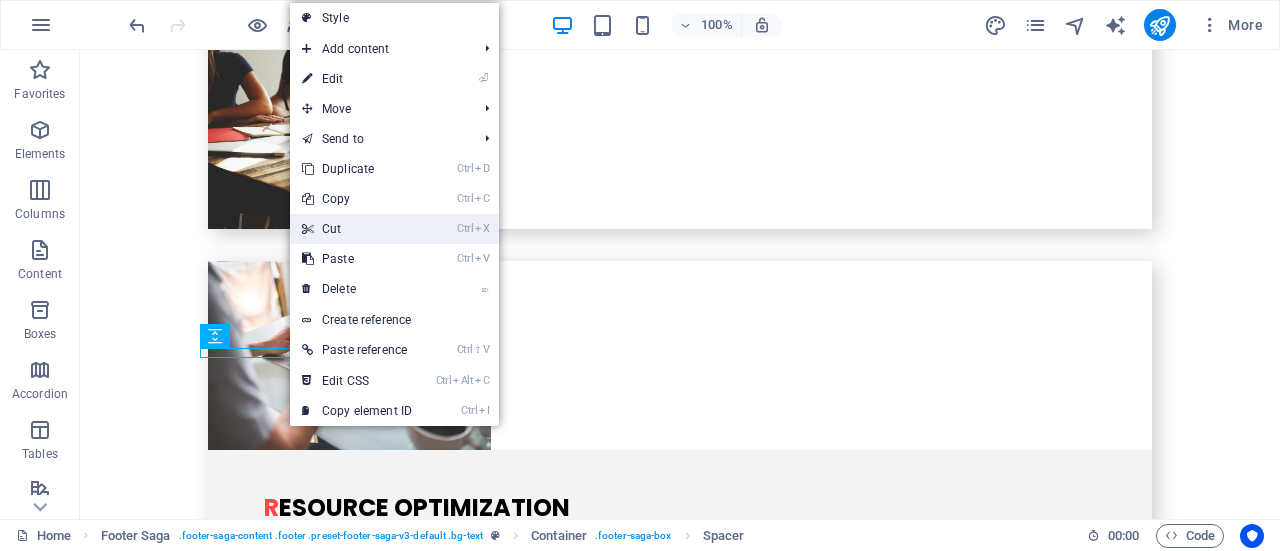 click on "Ctrl X  Cut" at bounding box center [357, 229] 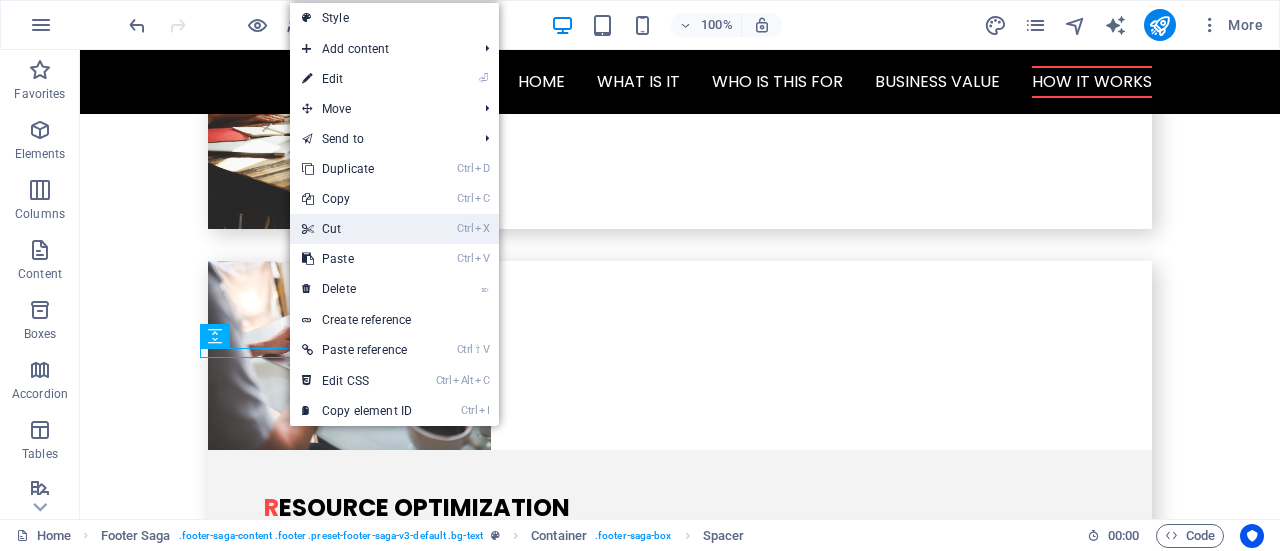 scroll, scrollTop: 4512, scrollLeft: 0, axis: vertical 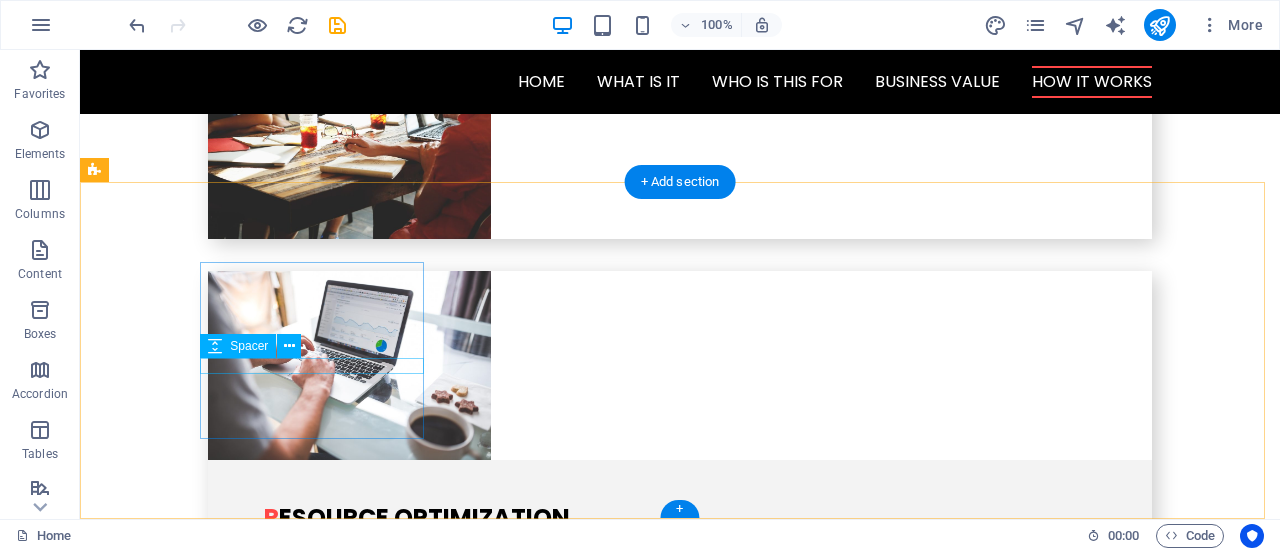 click at bounding box center [208, 2780] 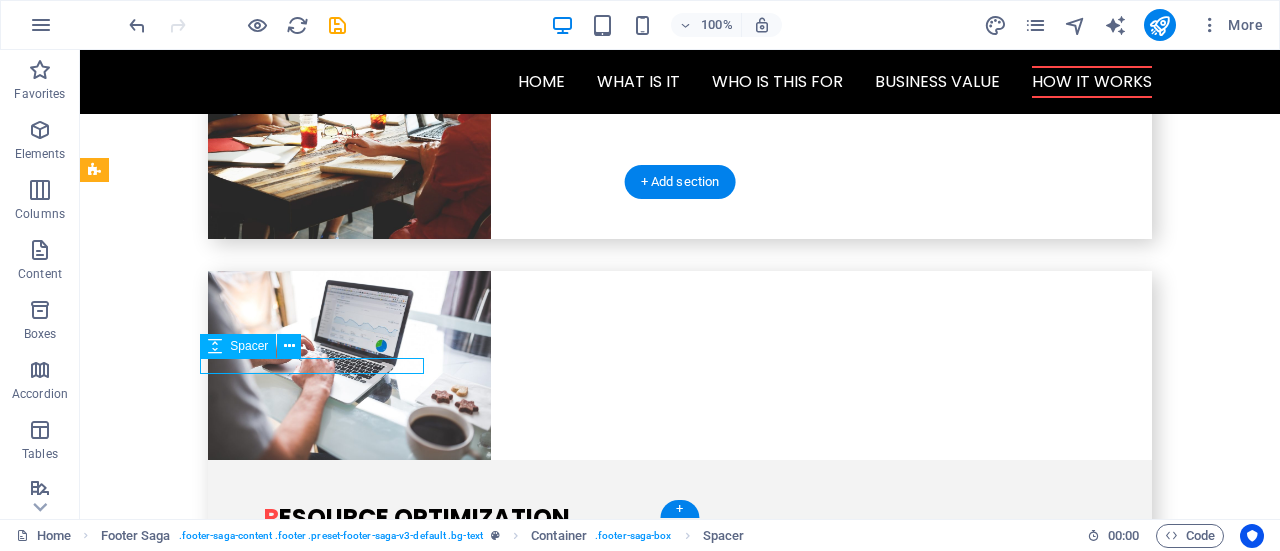 click at bounding box center [208, 2780] 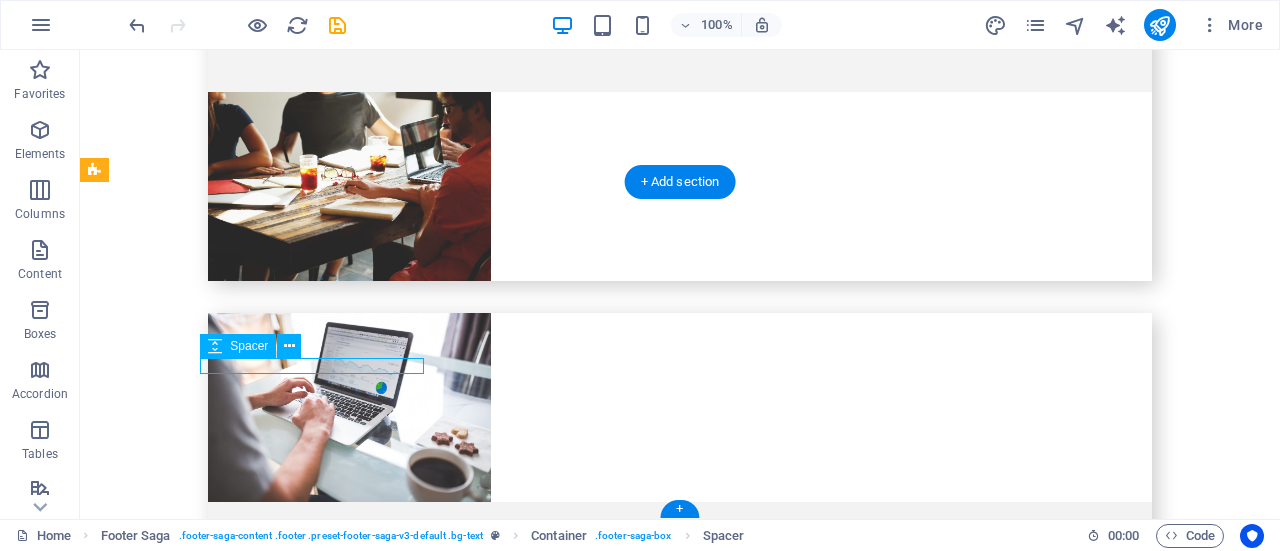scroll, scrollTop: 4430, scrollLeft: 0, axis: vertical 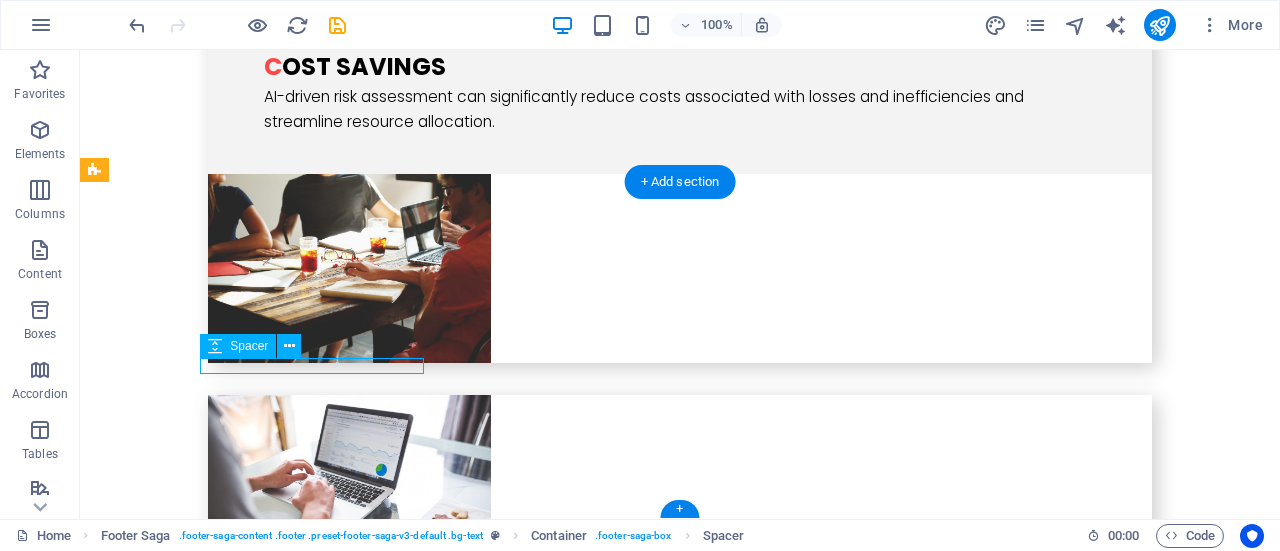 select on "px" 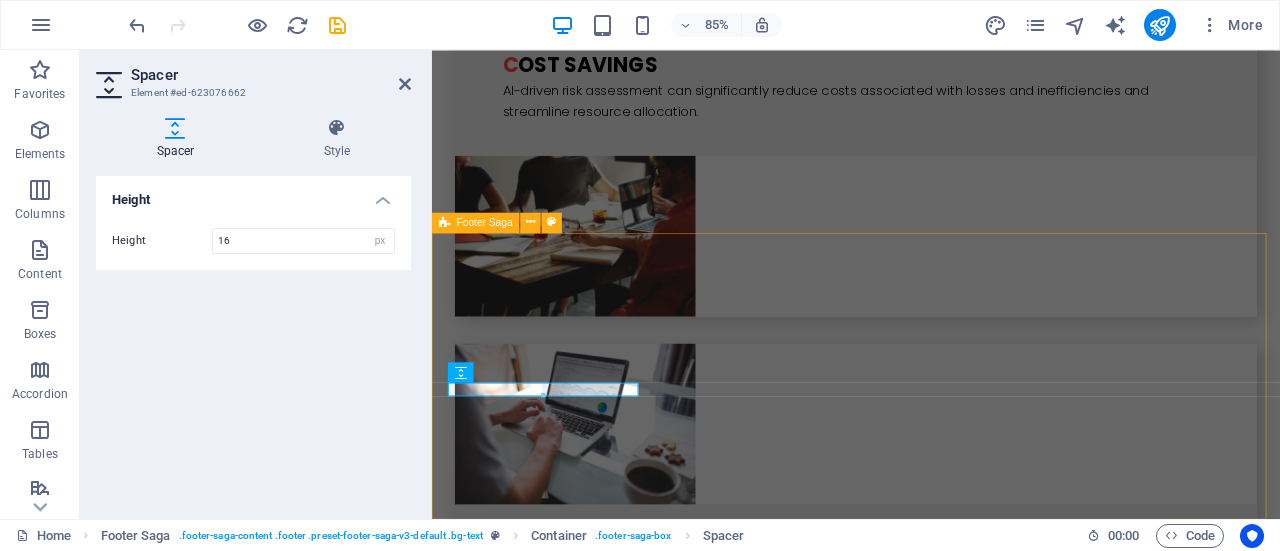 click on "AInvest group Legal Notice Privacy Policy Navigation Home What is it Who is this for Business Value How it works Social Media Facebook Twitter Instagram Linked In" at bounding box center [931, 3108] 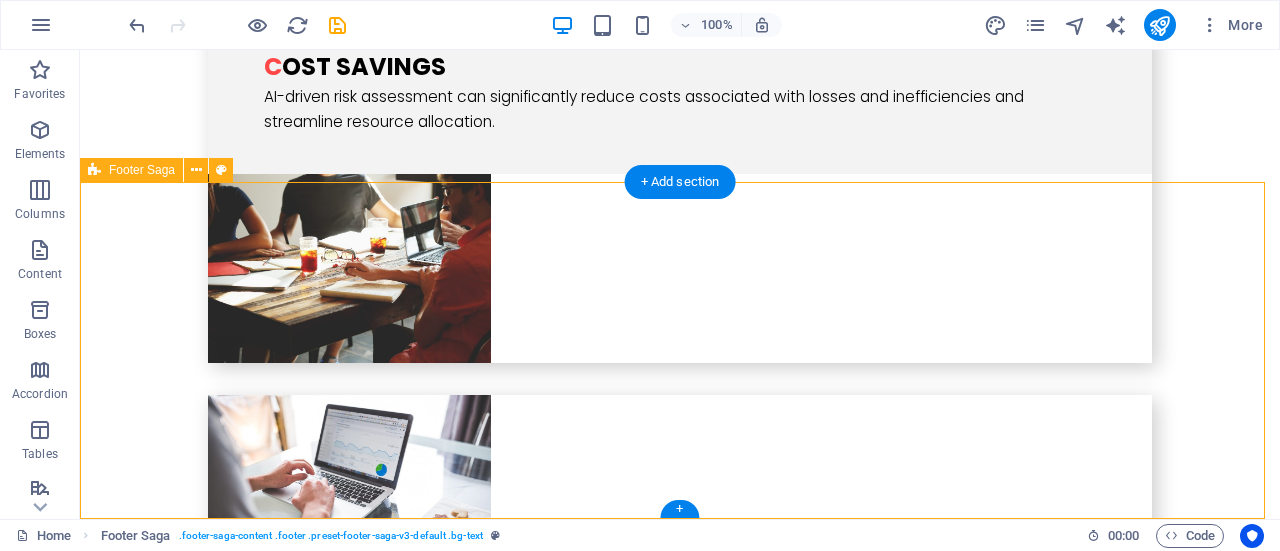 scroll, scrollTop: 4512, scrollLeft: 0, axis: vertical 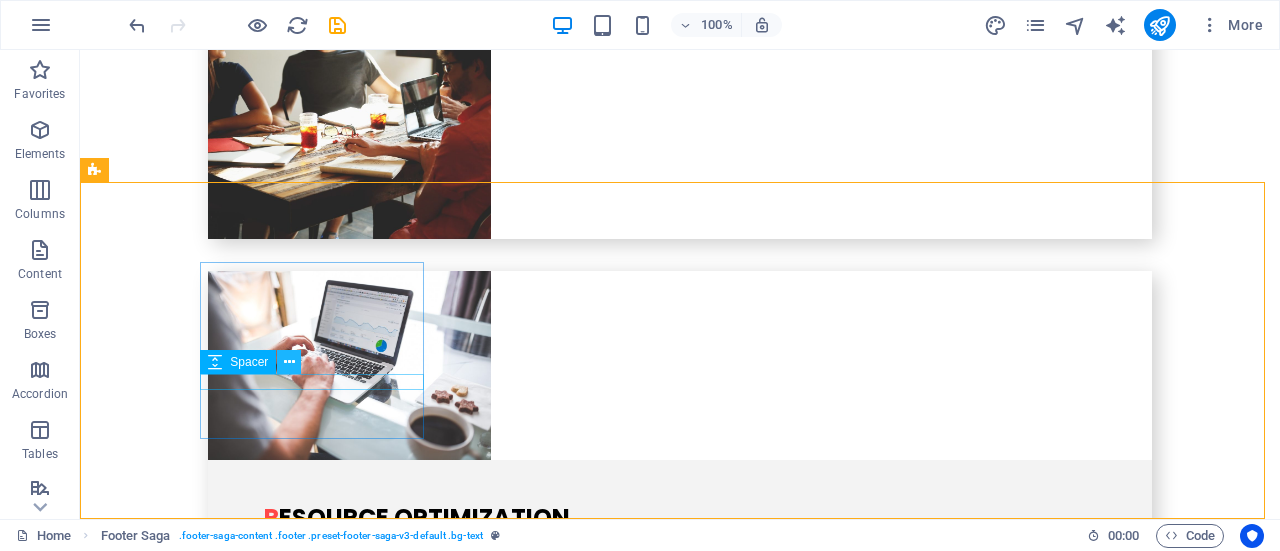 click at bounding box center (289, 362) 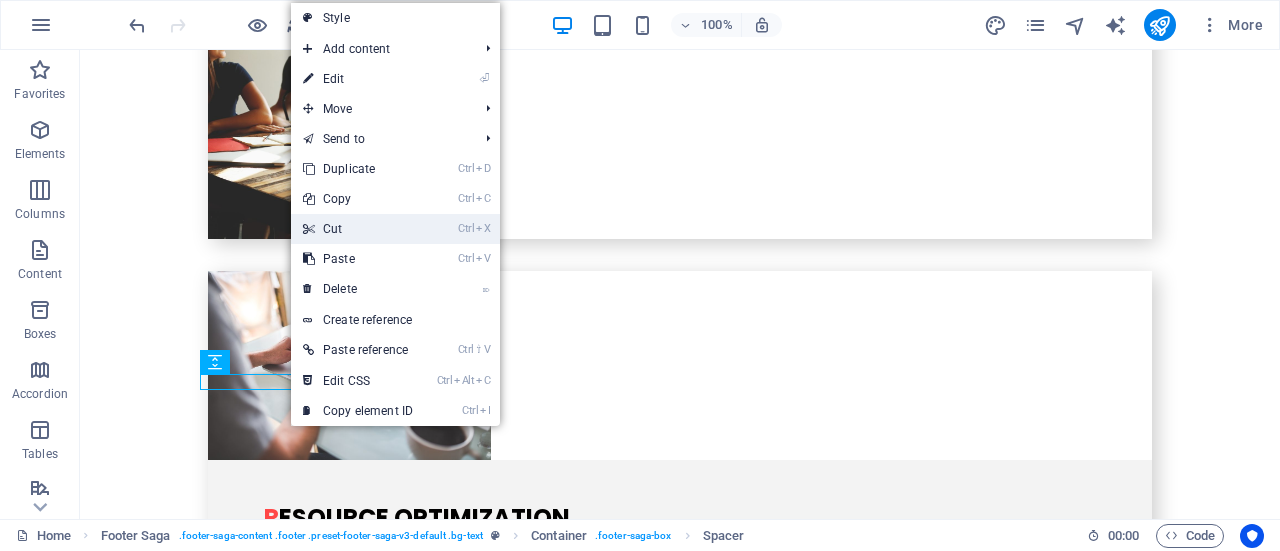 click on "Ctrl X  Cut" at bounding box center [358, 229] 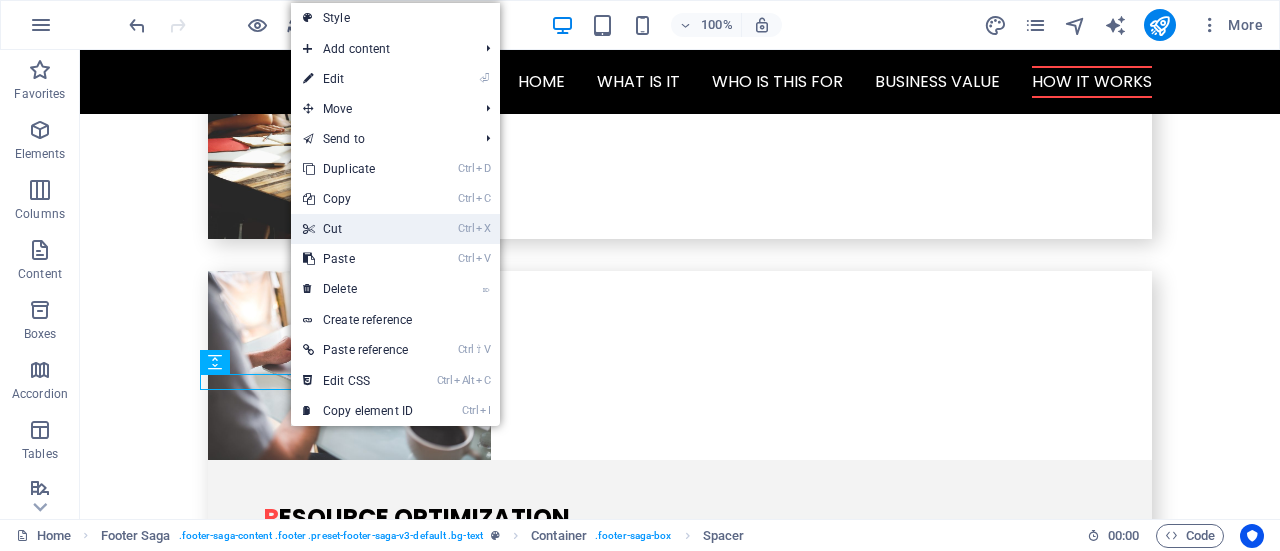 click on "AInvest group Legal Notice Privacy Policy Navigation Home What is it Who is this for Business Value How it works Social Media Facebook Twitter Instagram Linked In" at bounding box center (680, 2976) 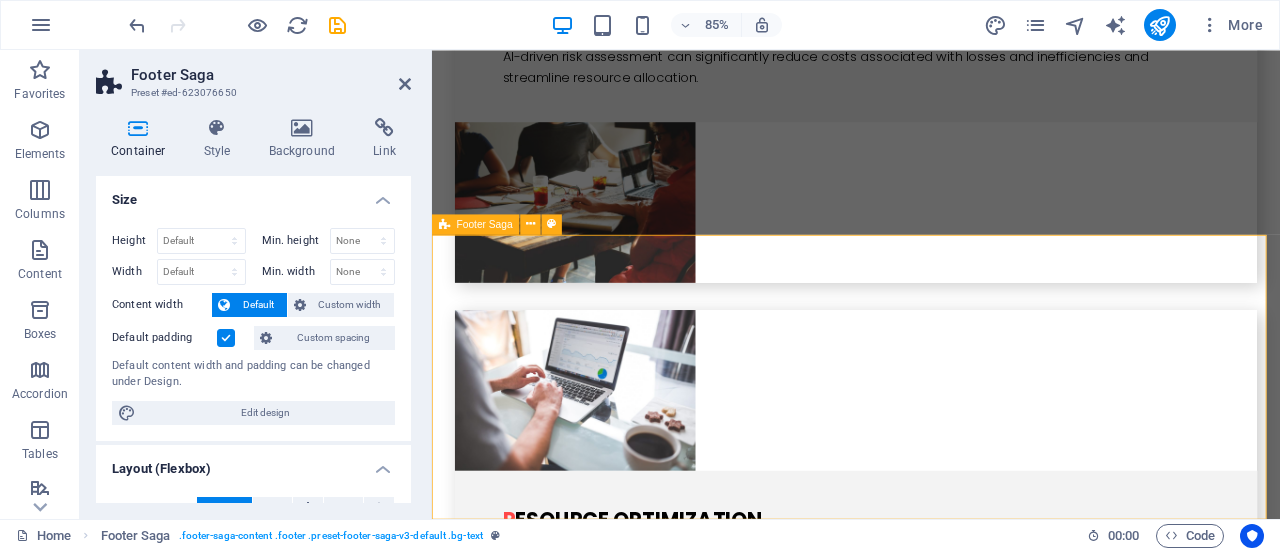 click on "AInvest group Legal Notice Privacy Policy Navigation Home What is it Who is this for Business Value How it works Social Media Facebook Twitter Instagram Linked In" at bounding box center (931, 3060) 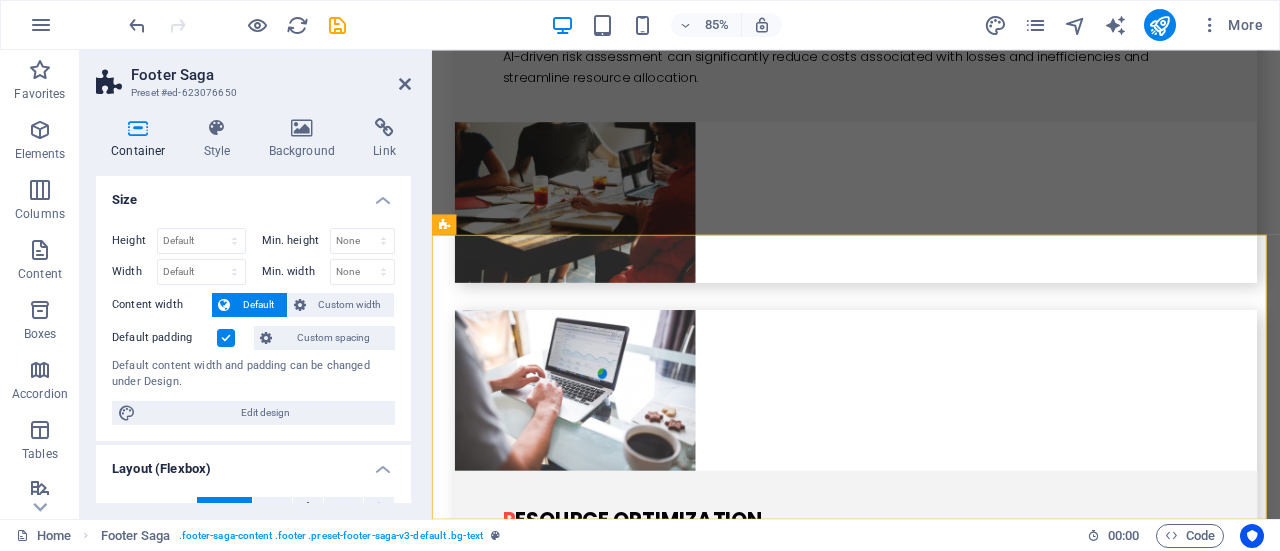 click on "Footer Saga Preset #ed-623076650
Container Style Background Link Size Height Default px rem % vh vw Min. height None px rem % vh vw Width Default px rem % em vh vw Min. width None px rem % vh vw Content width Default Custom width Width Default px rem % em vh vw Min. width None px rem % vh vw Default padding Custom spacing Default content width and padding can be changed under Design. Edit design Layout (Flexbox) Alignment Determines the flex direction. Default Main axis Determine how elements should behave along the main axis inside this container (justify content). Default Side axis Control the vertical direction of the element inside of the container (align items). Default Wrap Default On Off Fill Controls the distances and direction of elements on the y-axis across several lines (align content). Default Accessibility ARIA helps assistive technologies (like screen readers) to understand the role, state, and behavior of web elements Role The ARIA role defines the purpose of an element.  None" at bounding box center [256, 284] 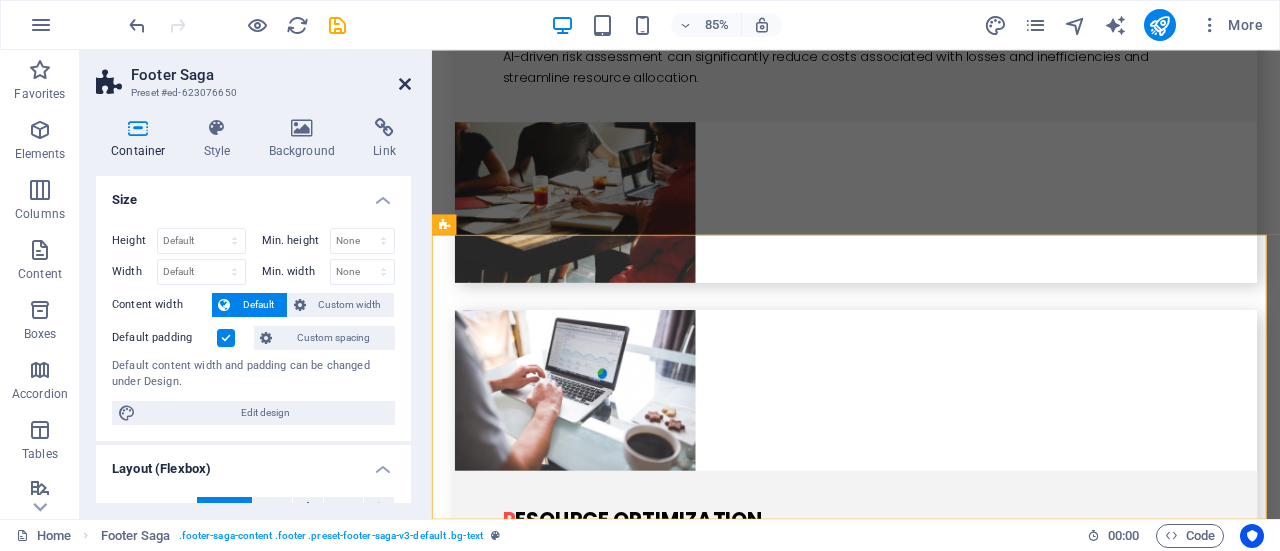 click at bounding box center (405, 84) 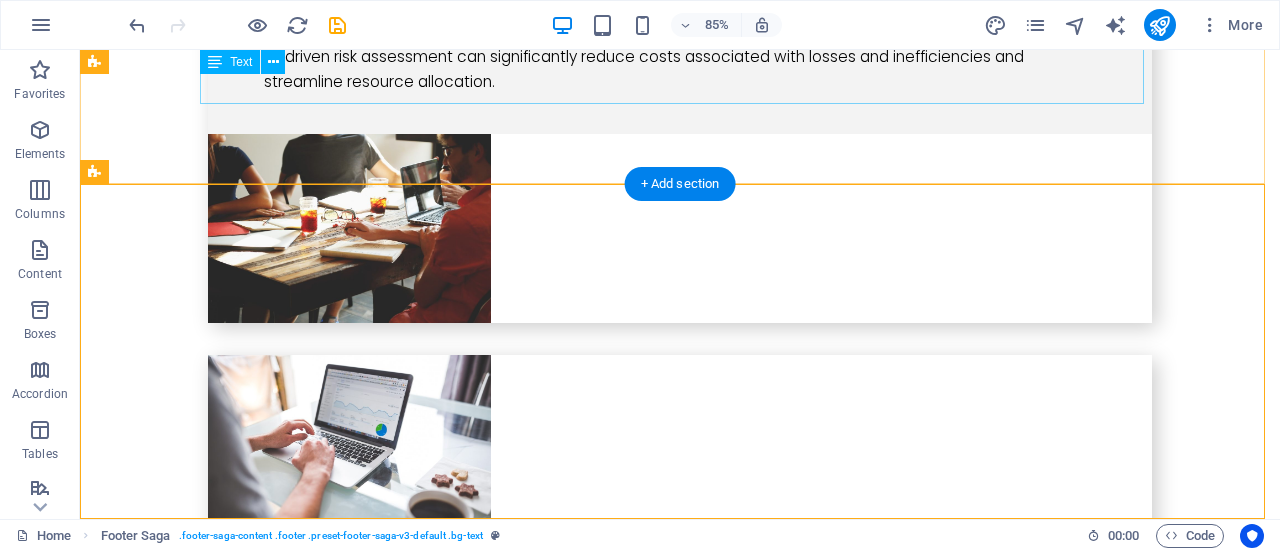 click on "You must be registered to see the live demo of AI Powered Risk Analysis and Report Generation." at bounding box center [680, 2562] 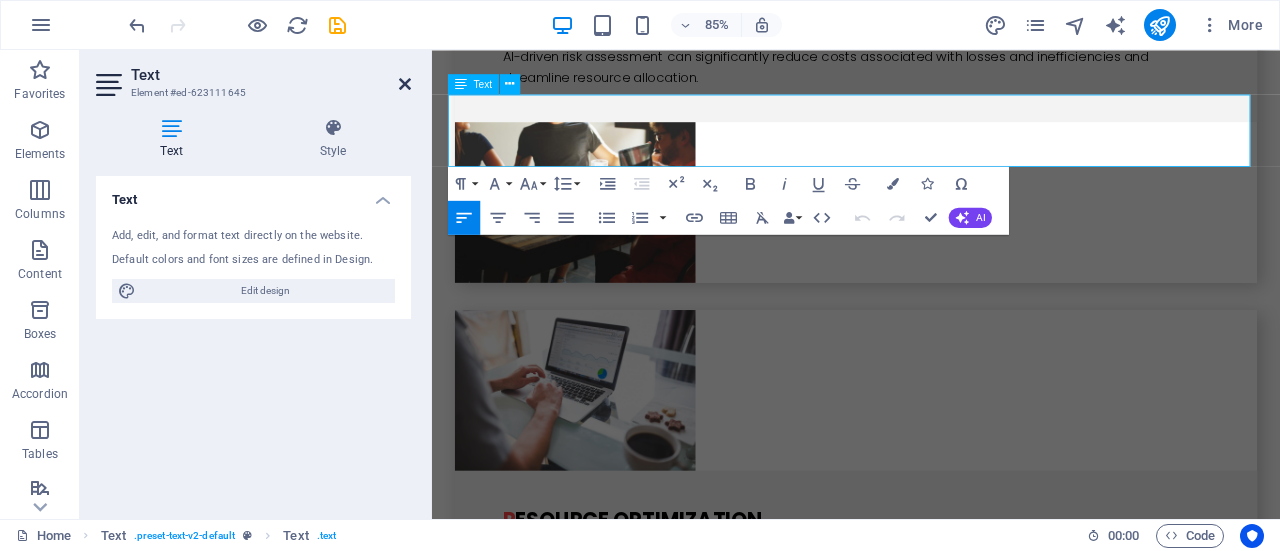 click at bounding box center (405, 84) 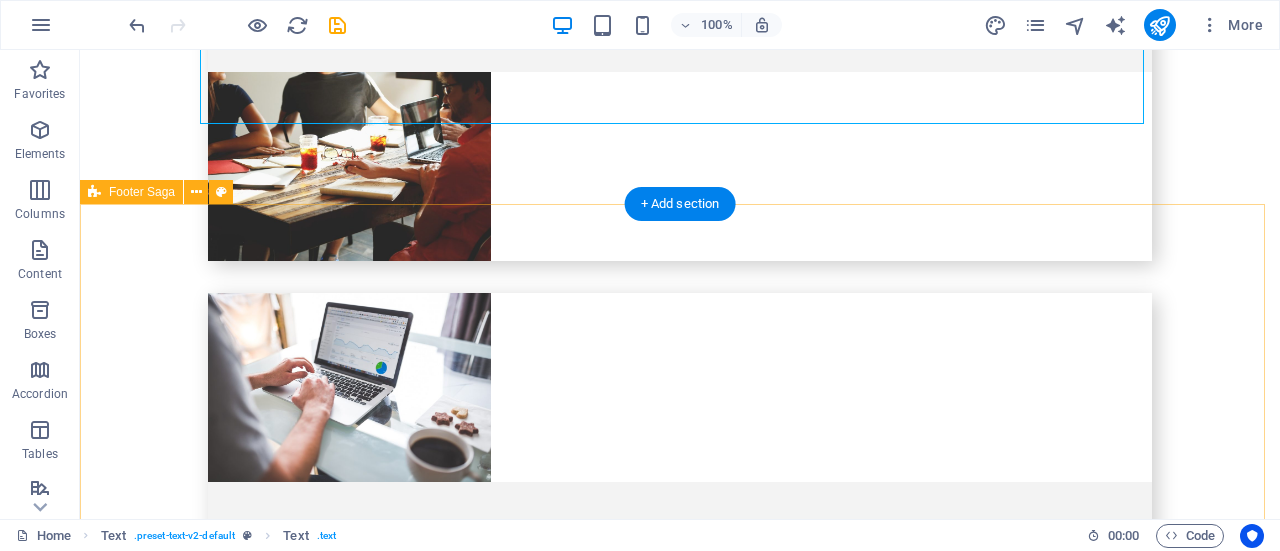 scroll, scrollTop: 4510, scrollLeft: 0, axis: vertical 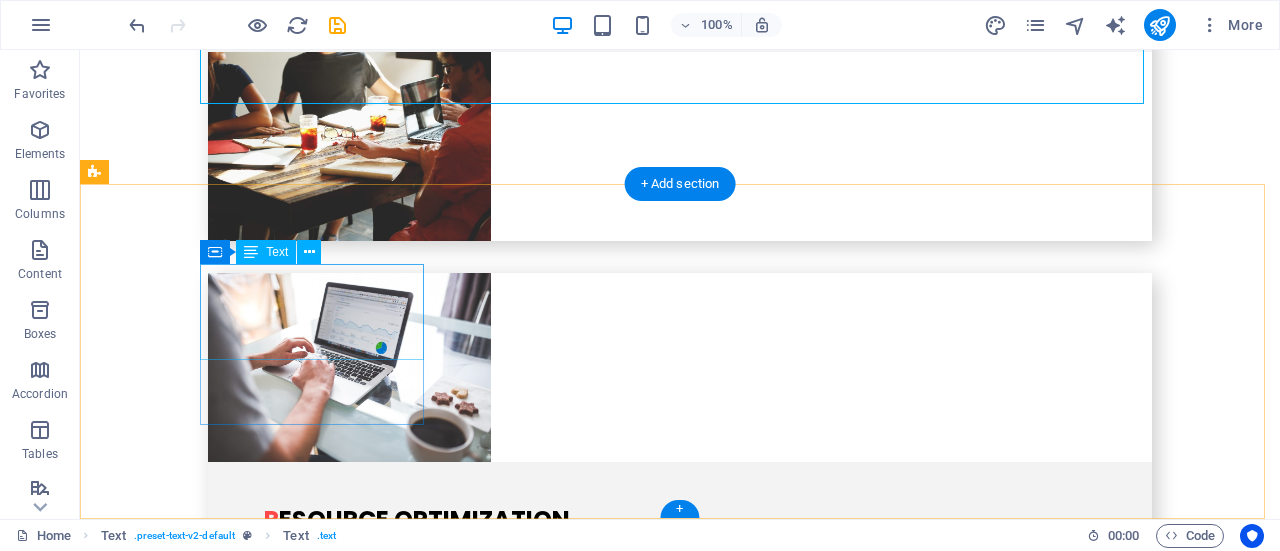 click on "AInvest group" at bounding box center [180, 2726] 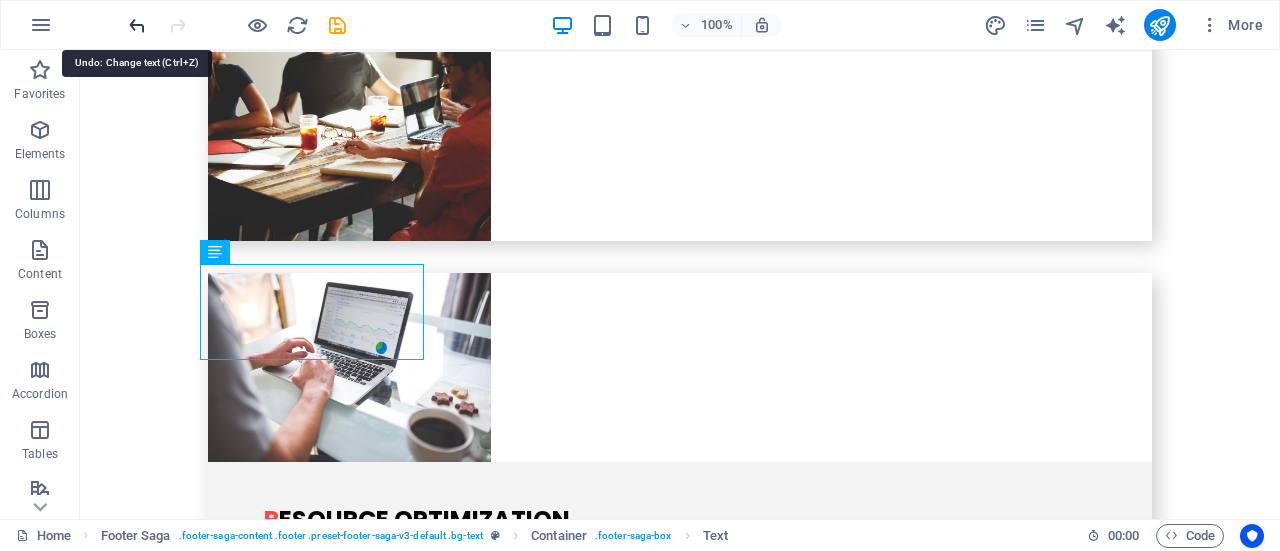 click at bounding box center [137, 25] 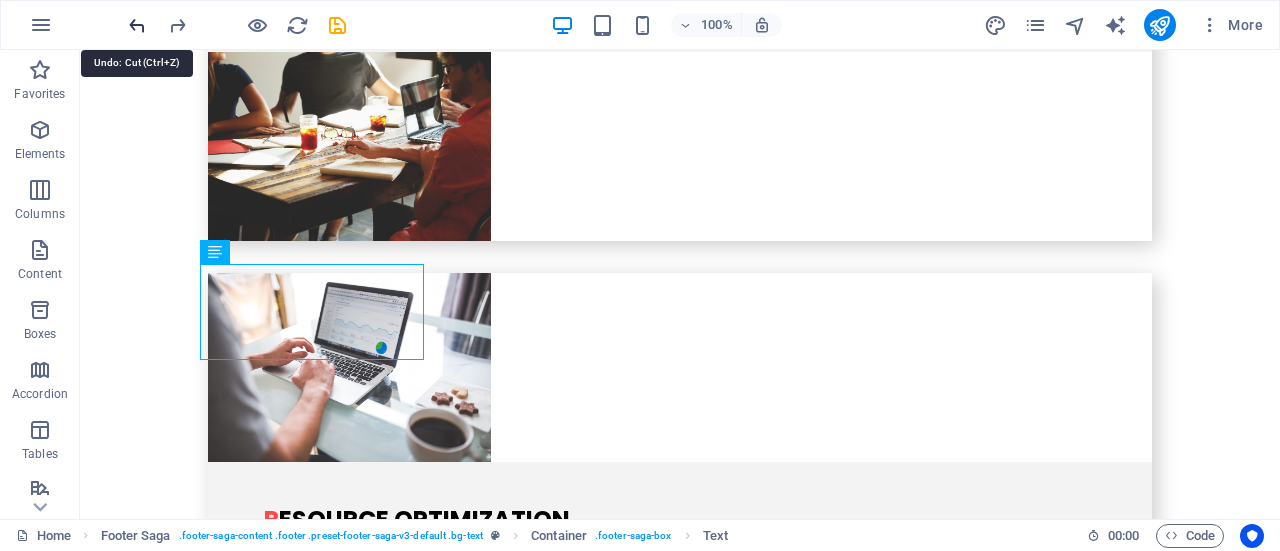 click at bounding box center (137, 25) 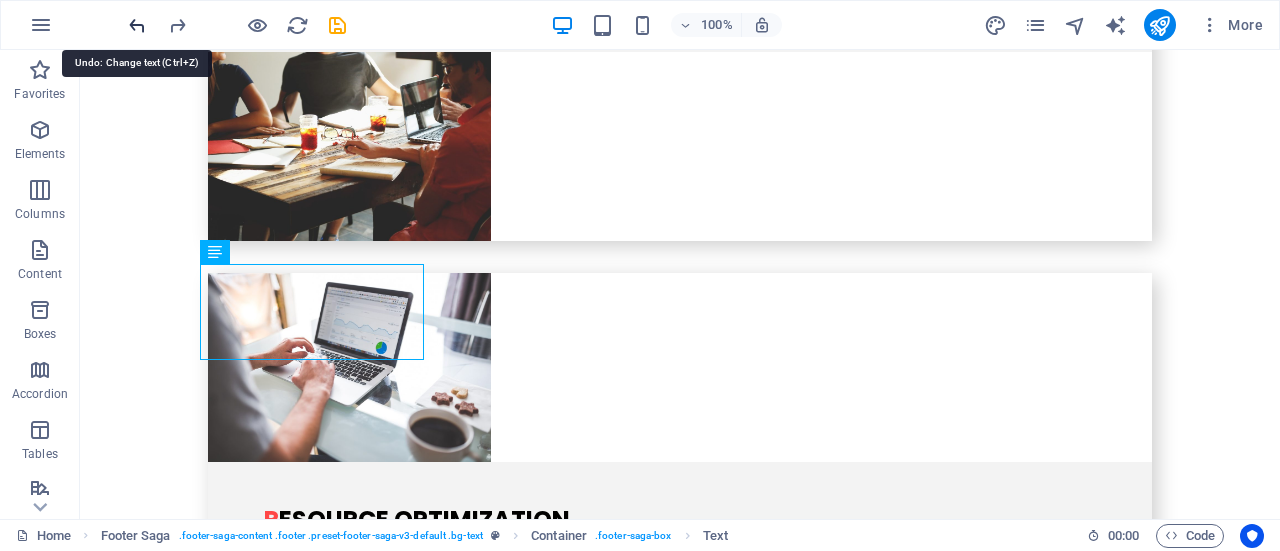 click at bounding box center (137, 25) 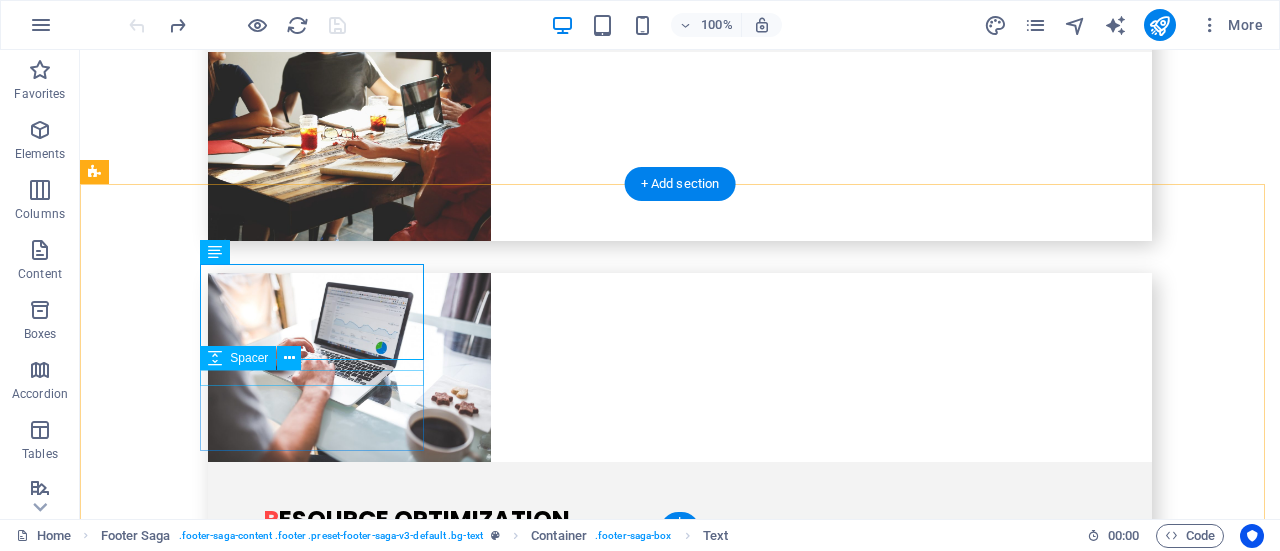 click at bounding box center (208, 2792) 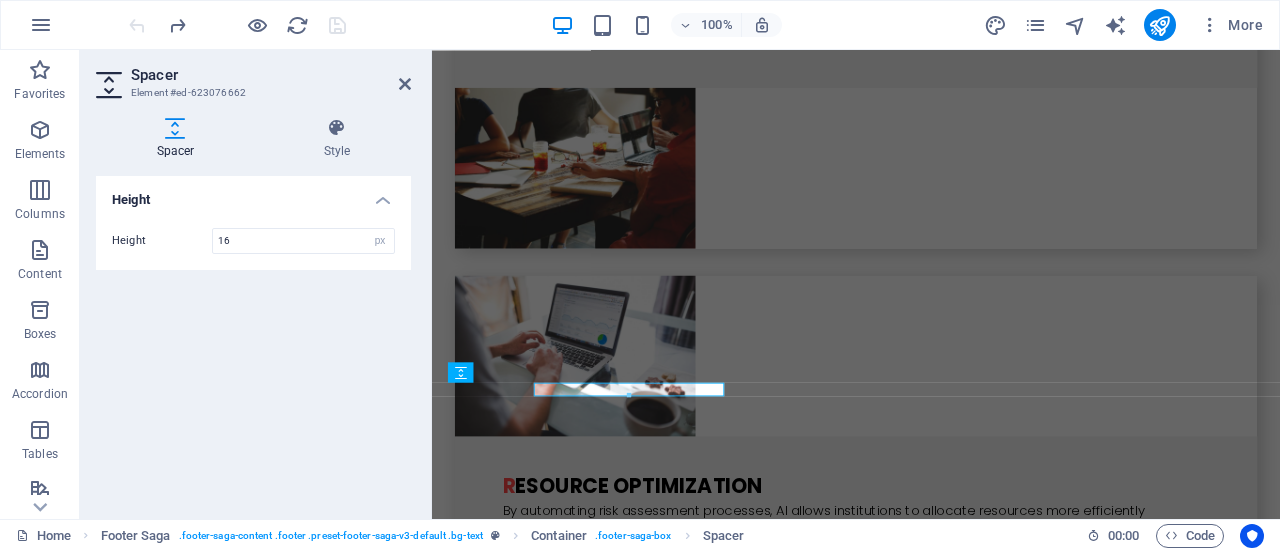 scroll, scrollTop: 4440, scrollLeft: 0, axis: vertical 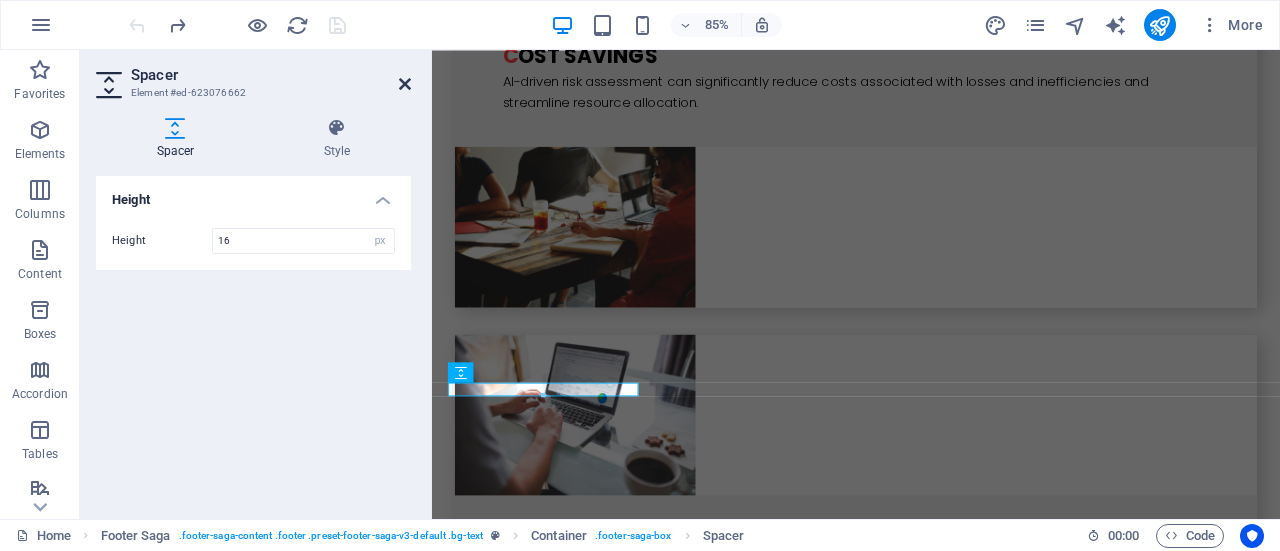 click at bounding box center [405, 84] 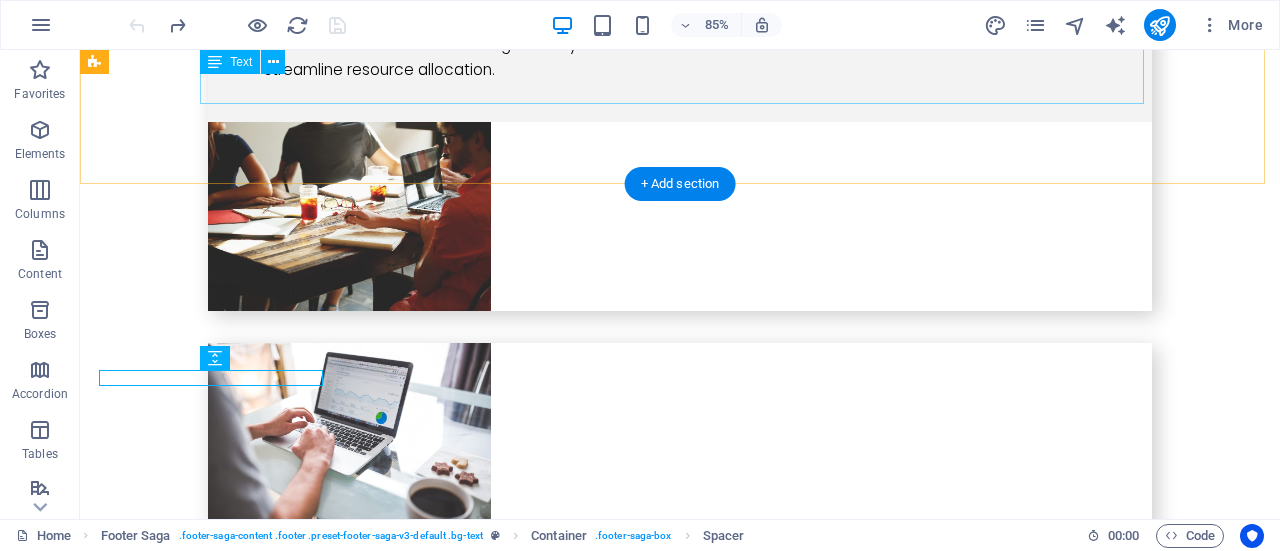 scroll, scrollTop: 4510, scrollLeft: 0, axis: vertical 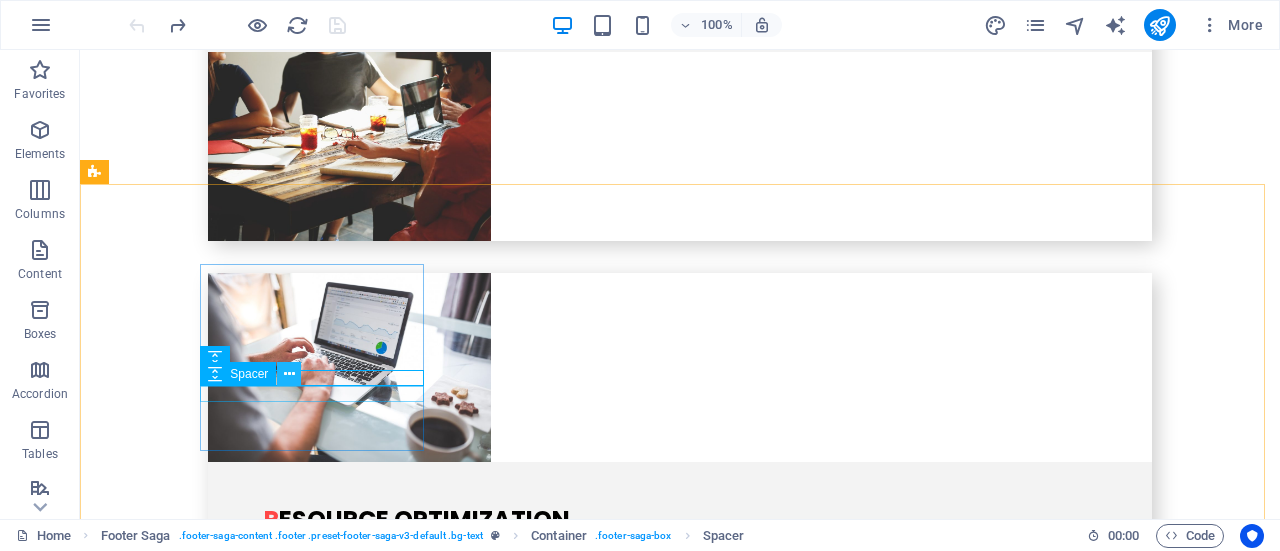 click at bounding box center (289, 374) 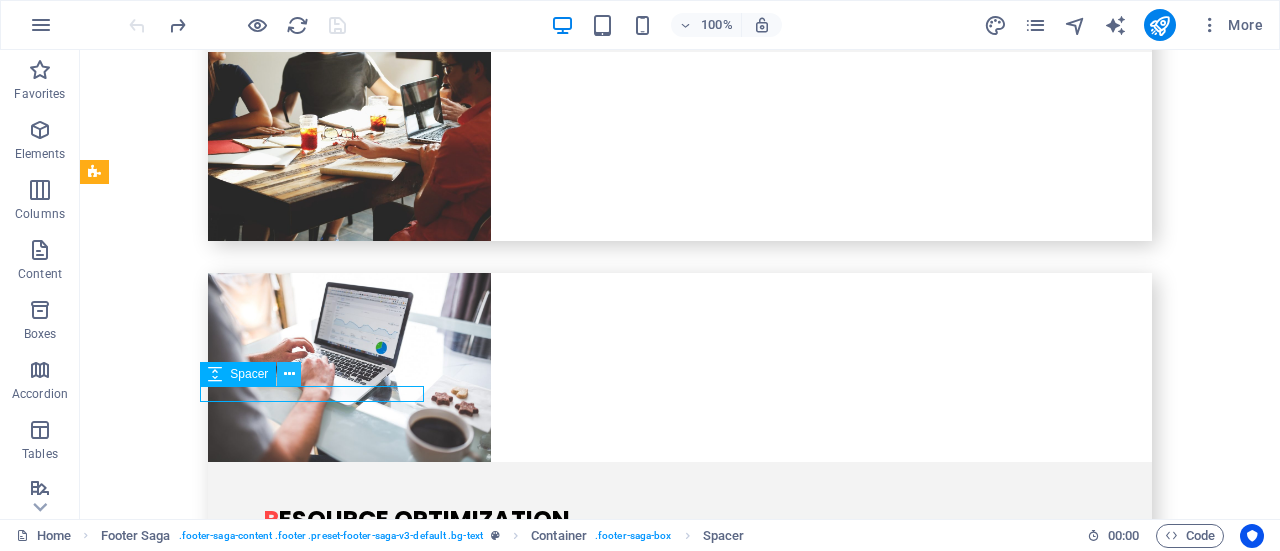 click at bounding box center [289, 374] 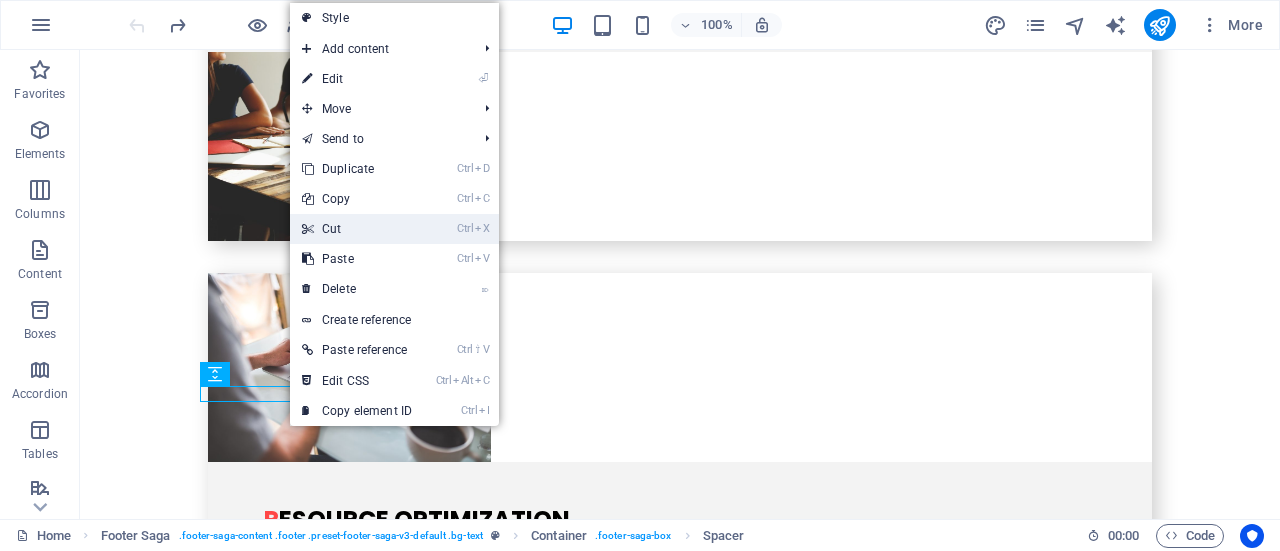 click on "Ctrl X  Cut" at bounding box center [357, 229] 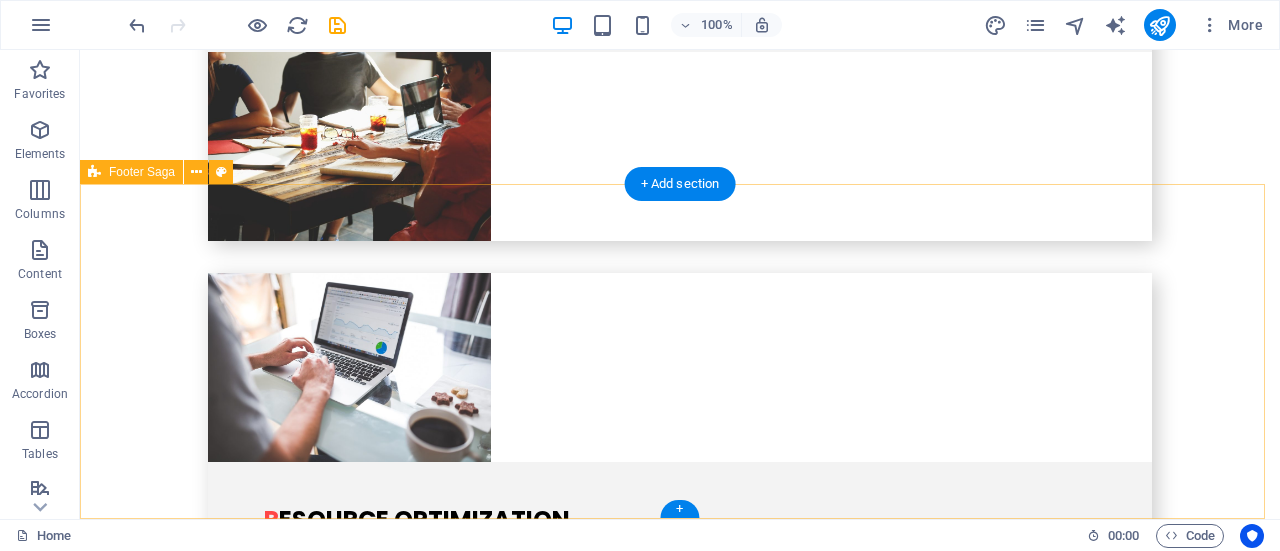 click on "AI nvest group Legal Notice Privacy Policy Navigation Home What is it Who is this for Business Value How it works Social Media Facebook Twitter Instagram Linked In" at bounding box center [680, 2983] 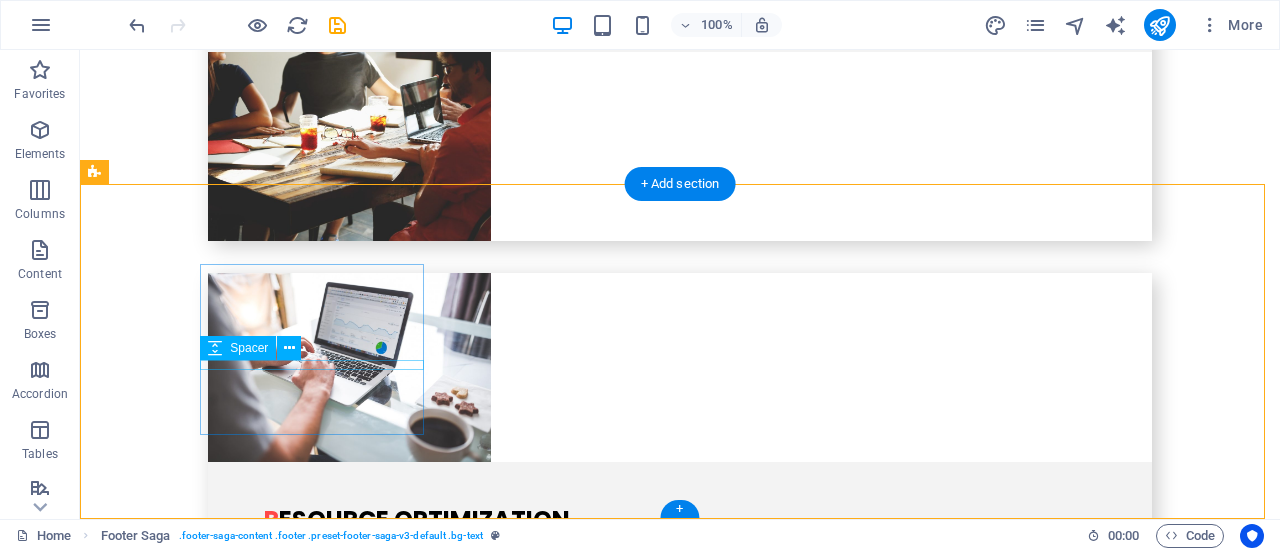 click at bounding box center [208, 2779] 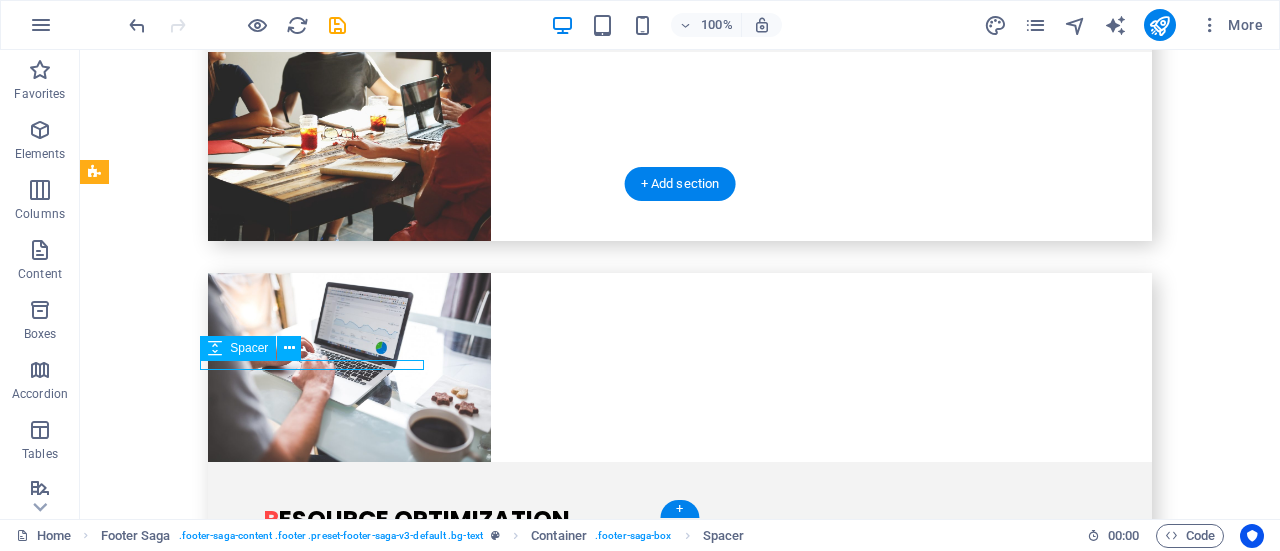click at bounding box center (208, 2779) 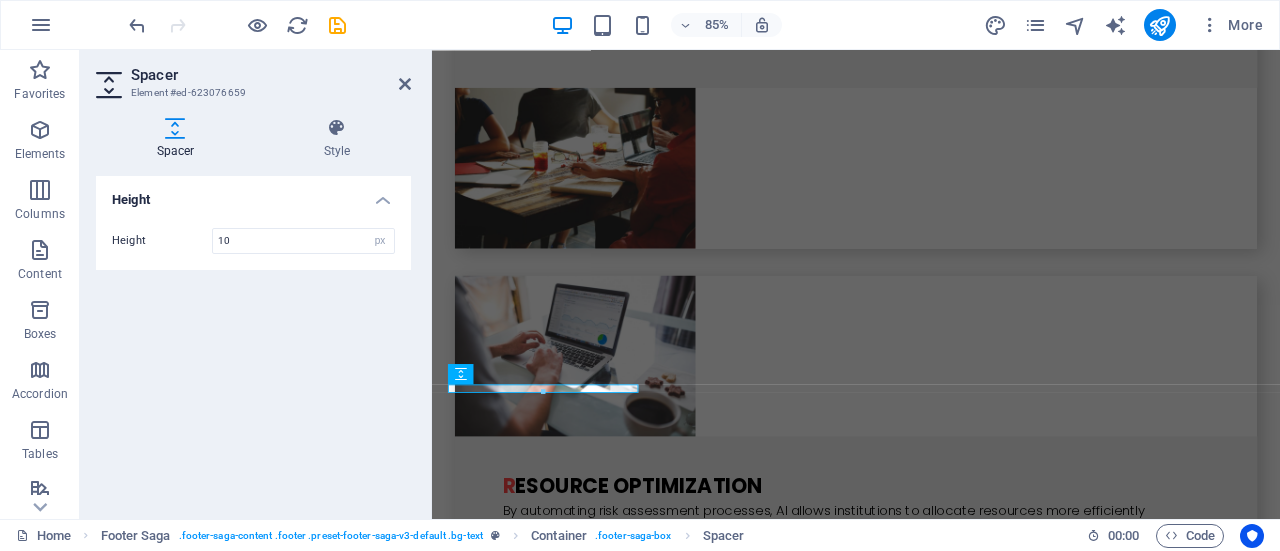 scroll, scrollTop: 4428, scrollLeft: 0, axis: vertical 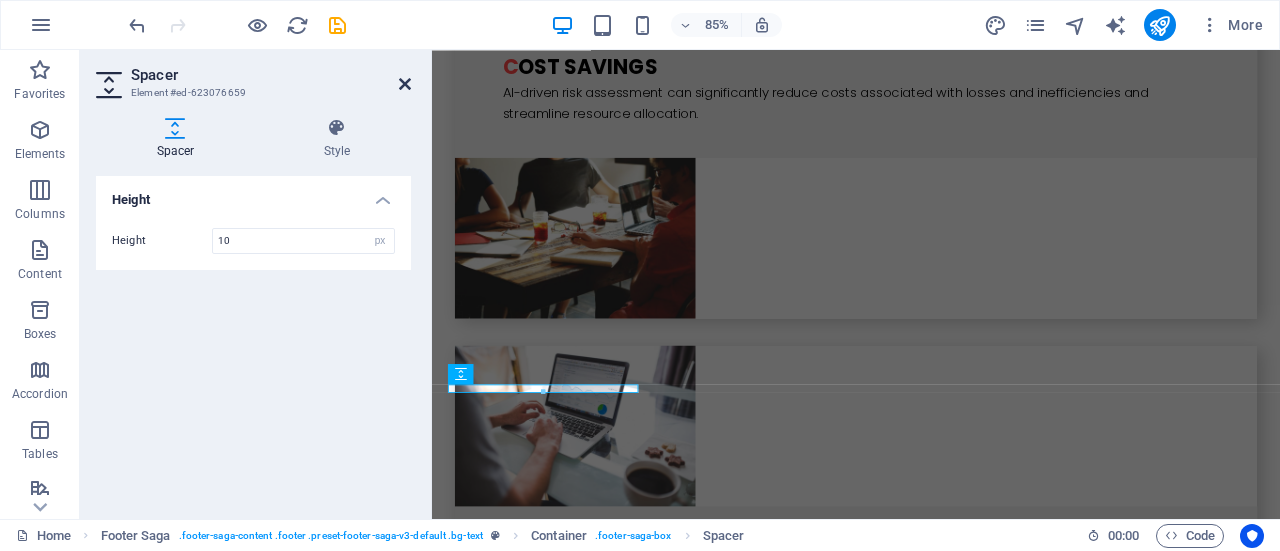 click at bounding box center (405, 84) 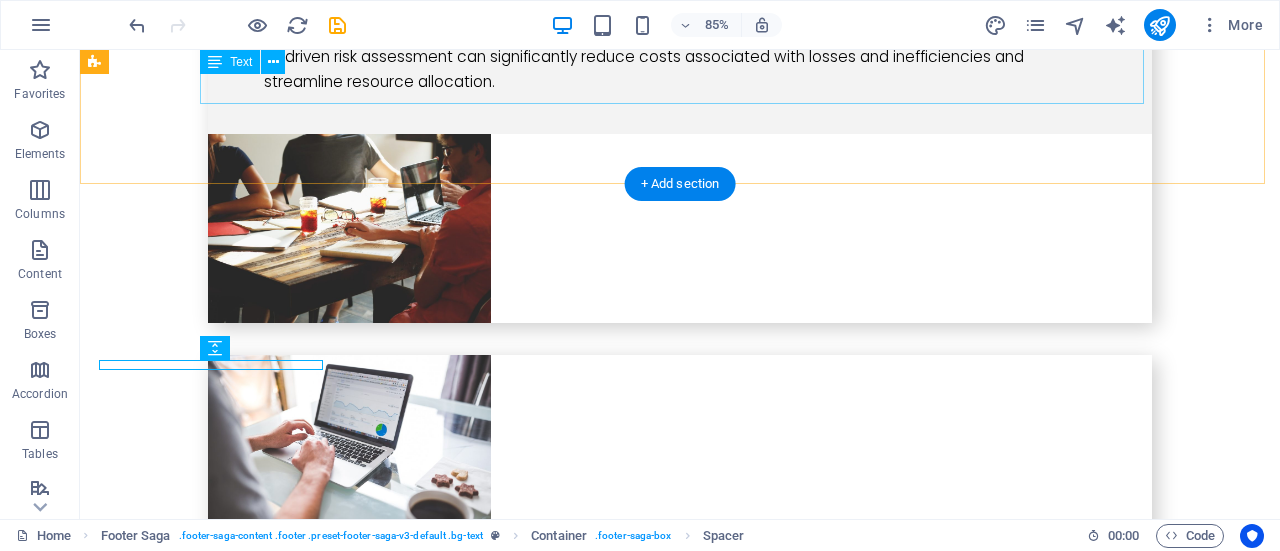 scroll, scrollTop: 4510, scrollLeft: 0, axis: vertical 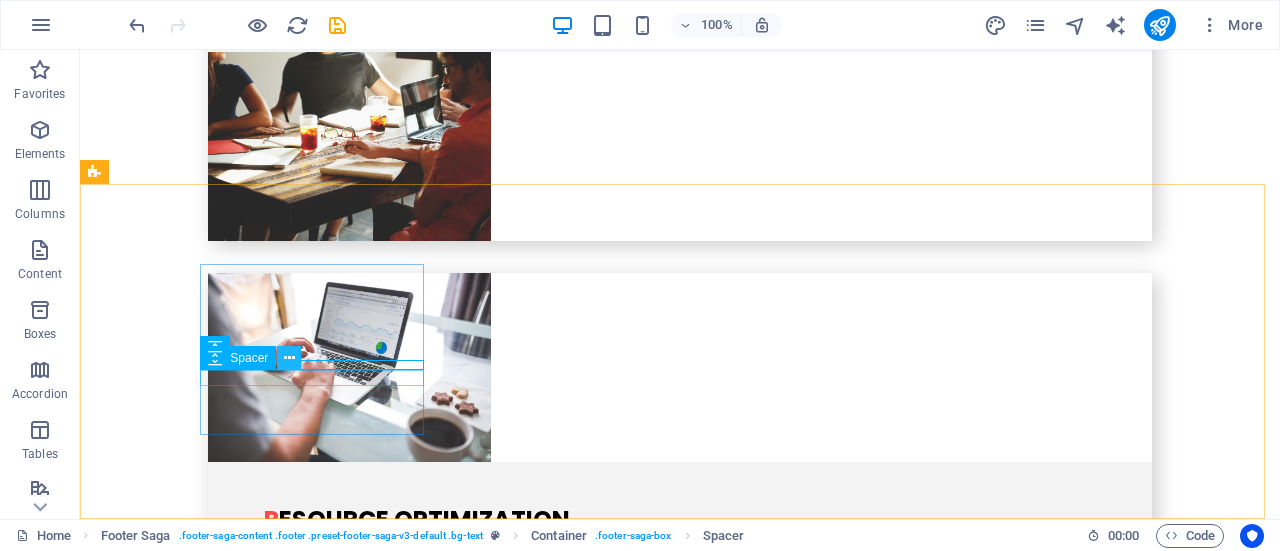 click at bounding box center [289, 358] 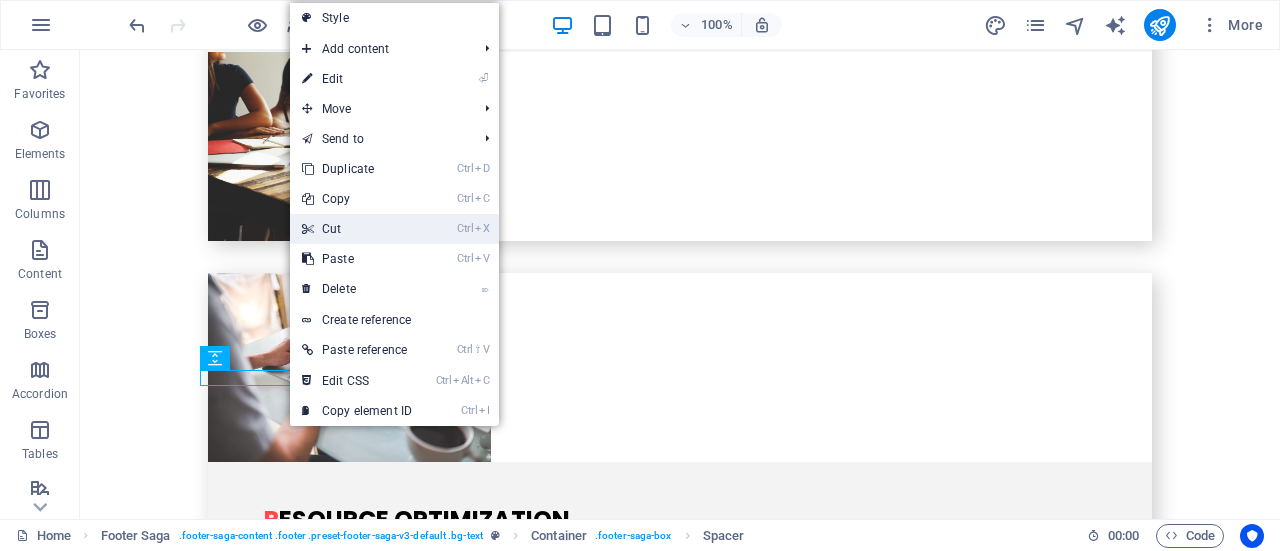 click on "Ctrl X  Cut" at bounding box center (357, 229) 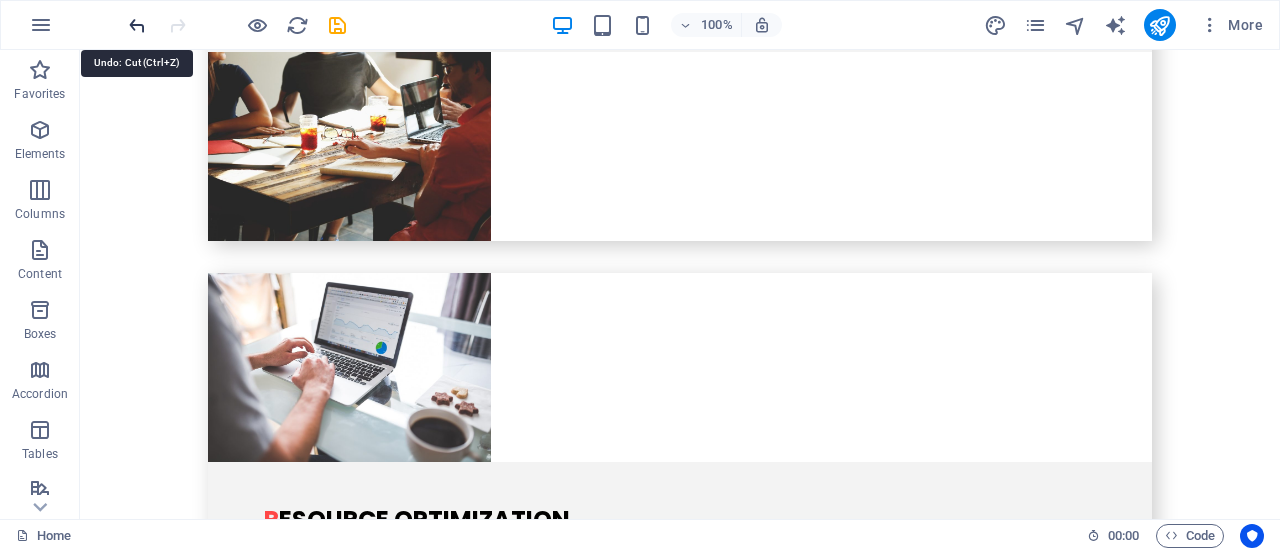 click at bounding box center (137, 25) 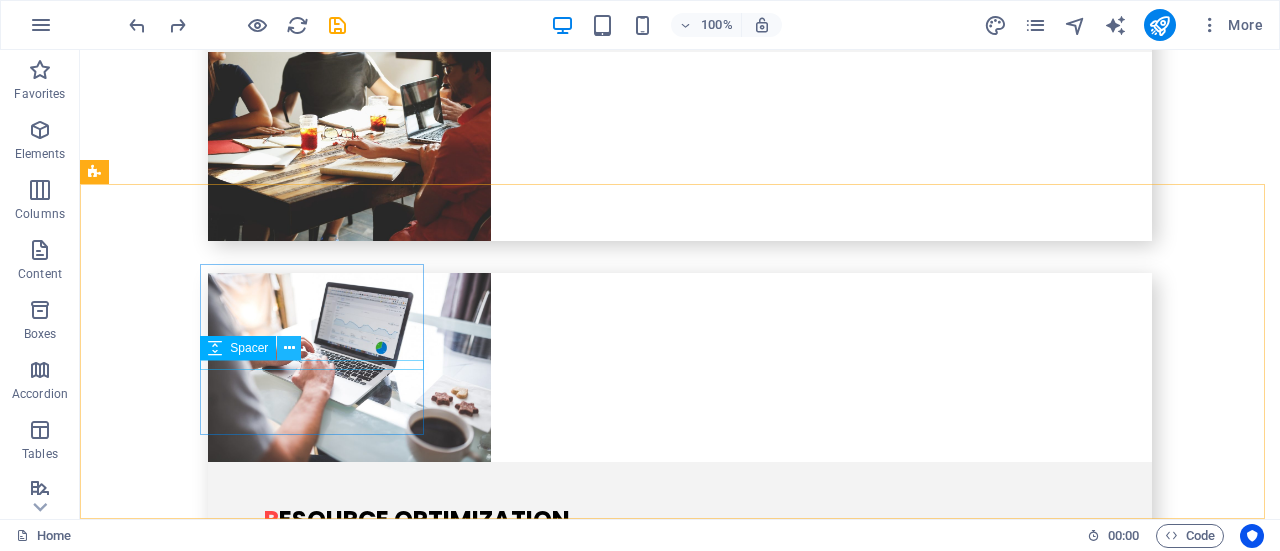 click at bounding box center [289, 348] 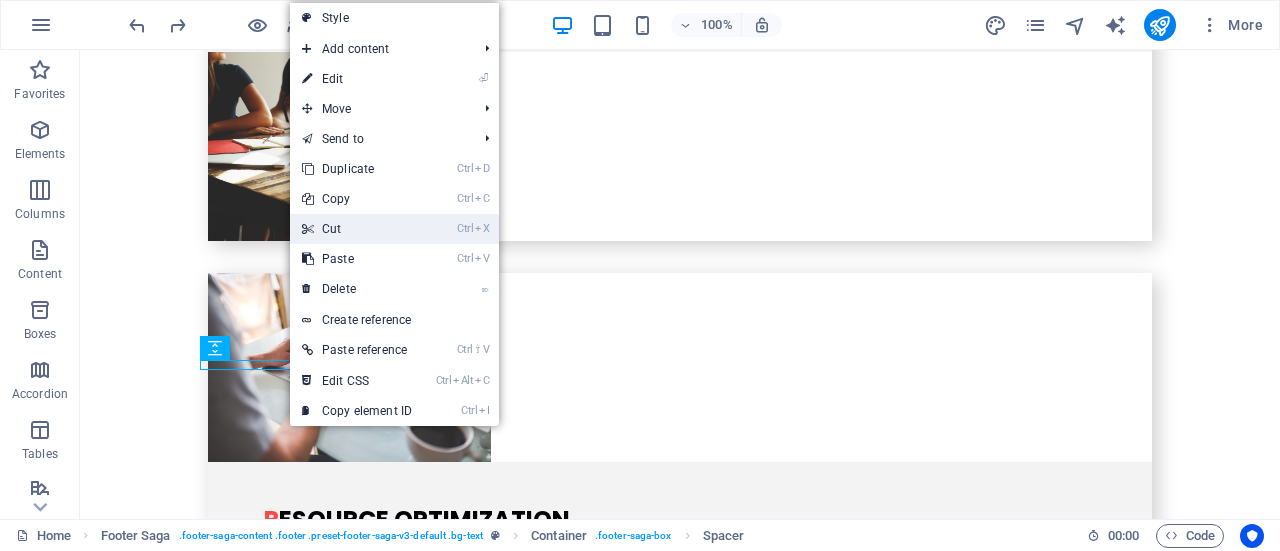 click on "Ctrl X  Cut" at bounding box center (357, 229) 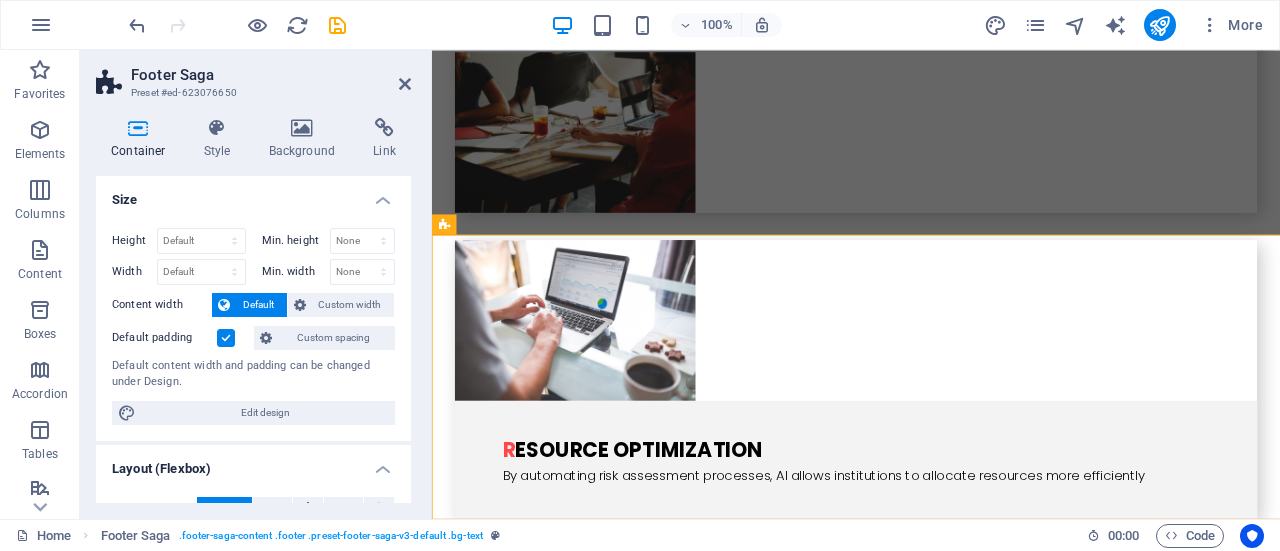 scroll, scrollTop: 4428, scrollLeft: 0, axis: vertical 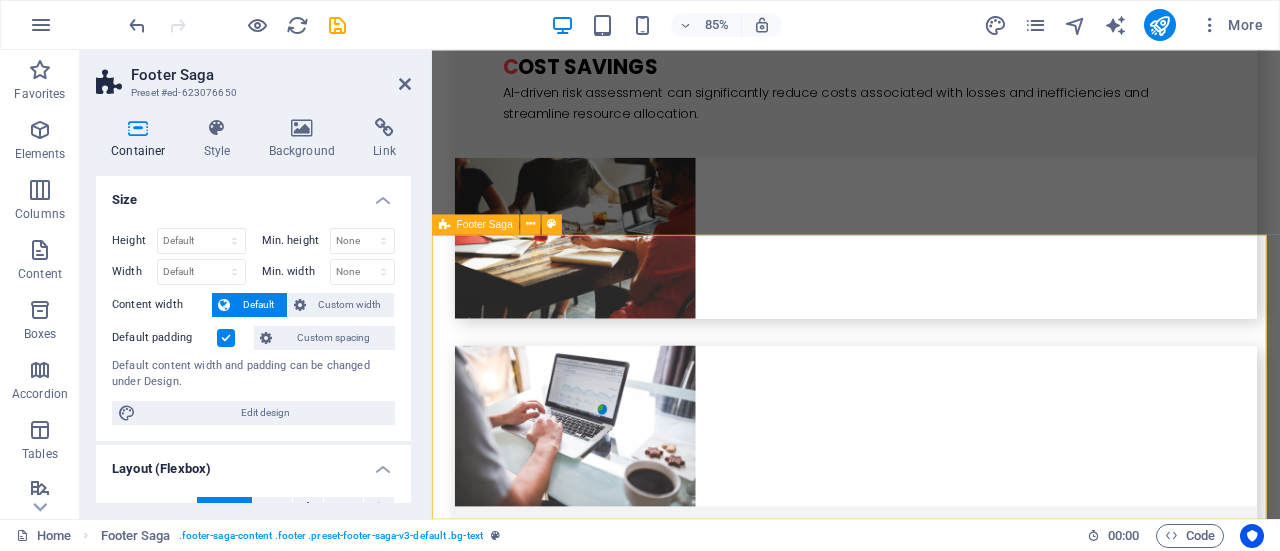 click on "AI nvest group Legal Notice Privacy Policy Navigation Home What is it Who is this for Business Value How it works Social Media Facebook Twitter Instagram Linked In" at bounding box center [931, 3102] 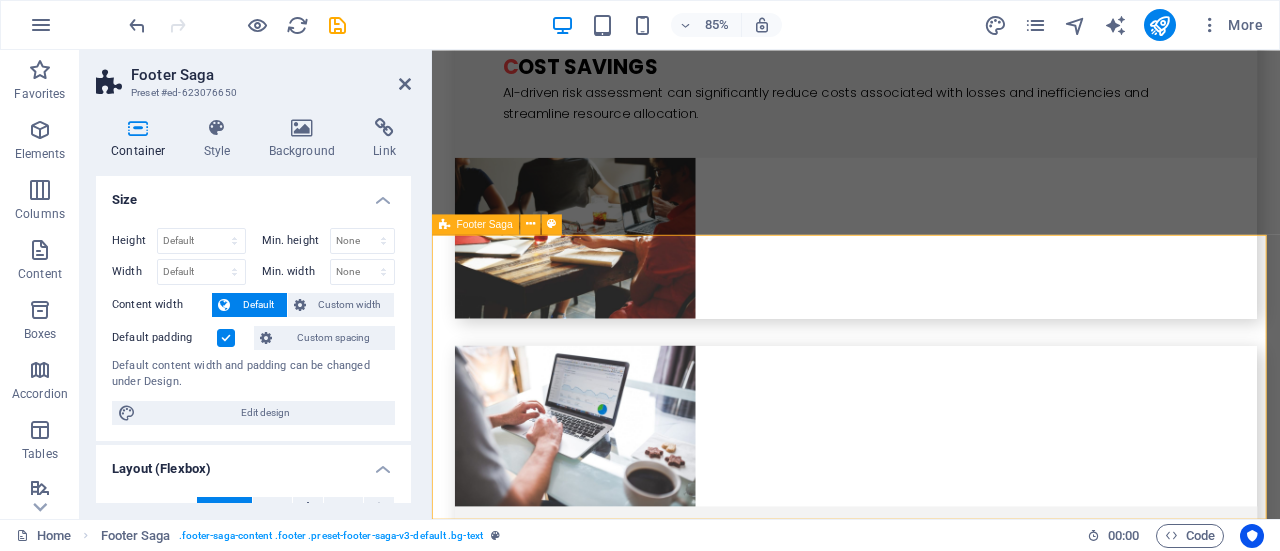 click on "AI nvest group Legal Notice Privacy Policy Navigation Home What is it Who is this for Business Value How it works Social Media Facebook Twitter Instagram Linked In" at bounding box center [931, 3102] 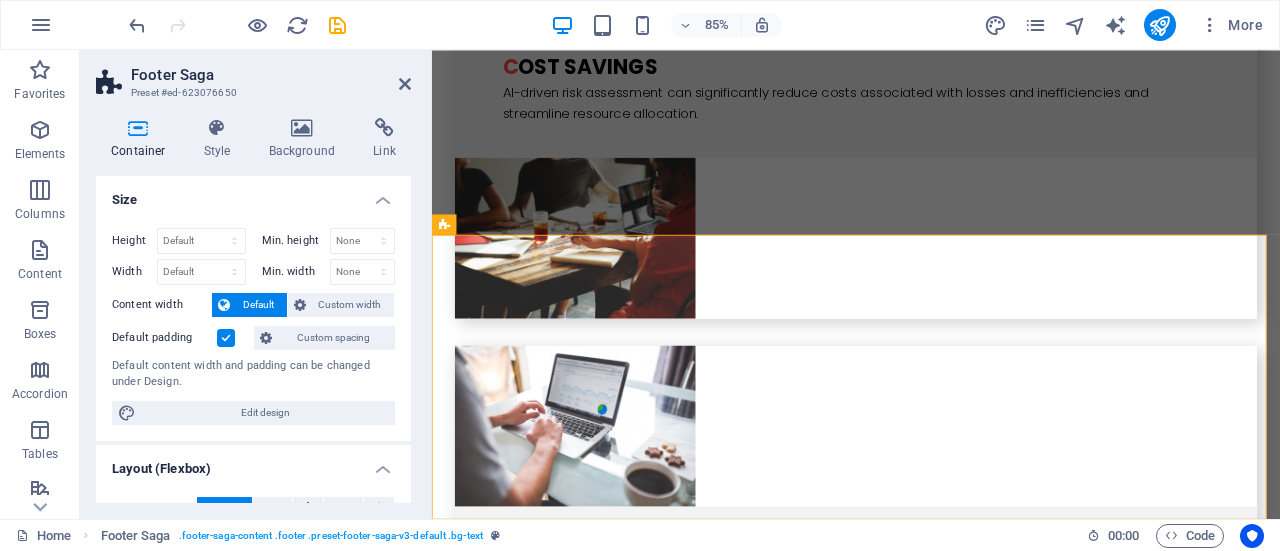 click on "Footer Saga" at bounding box center (271, 75) 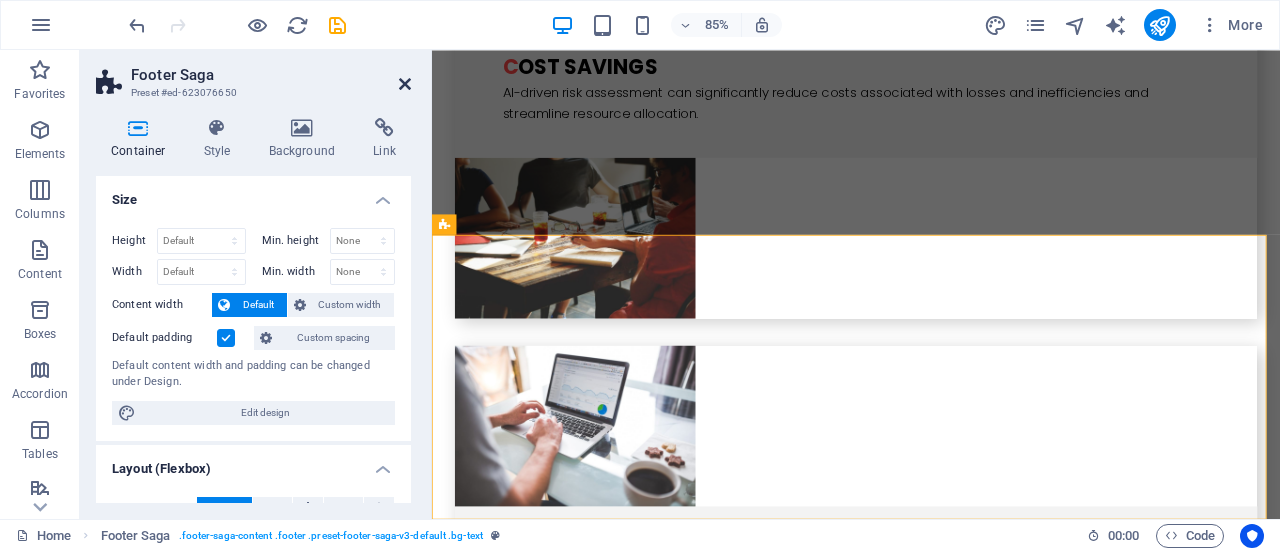 click at bounding box center (405, 84) 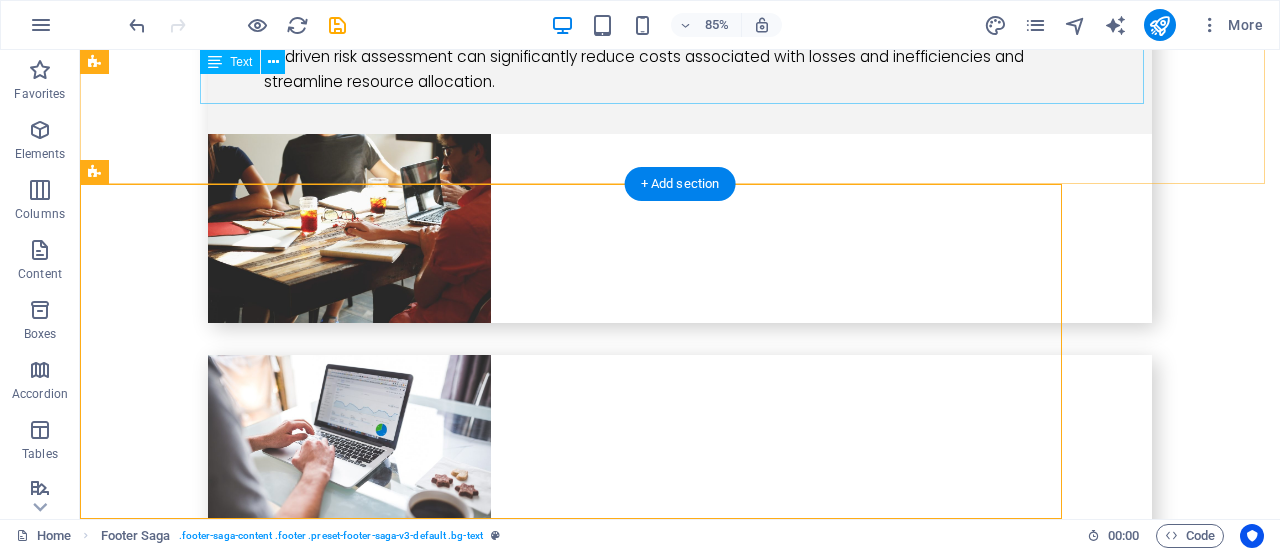 scroll, scrollTop: 4510, scrollLeft: 0, axis: vertical 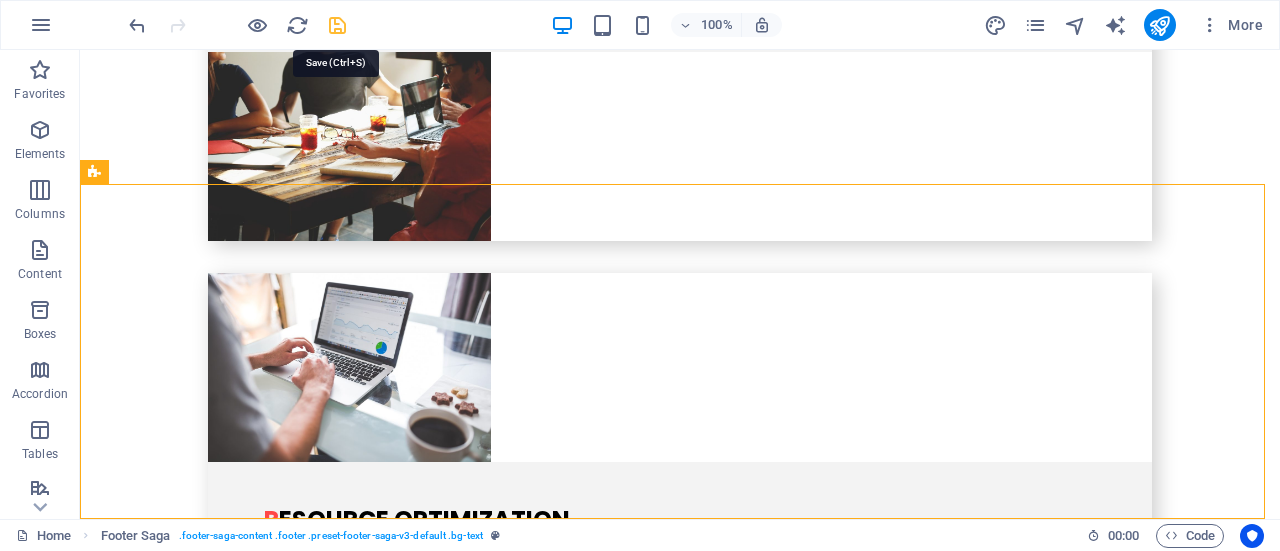 click at bounding box center [337, 25] 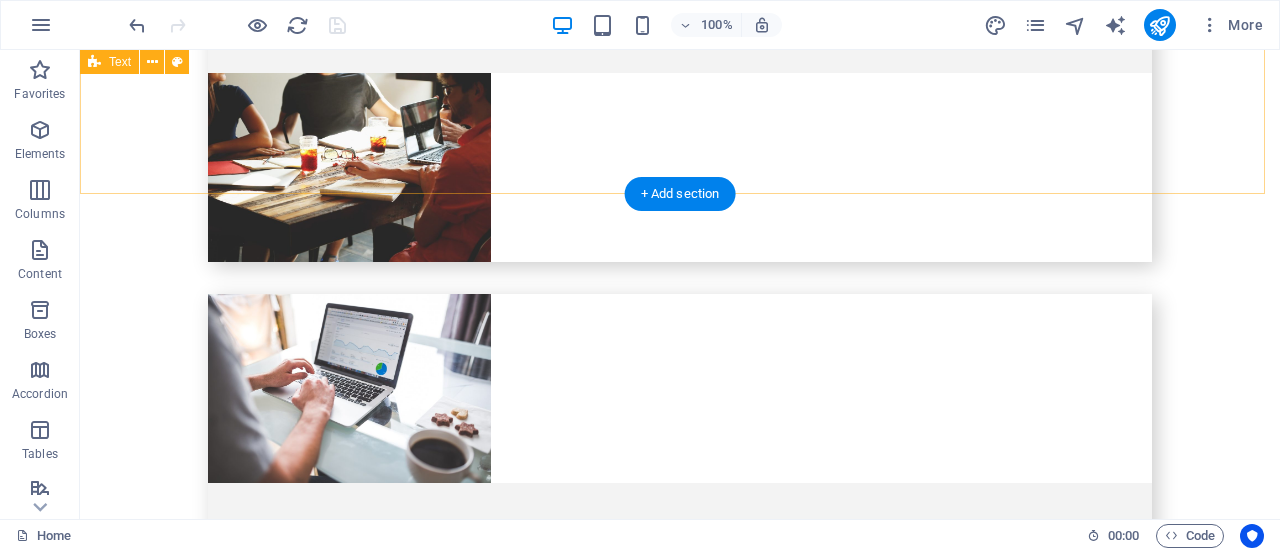 scroll, scrollTop: 4510, scrollLeft: 0, axis: vertical 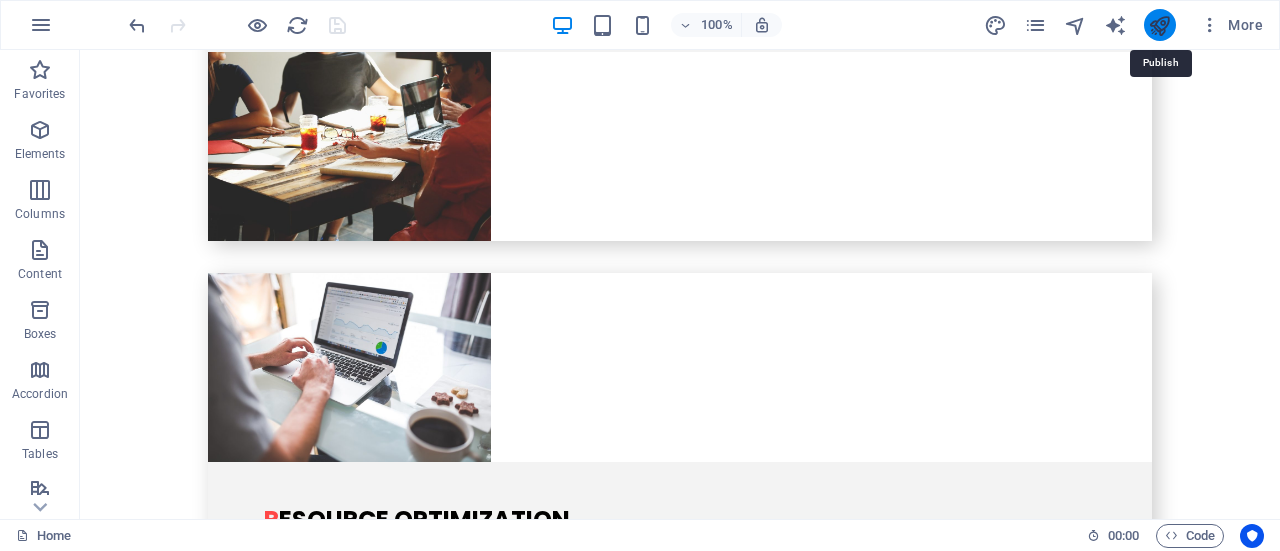 click at bounding box center [1159, 25] 